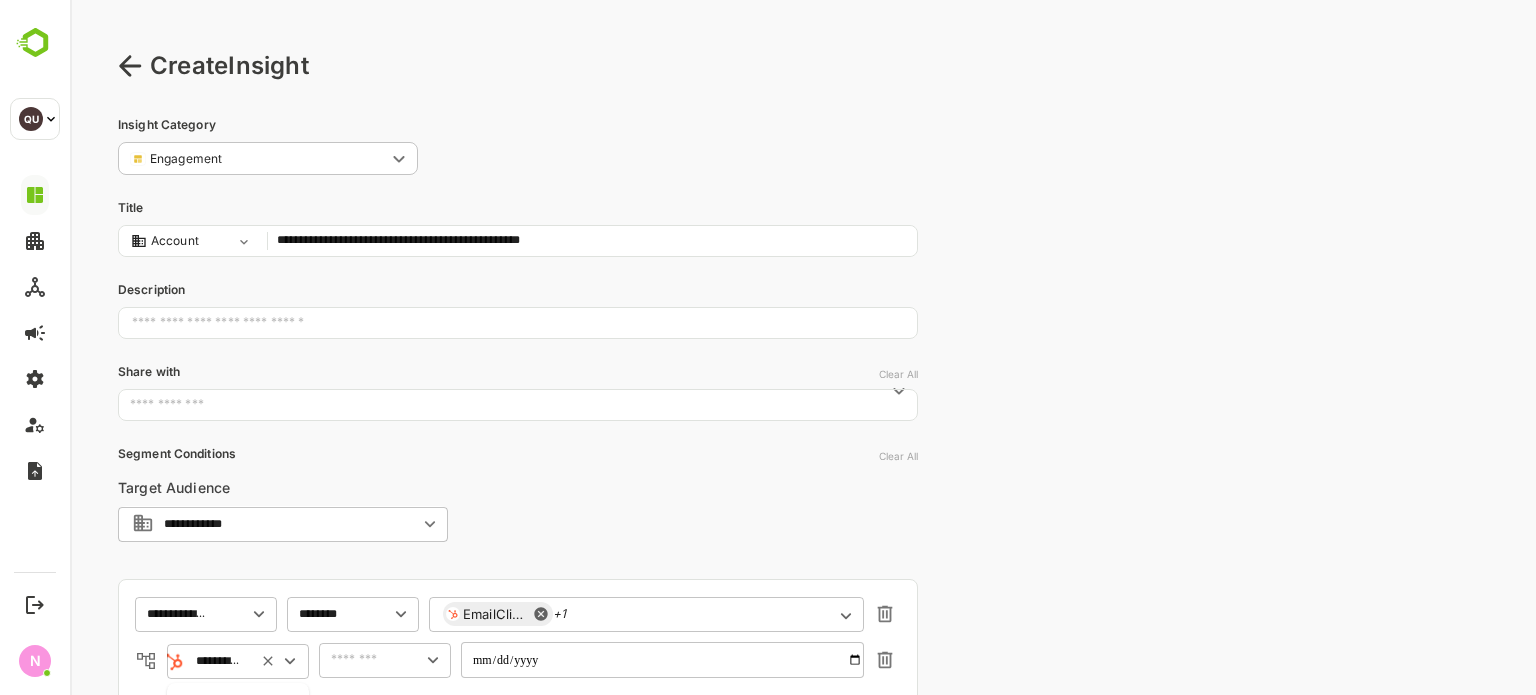 scroll, scrollTop: 281, scrollLeft: 0, axis: vertical 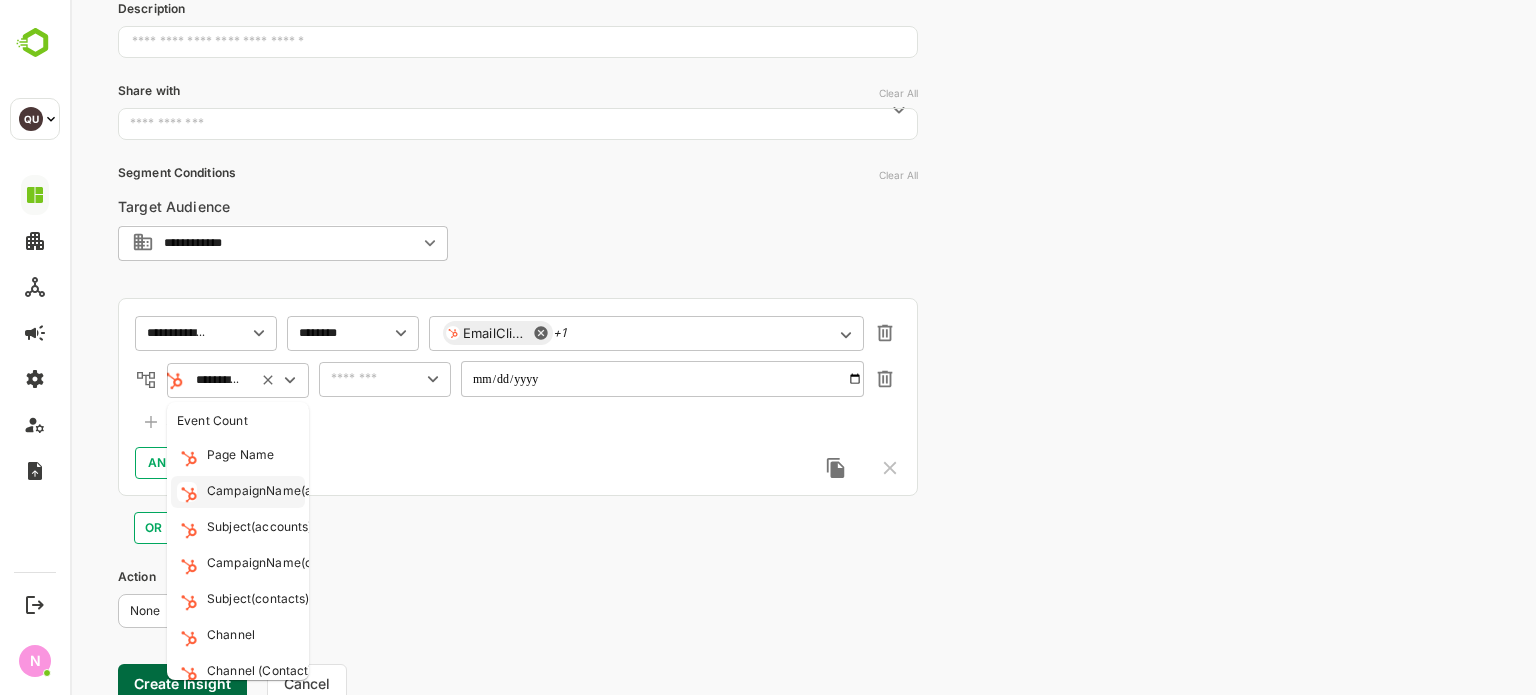 click on "CampaignName(accounts)" at bounding box center [284, 492] 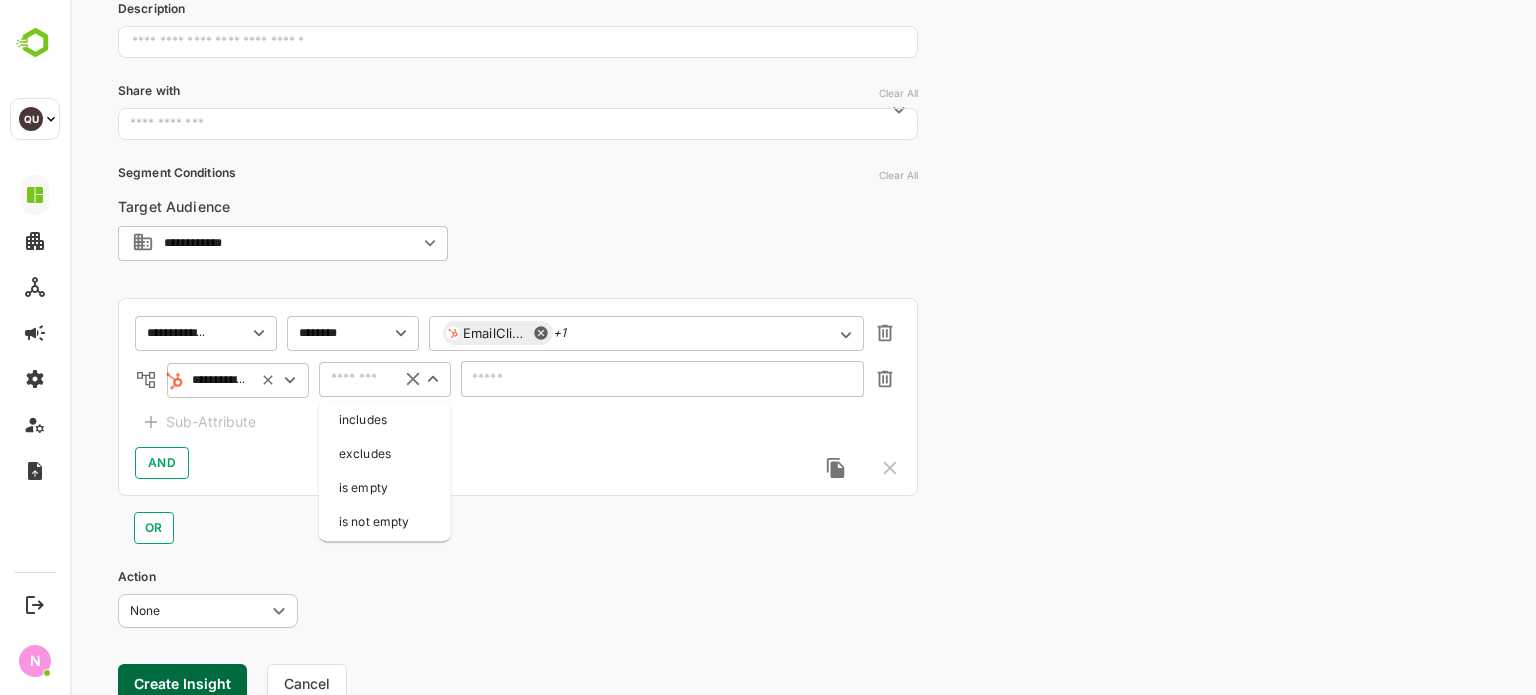 click at bounding box center (355, 379) 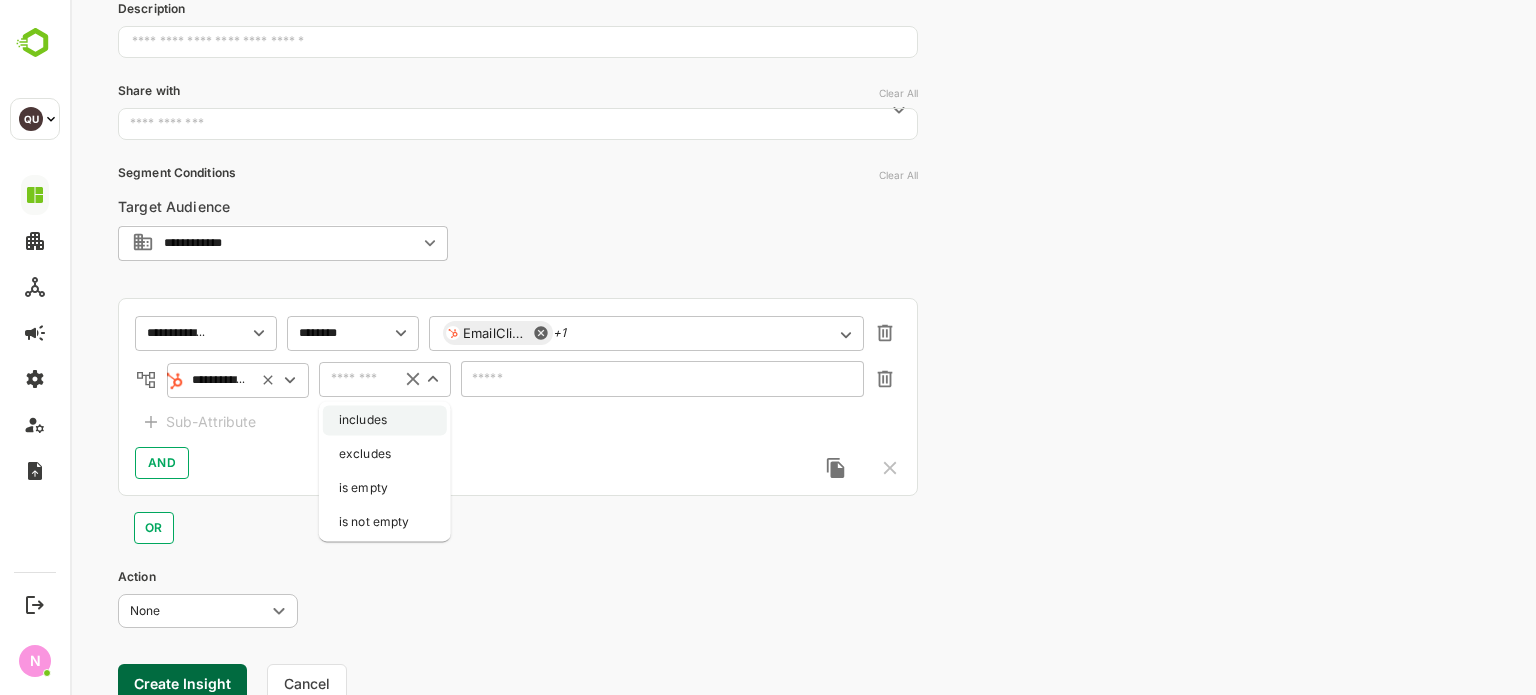click on "includes" at bounding box center (385, 420) 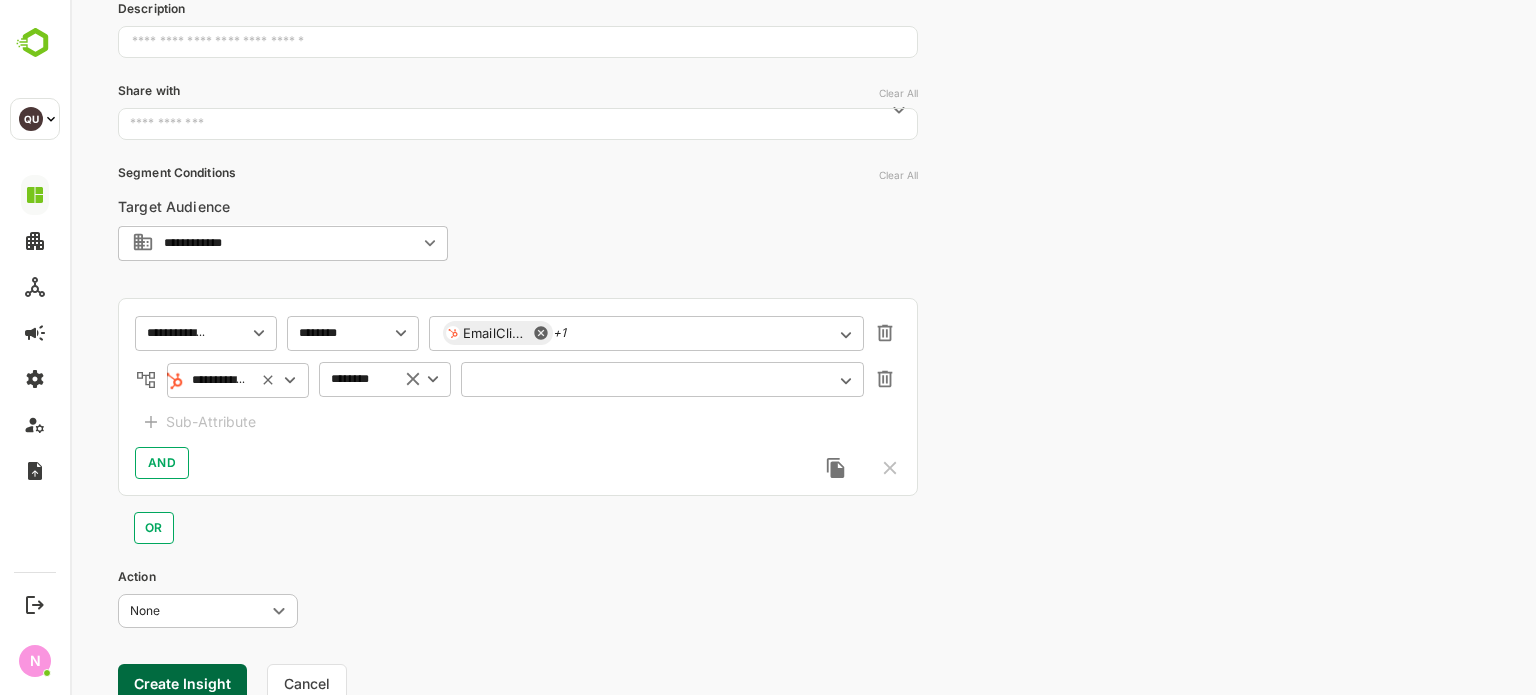 click at bounding box center [650, 379] 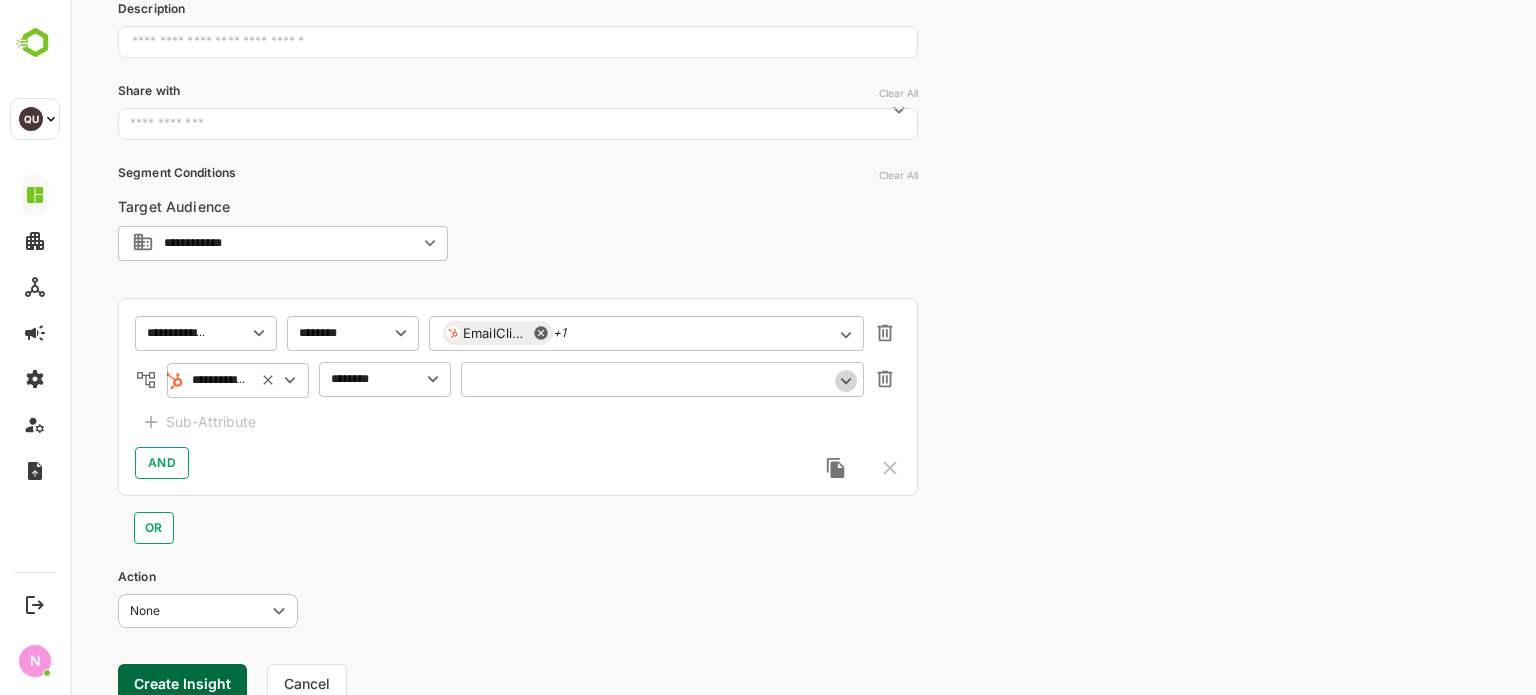 click 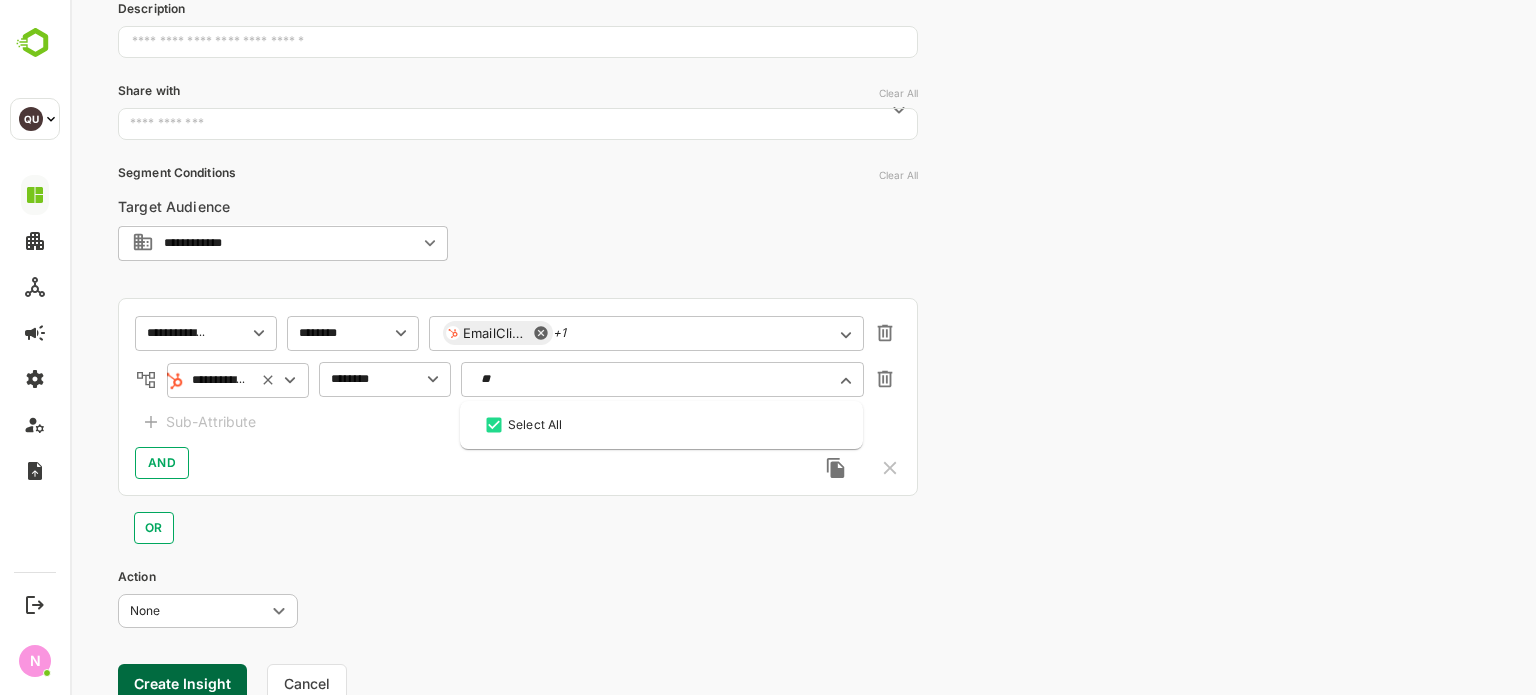 type on "*" 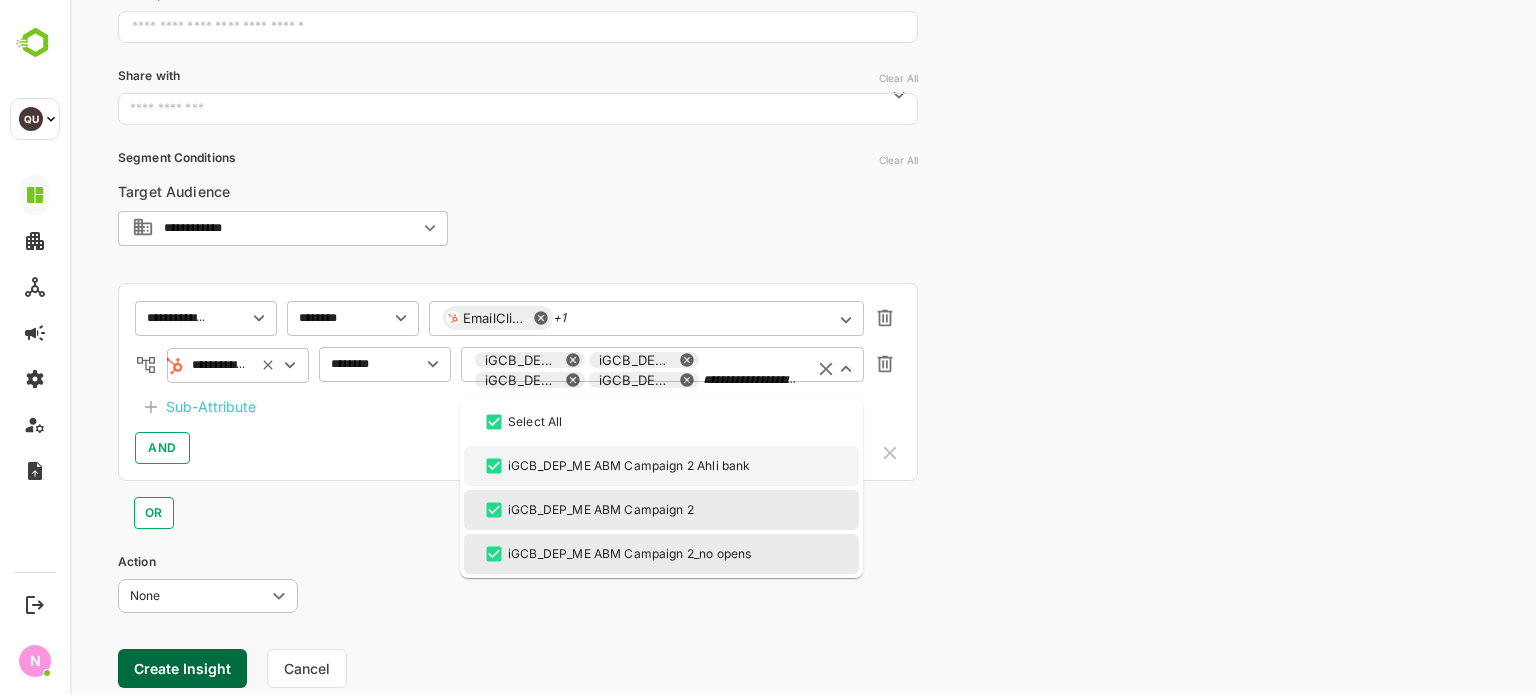 scroll, scrollTop: 296, scrollLeft: 0, axis: vertical 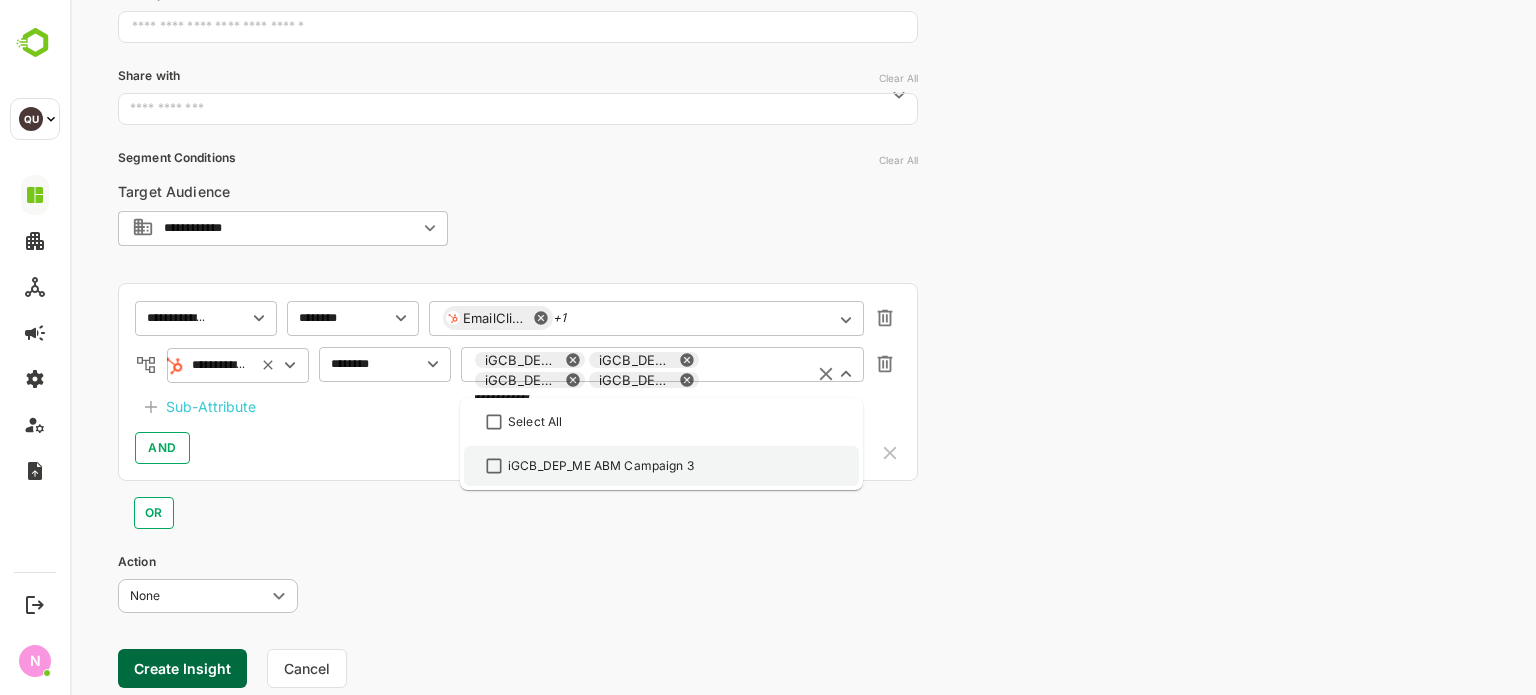 click on "iGCB_DEP_ME ABM Campaign 3" at bounding box center (601, 466) 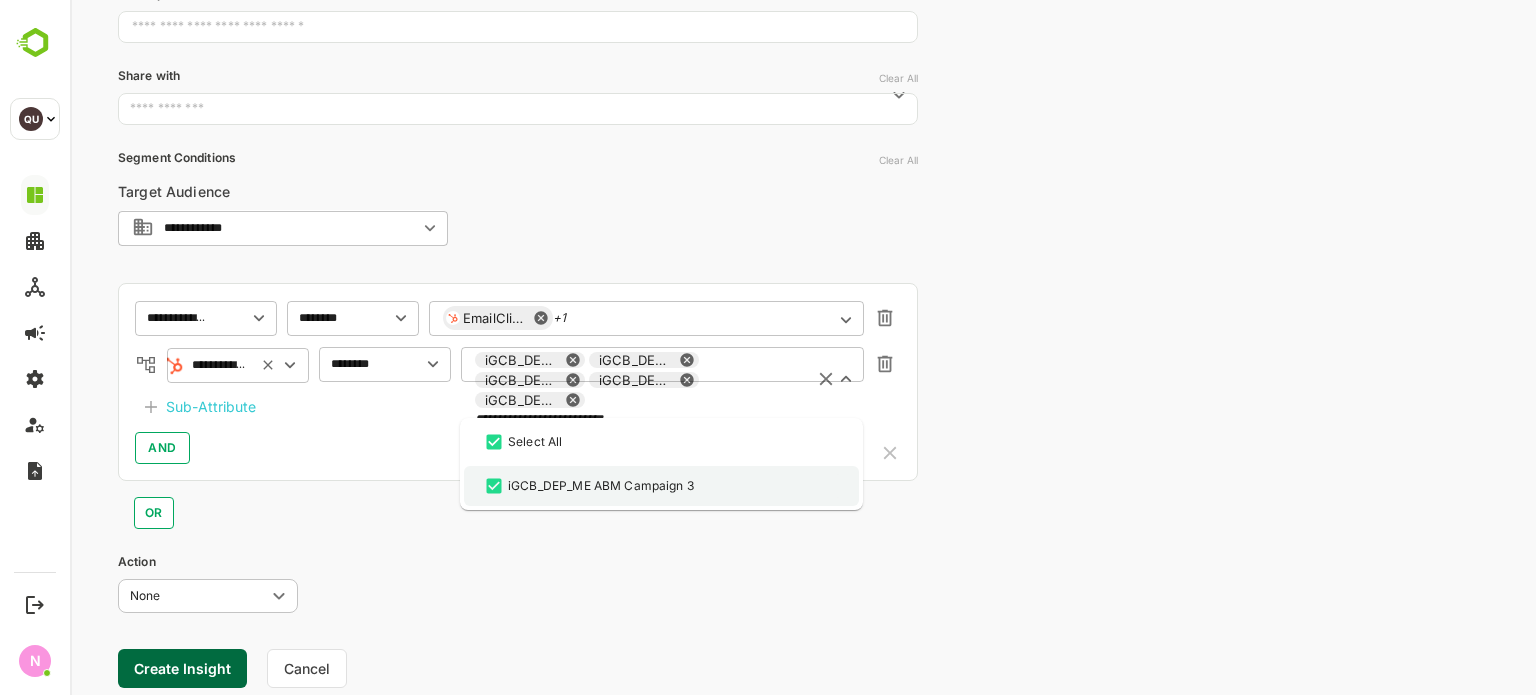 scroll, scrollTop: 0, scrollLeft: 0, axis: both 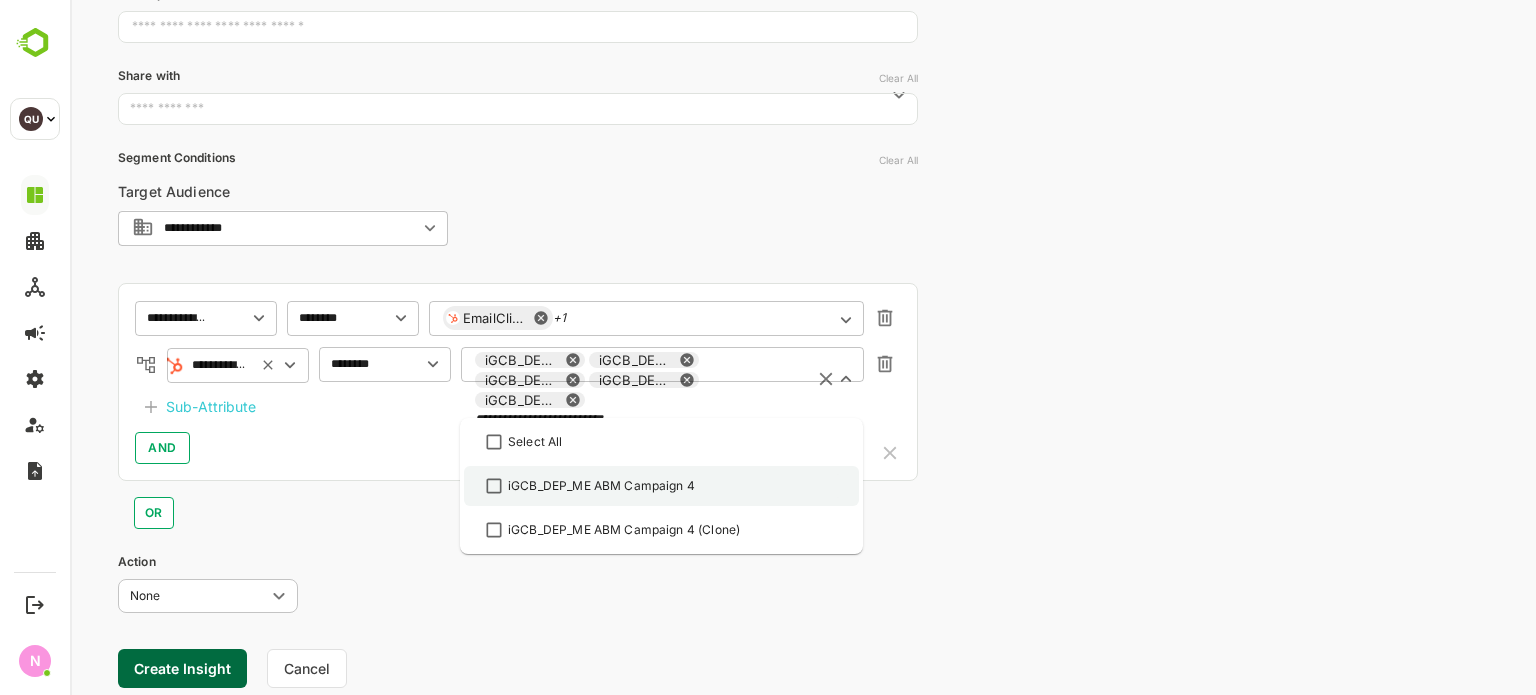 click on "iGCB_DEP_ME ABM Campaign 4" at bounding box center (661, 486) 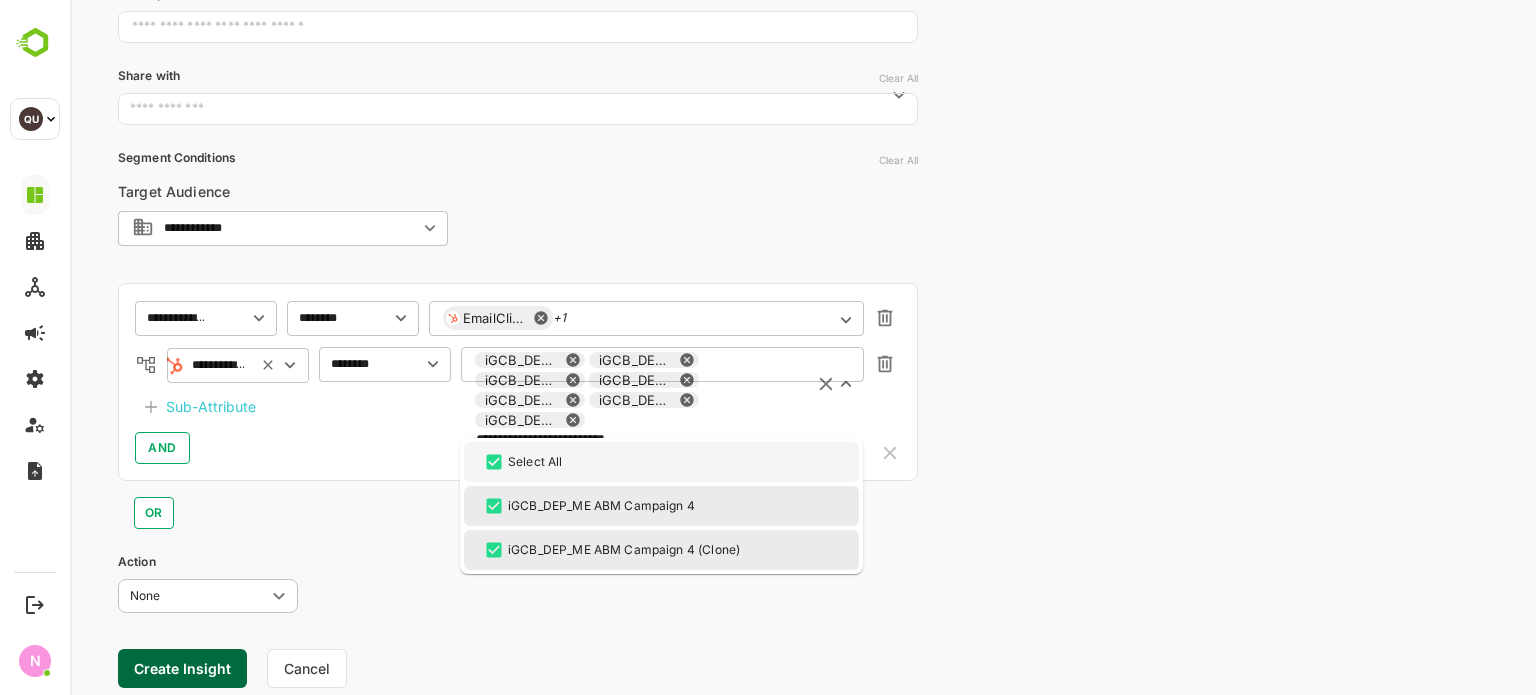 type on "**********" 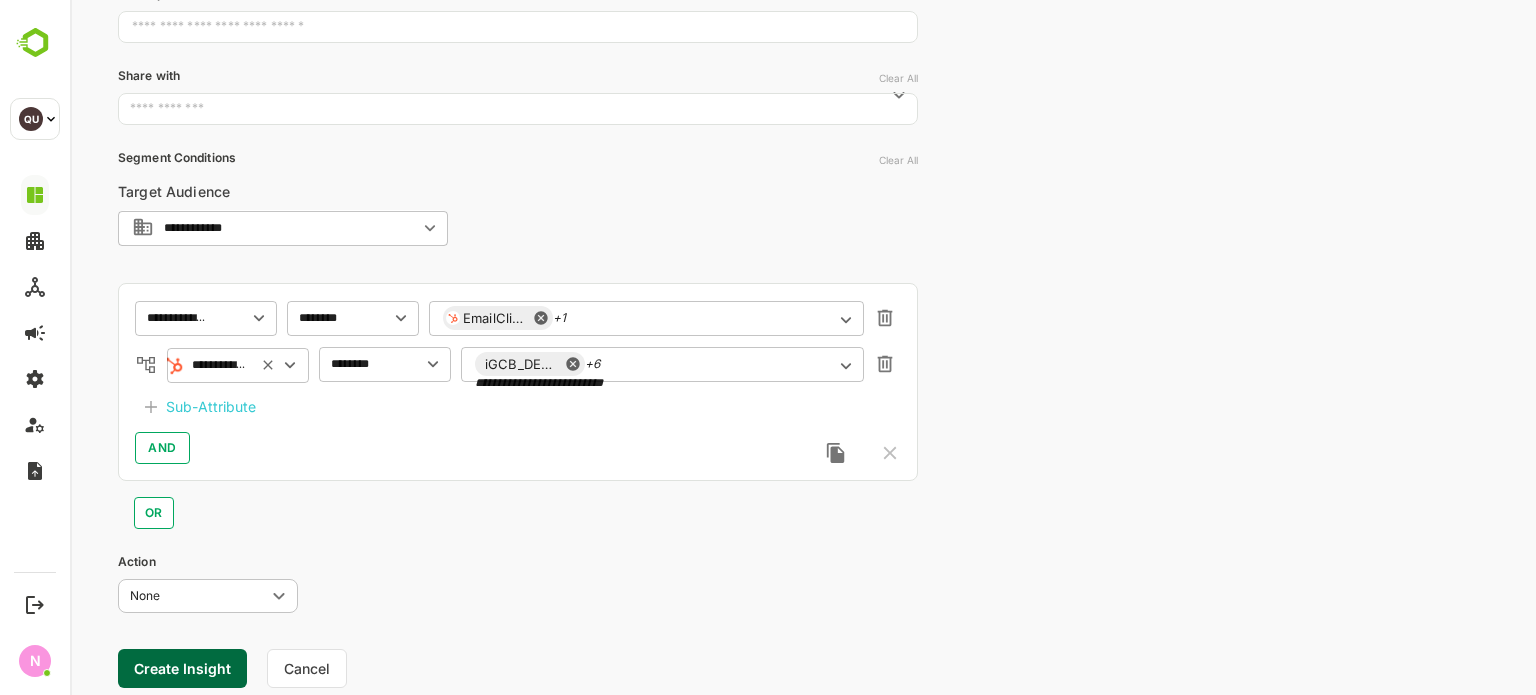 click on "OR" at bounding box center [518, 505] 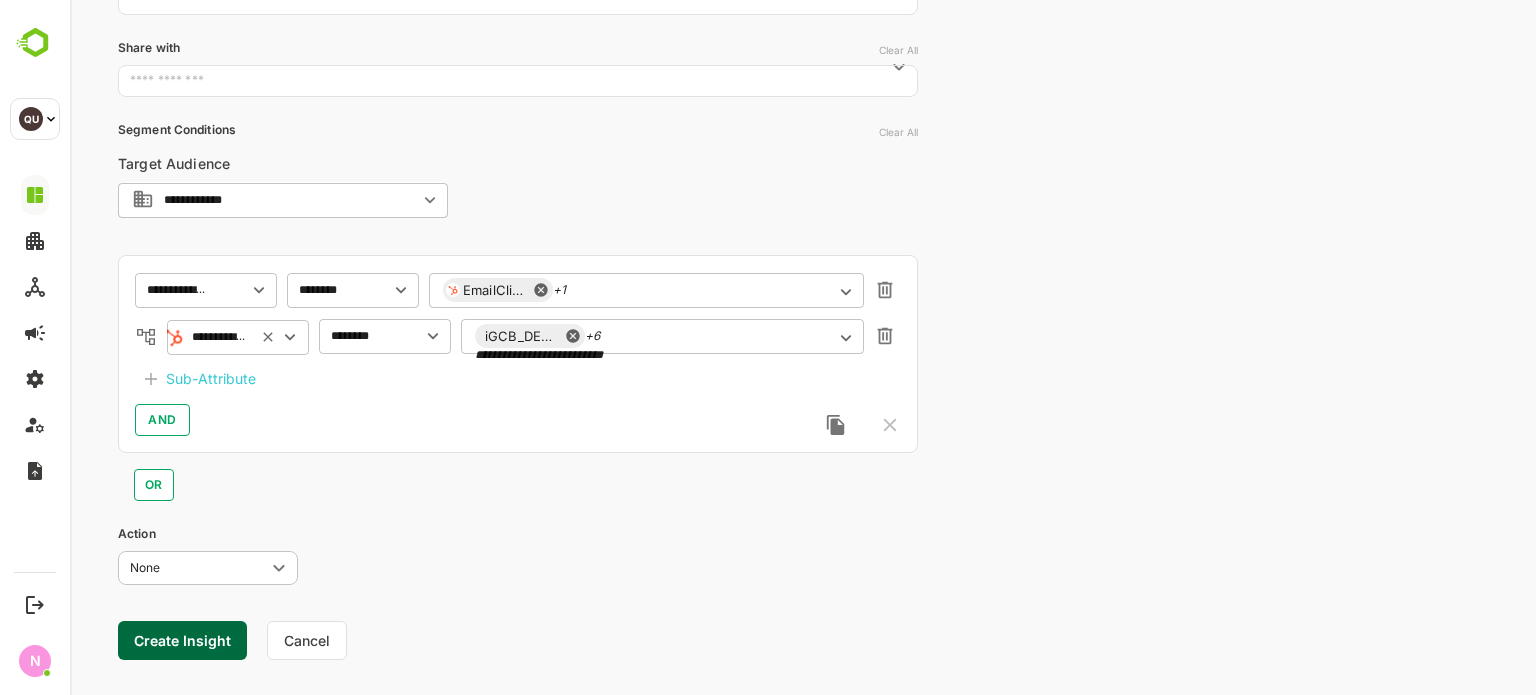 scroll, scrollTop: 328, scrollLeft: 0, axis: vertical 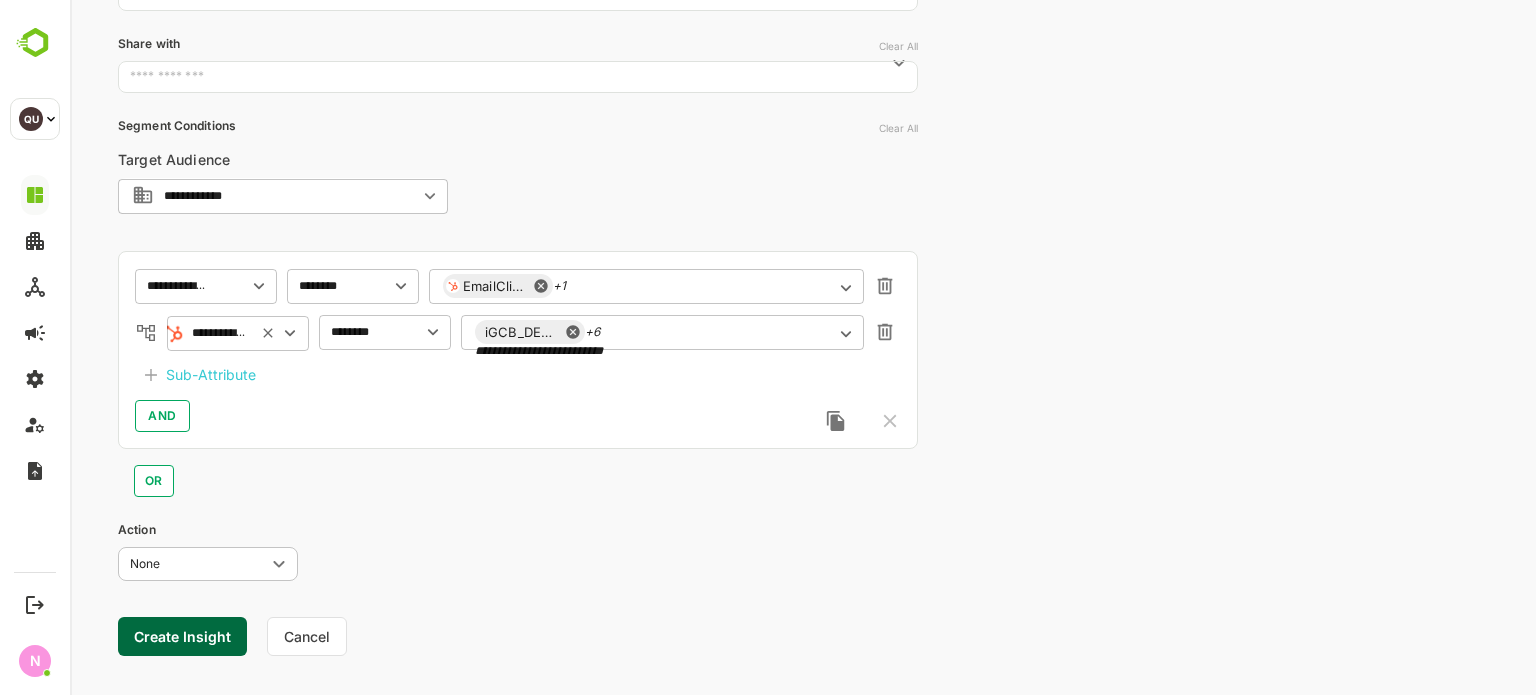 click on "Sub-Attribute" at bounding box center [211, 375] 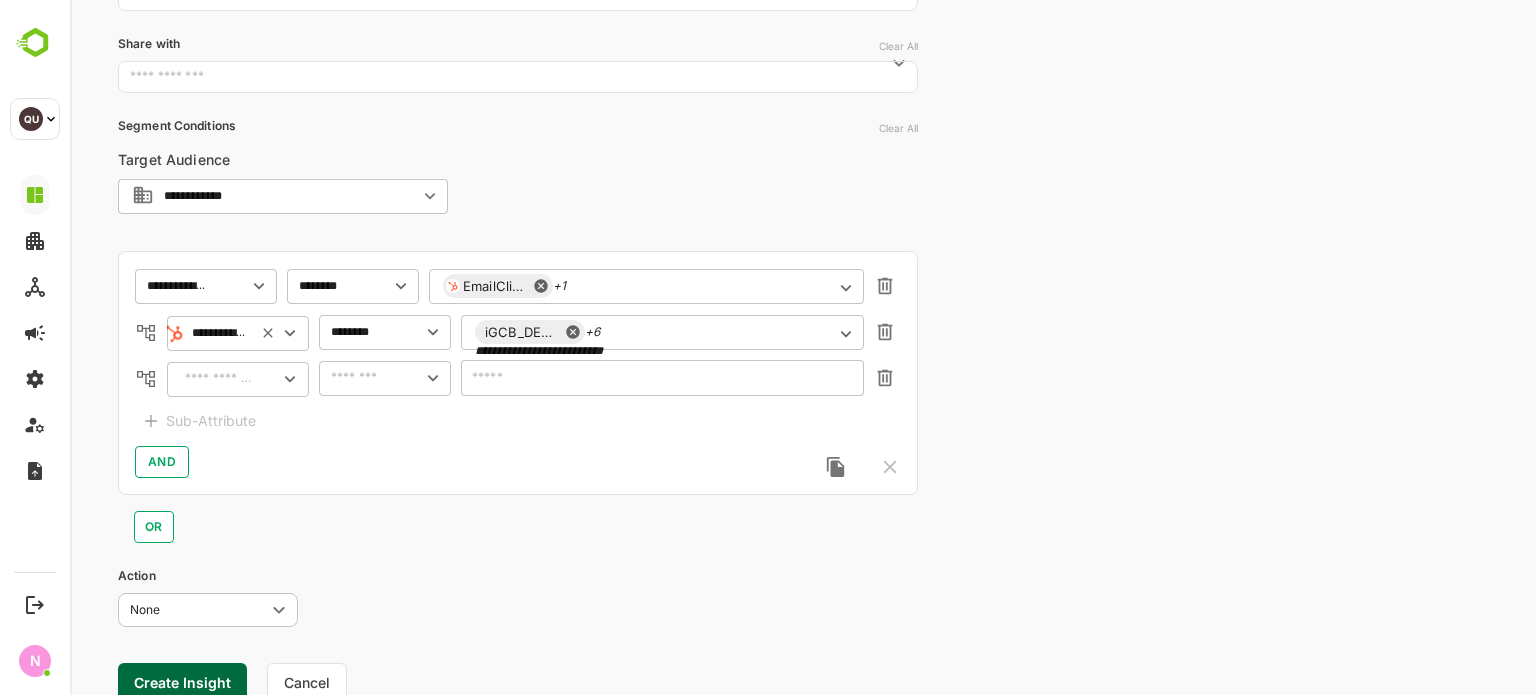 click at bounding box center (217, 379) 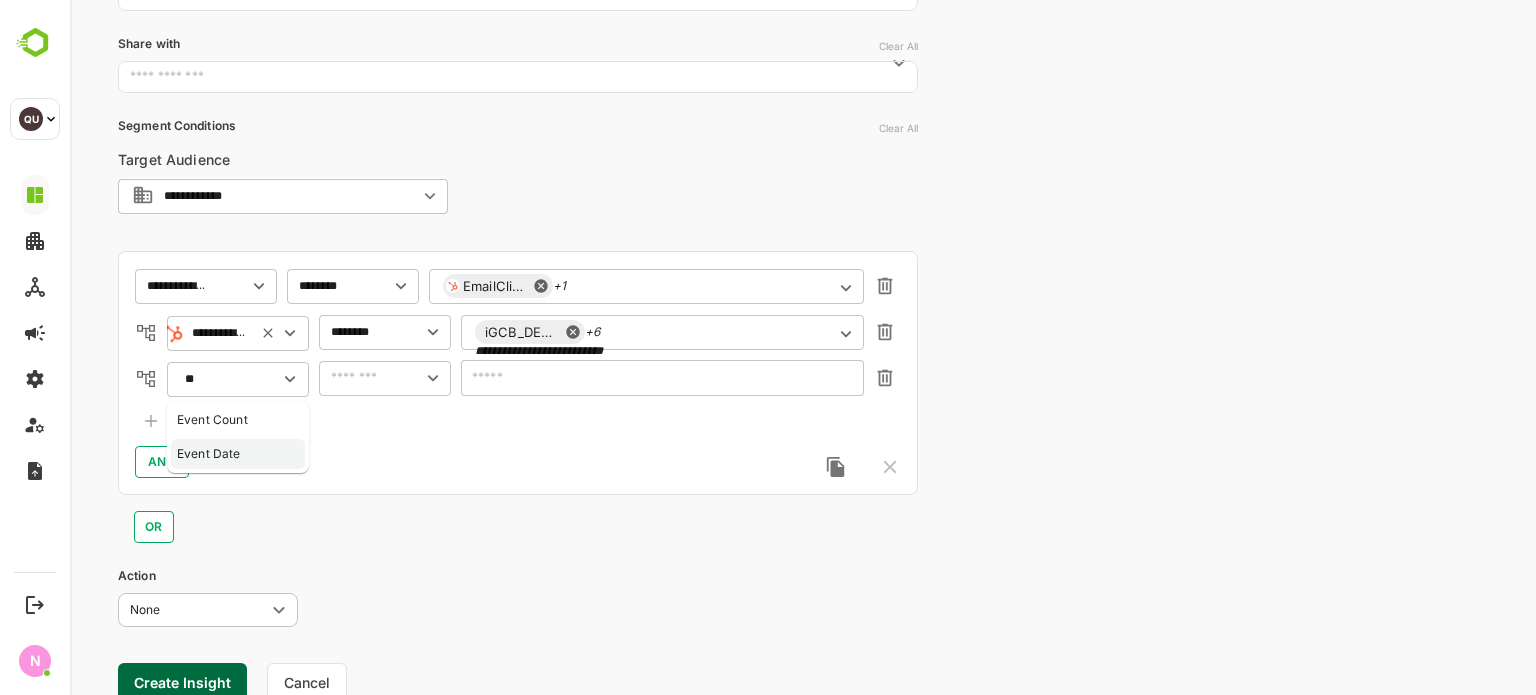 click on "Event Date" at bounding box center (233, 454) 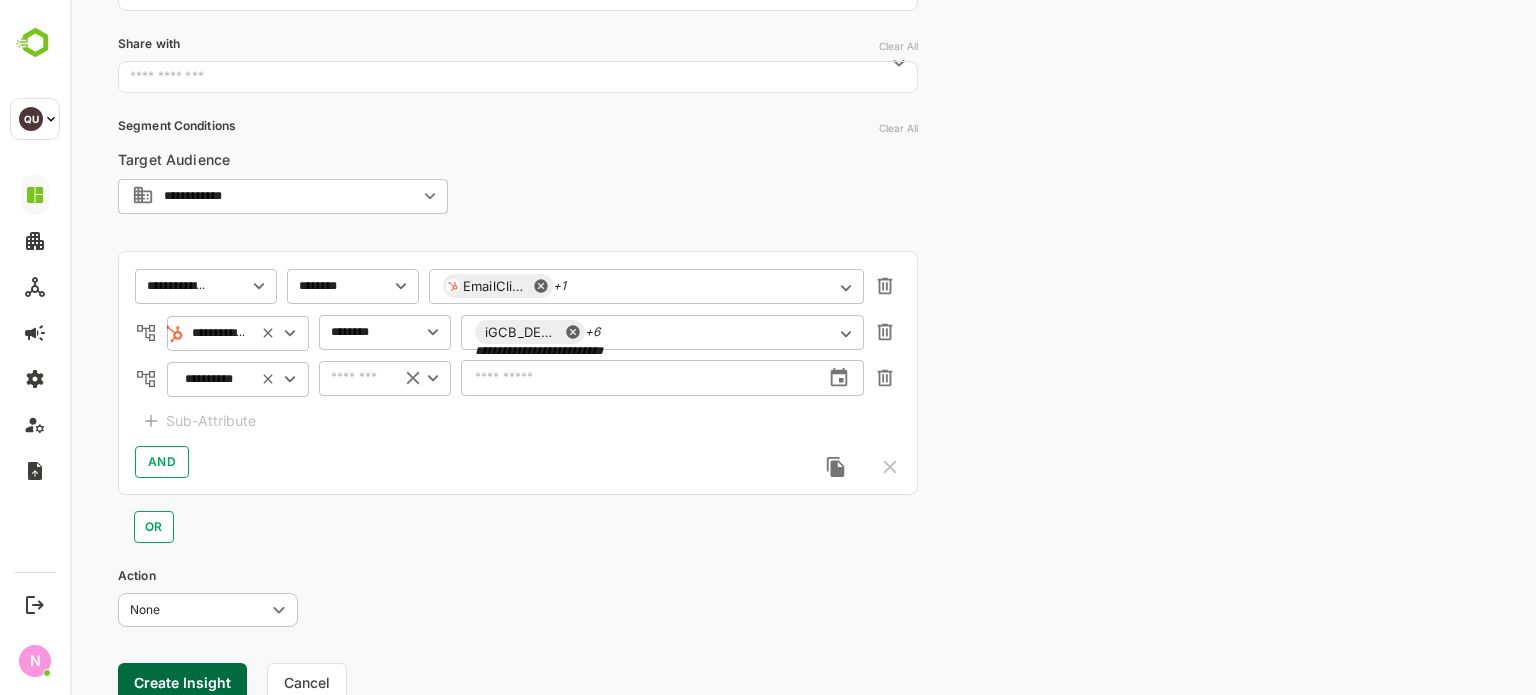 type on "**********" 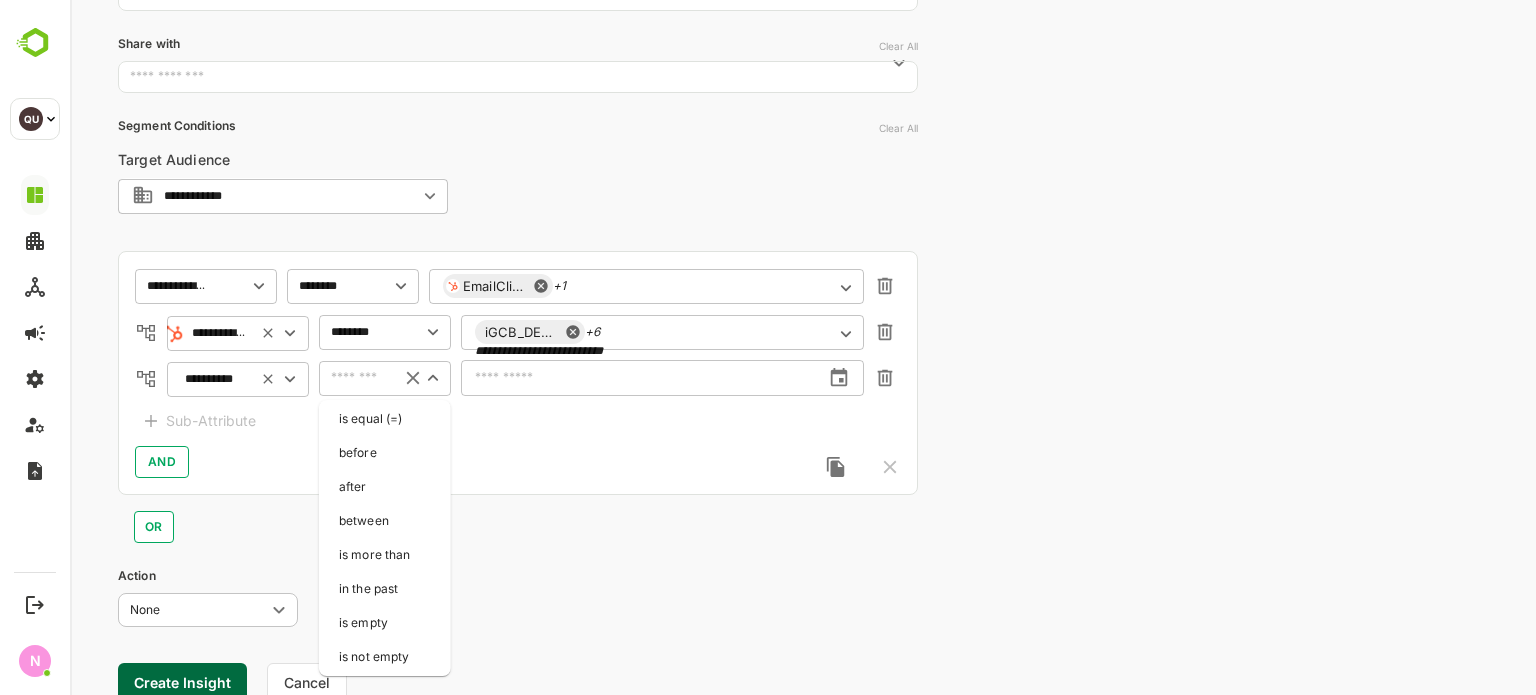 click at bounding box center (355, 378) 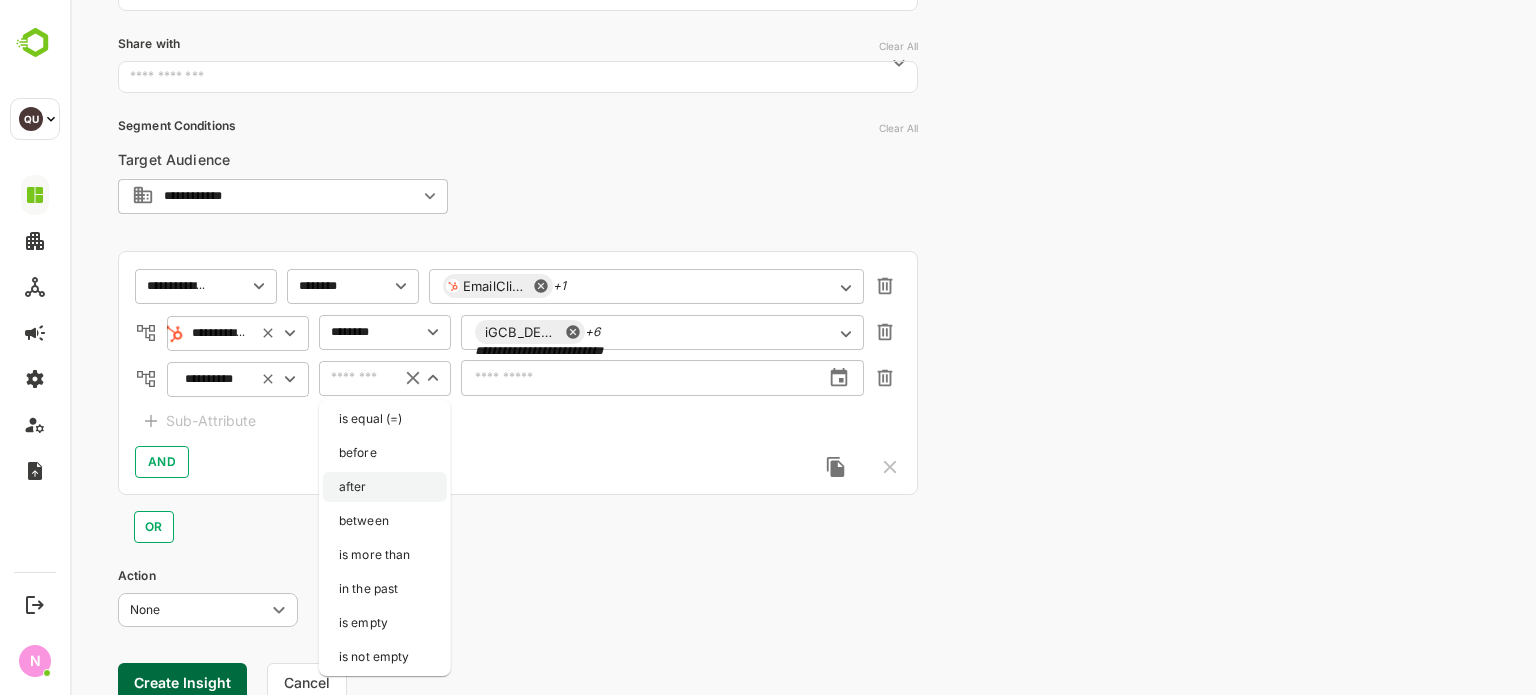 click on "after" at bounding box center [385, 487] 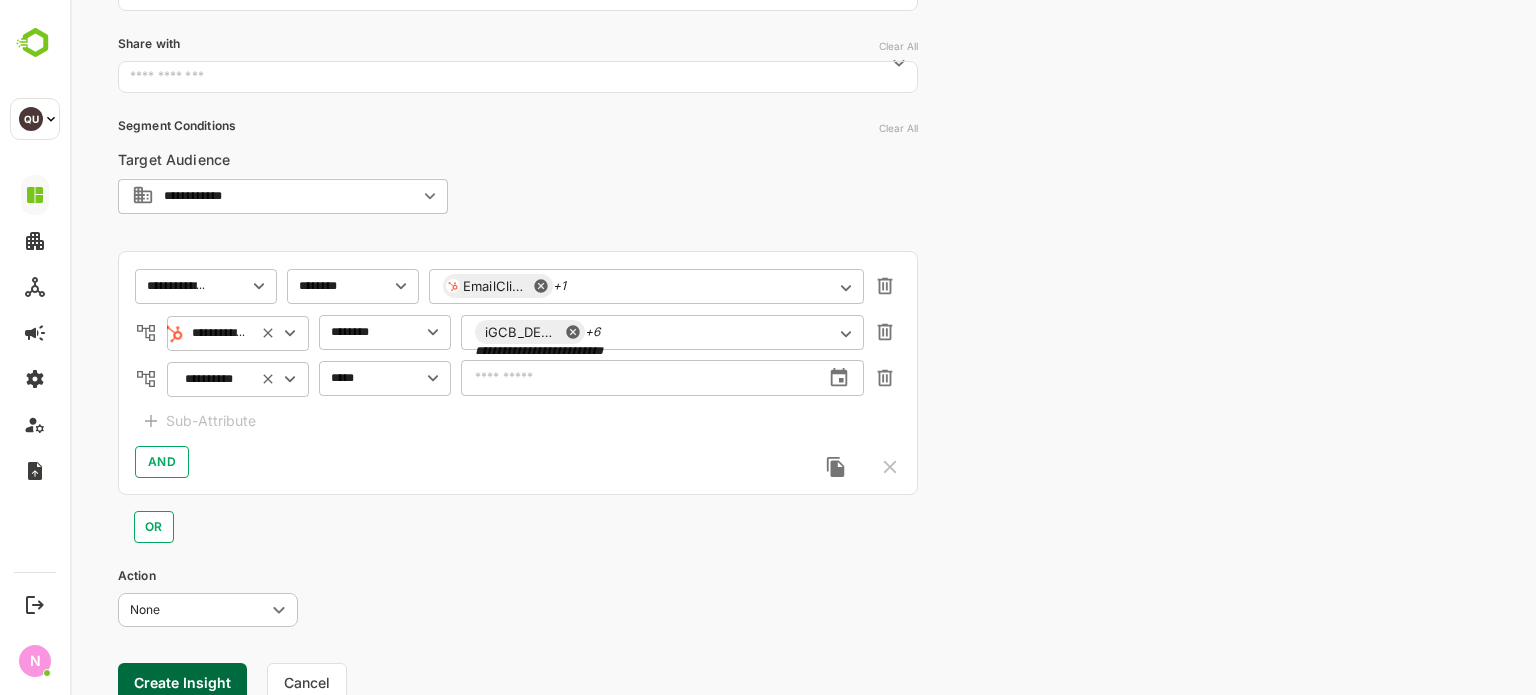 click at bounding box center (640, 378) 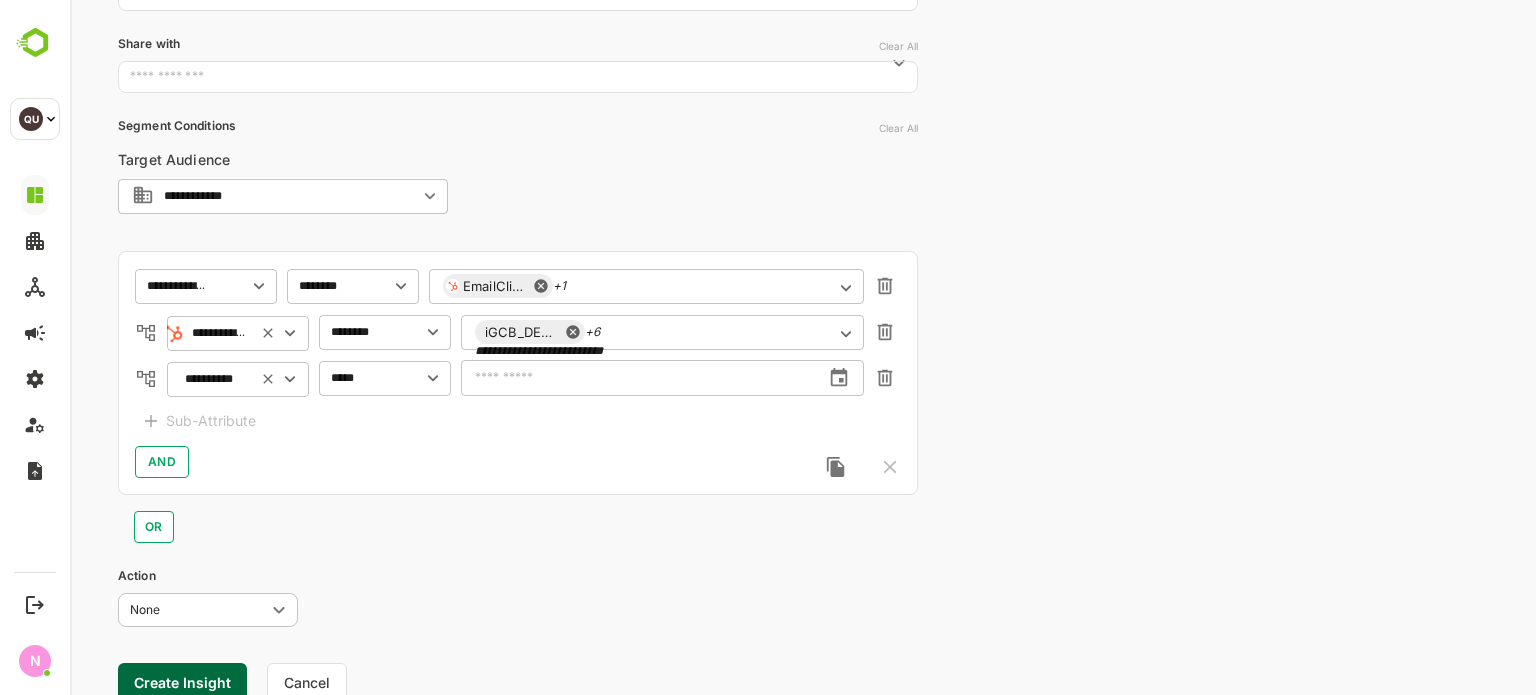 click at bounding box center (640, 378) 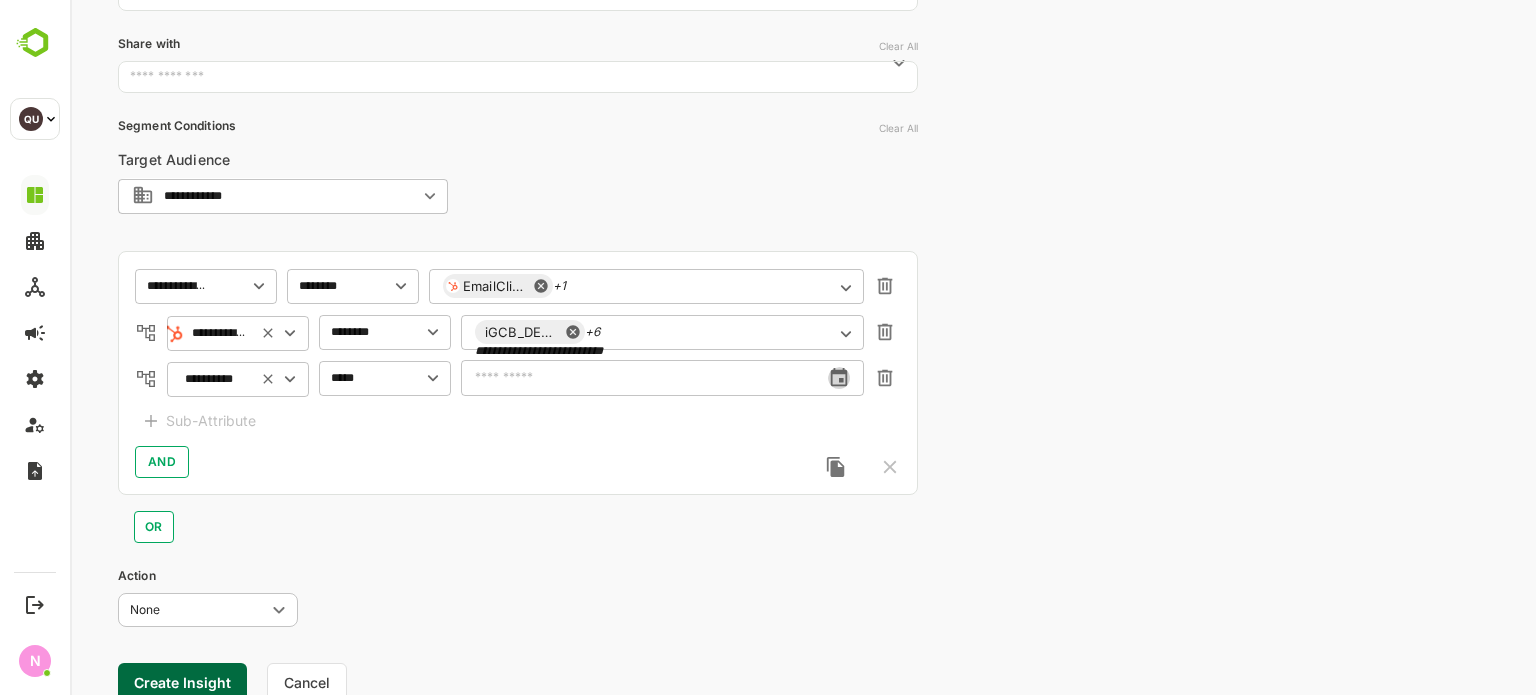 click 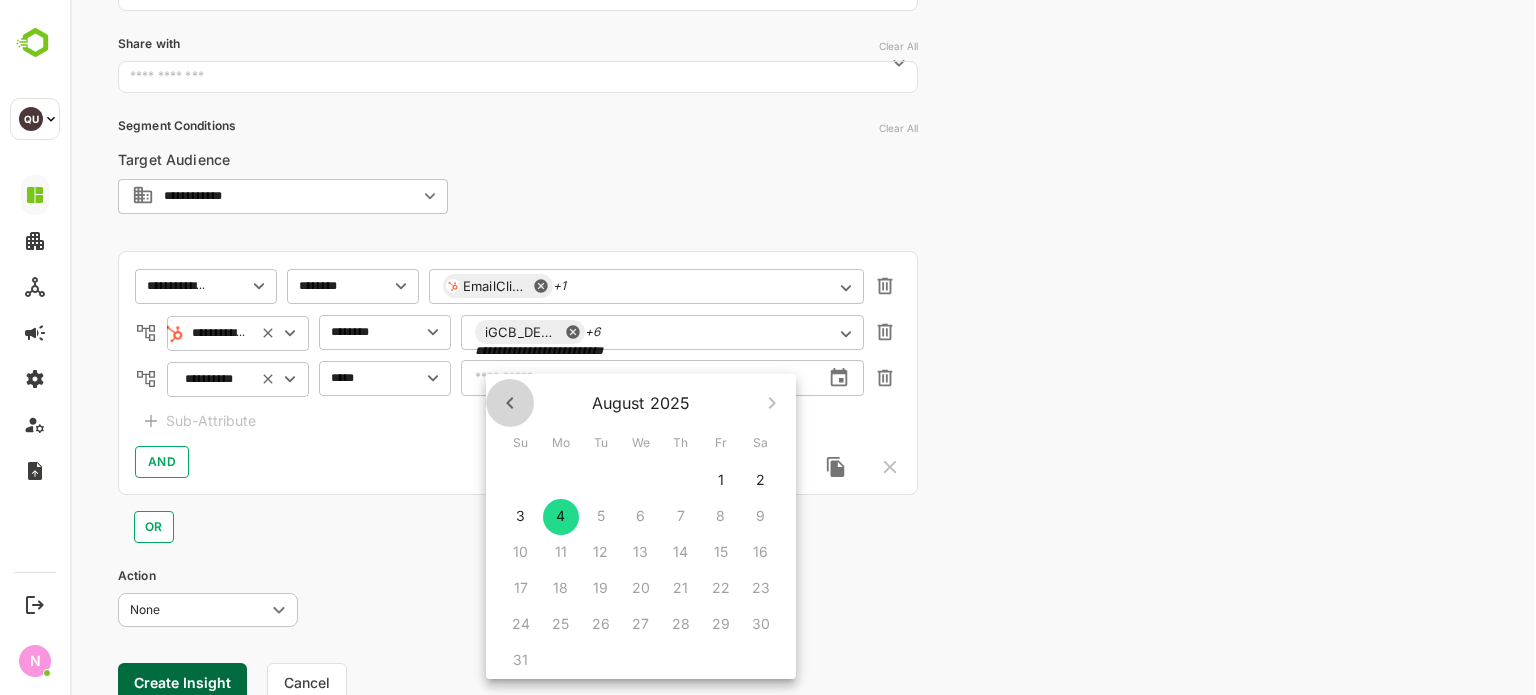 click 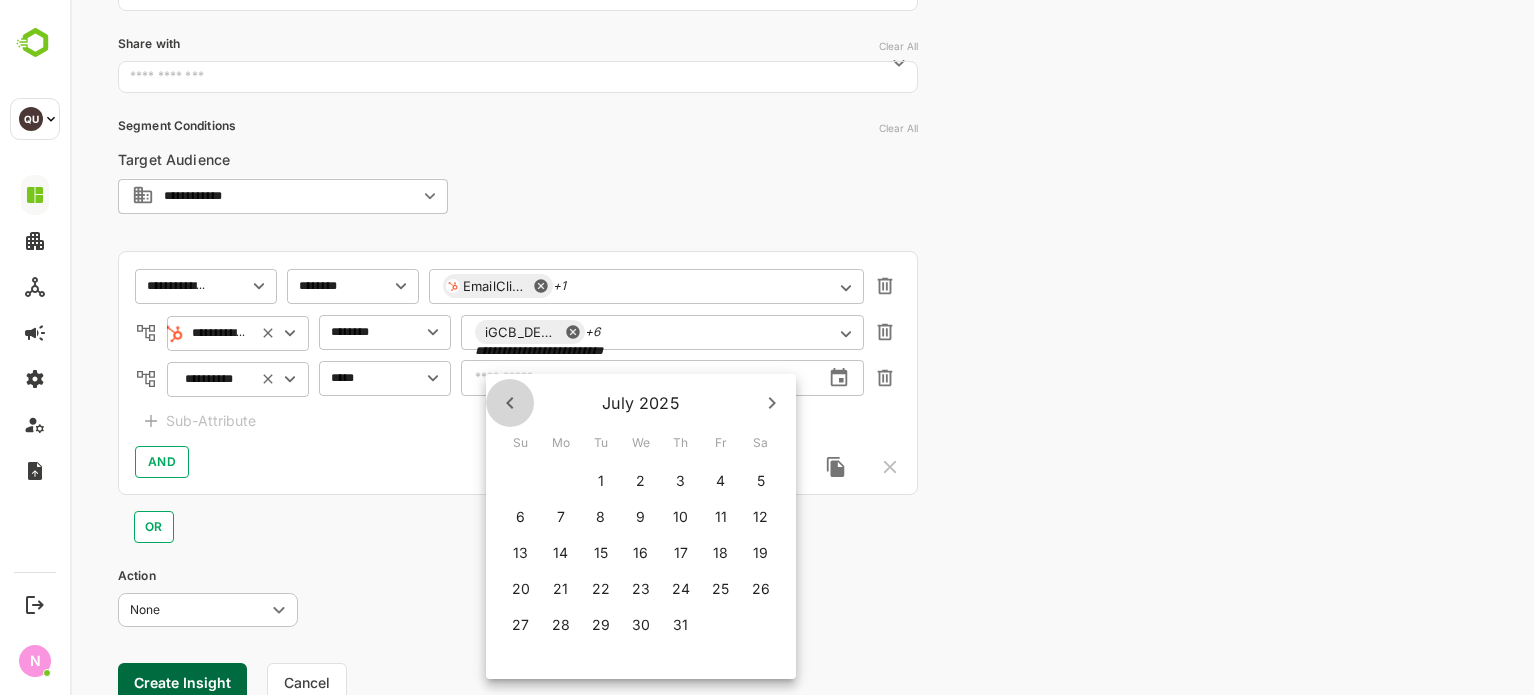 click 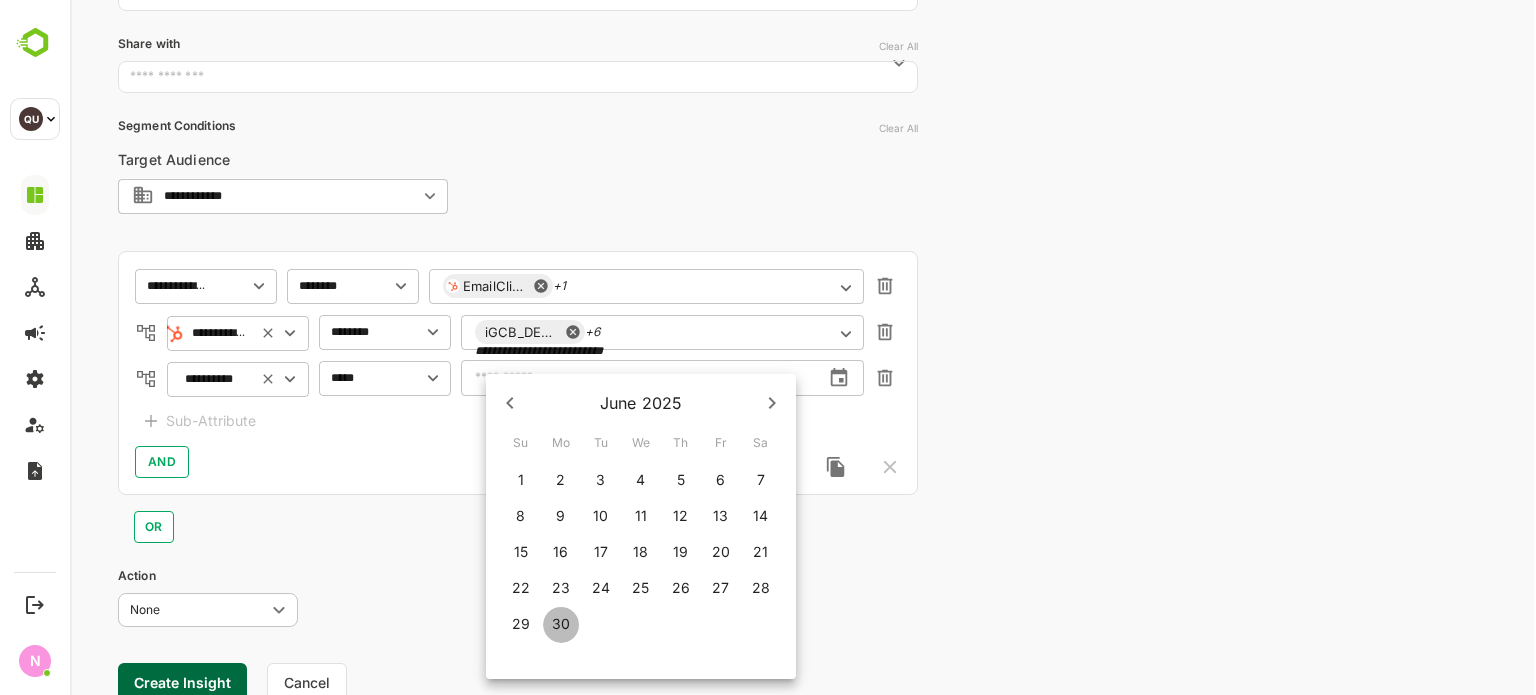 click on "30" at bounding box center [561, 624] 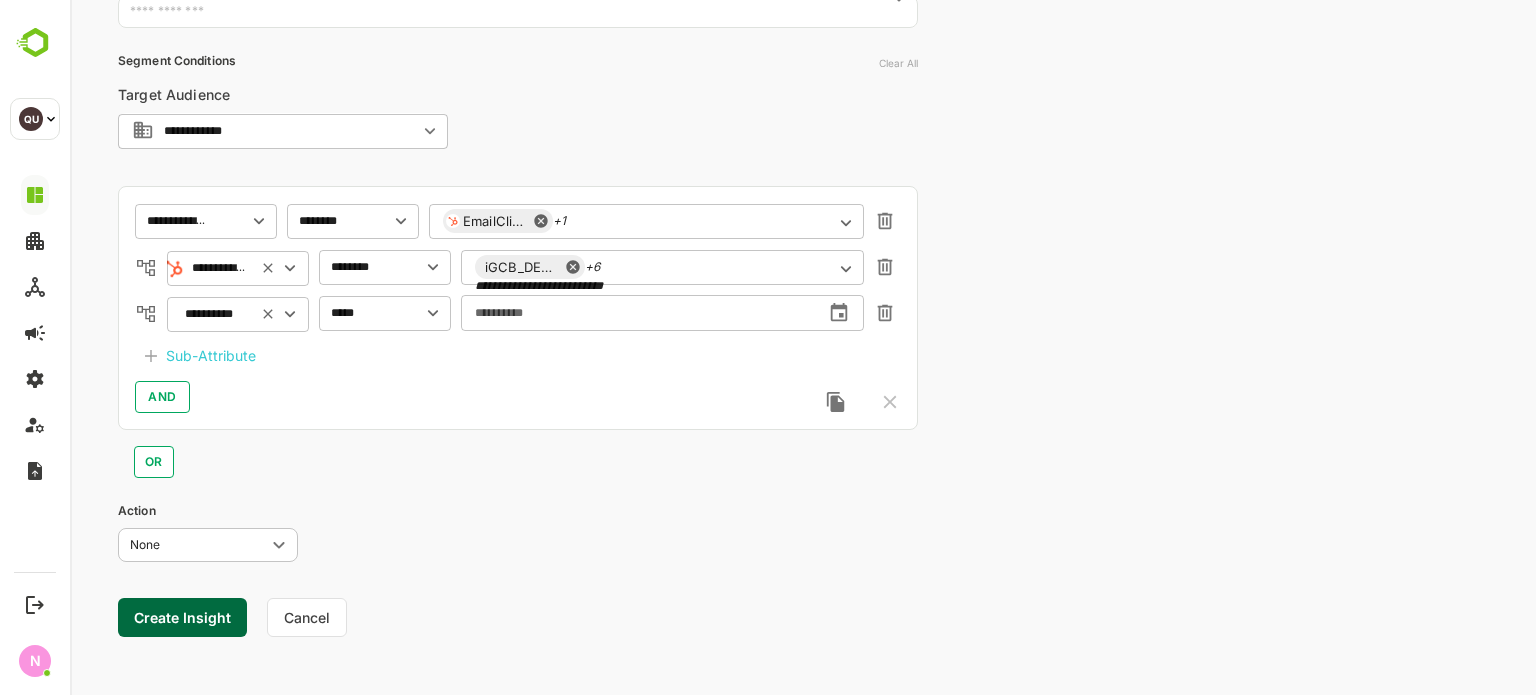 scroll, scrollTop: 394, scrollLeft: 0, axis: vertical 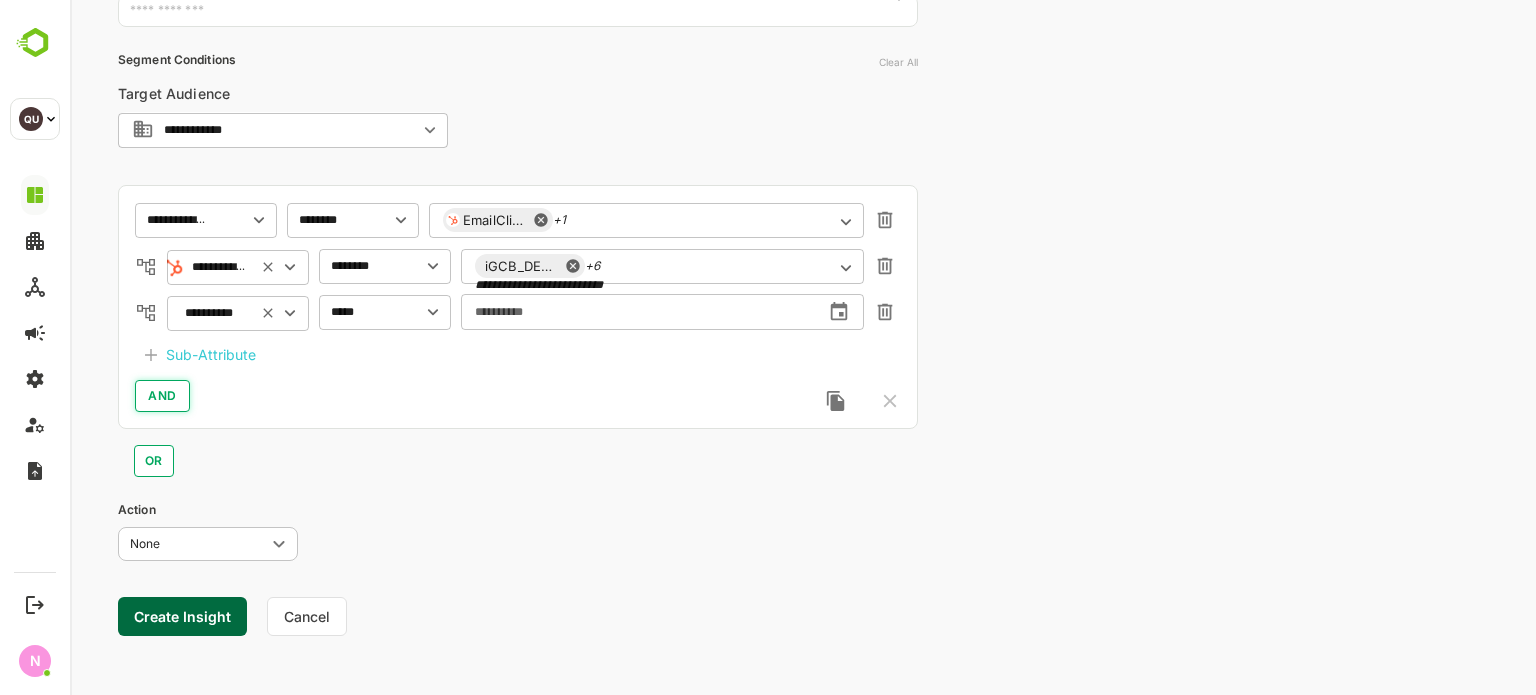 click on "AND" at bounding box center (162, 396) 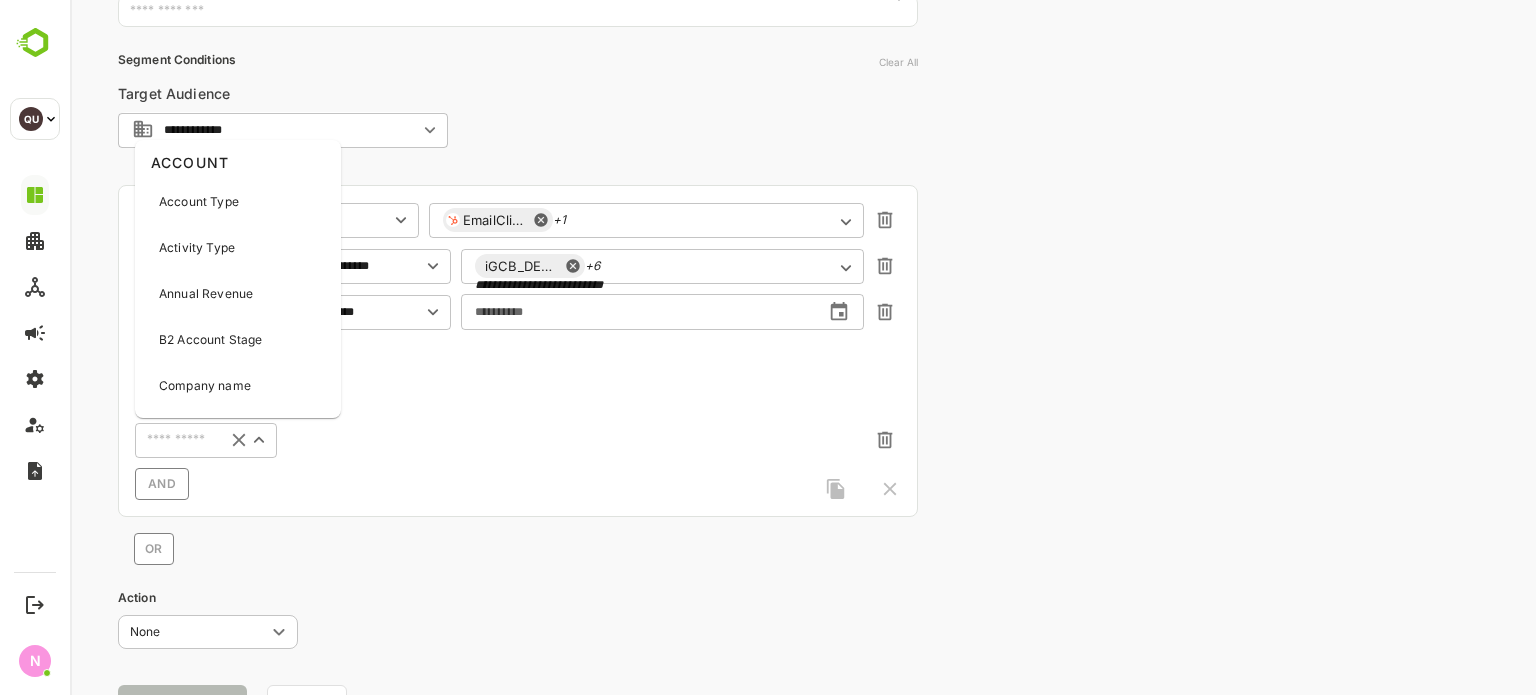 click at bounding box center (176, 440) 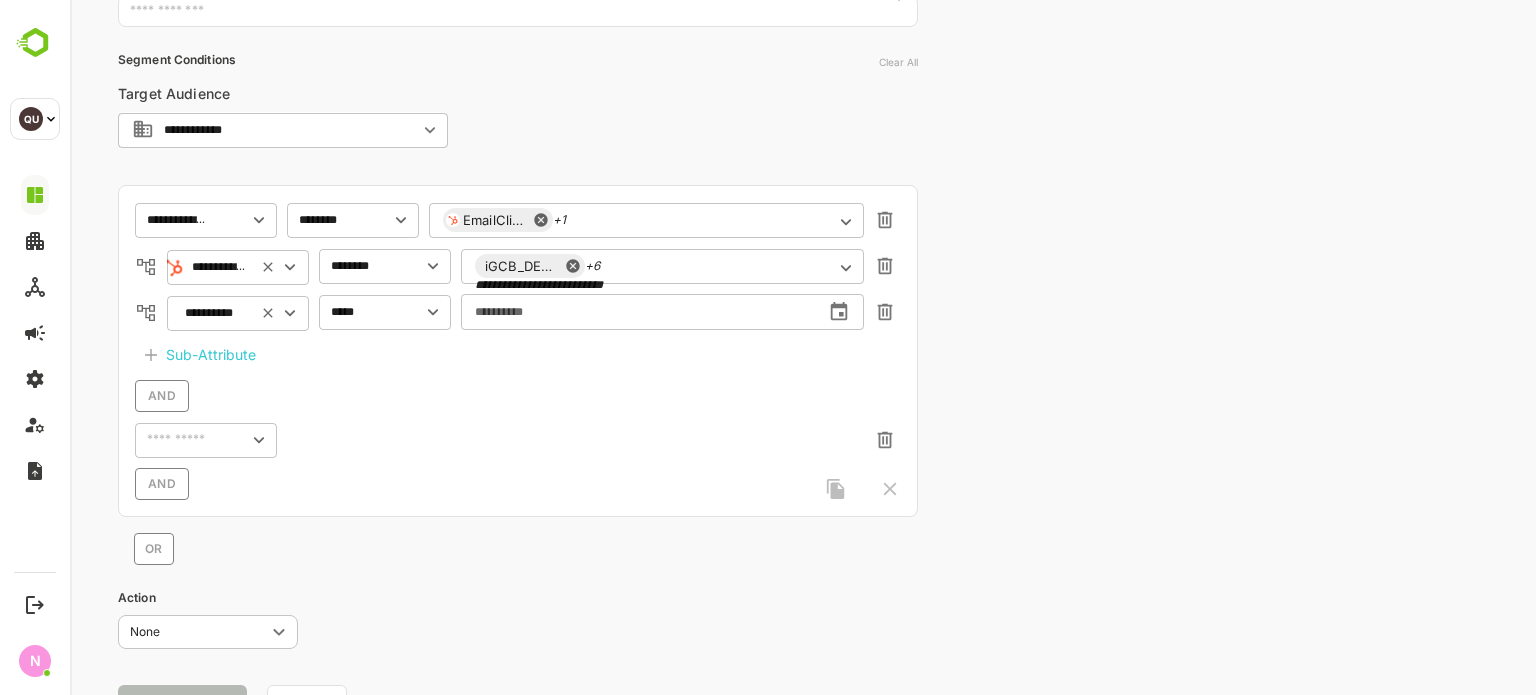 click on "AND" at bounding box center [518, 396] 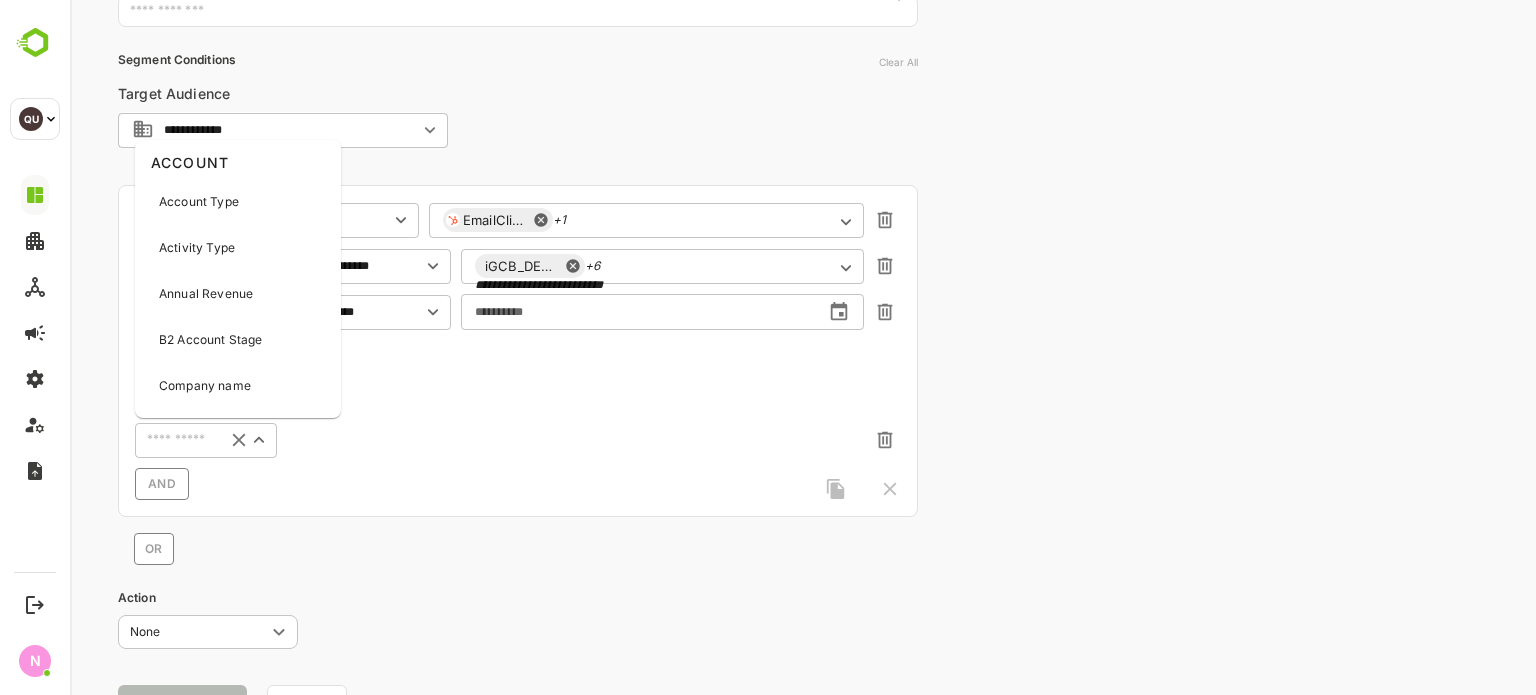 click at bounding box center [176, 440] 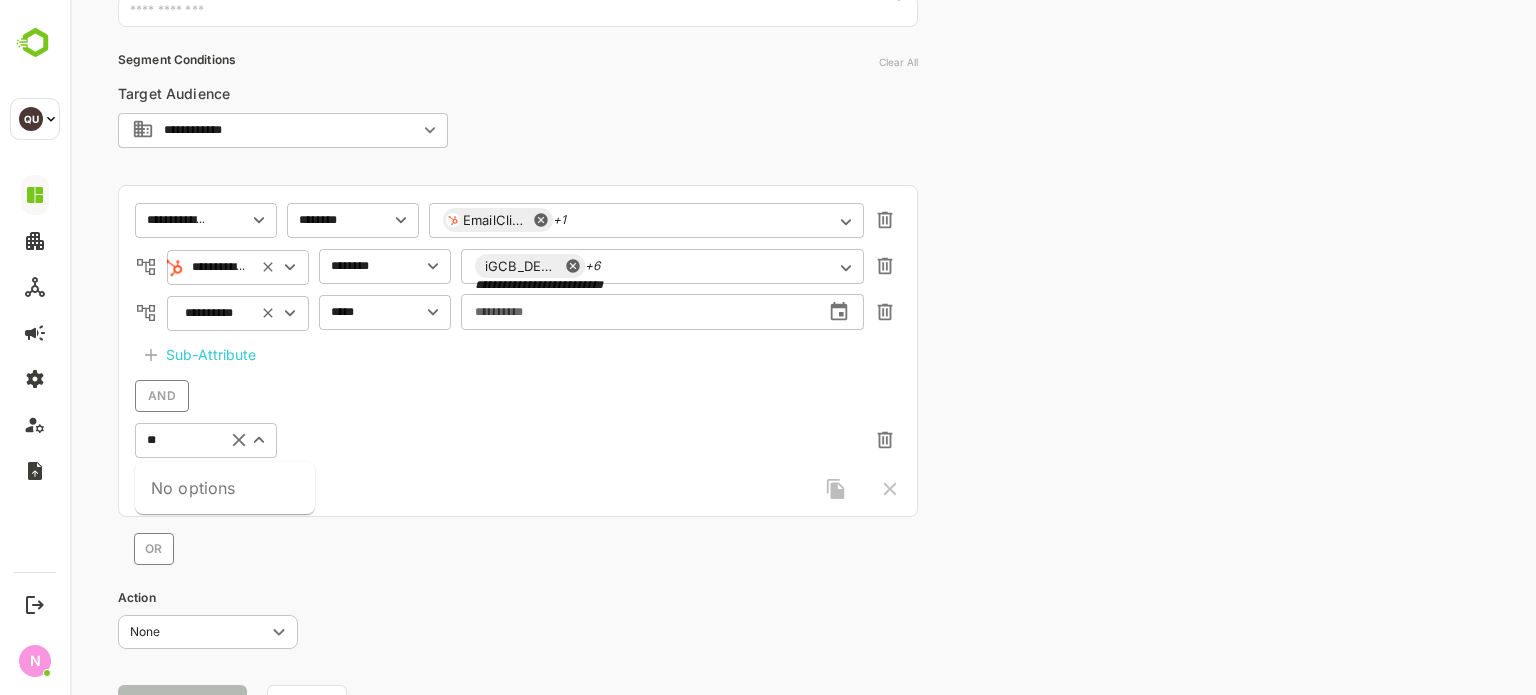 type on "*" 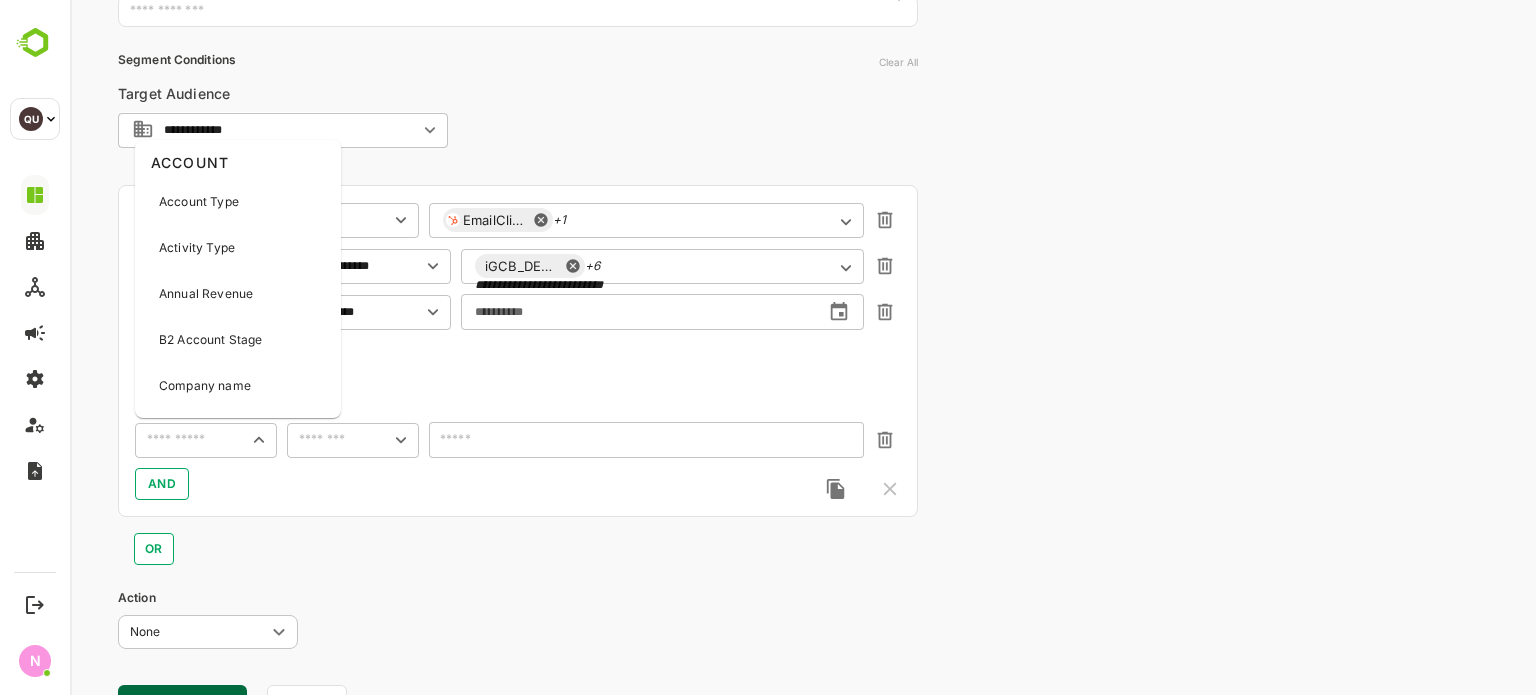 click at bounding box center (189, 440) 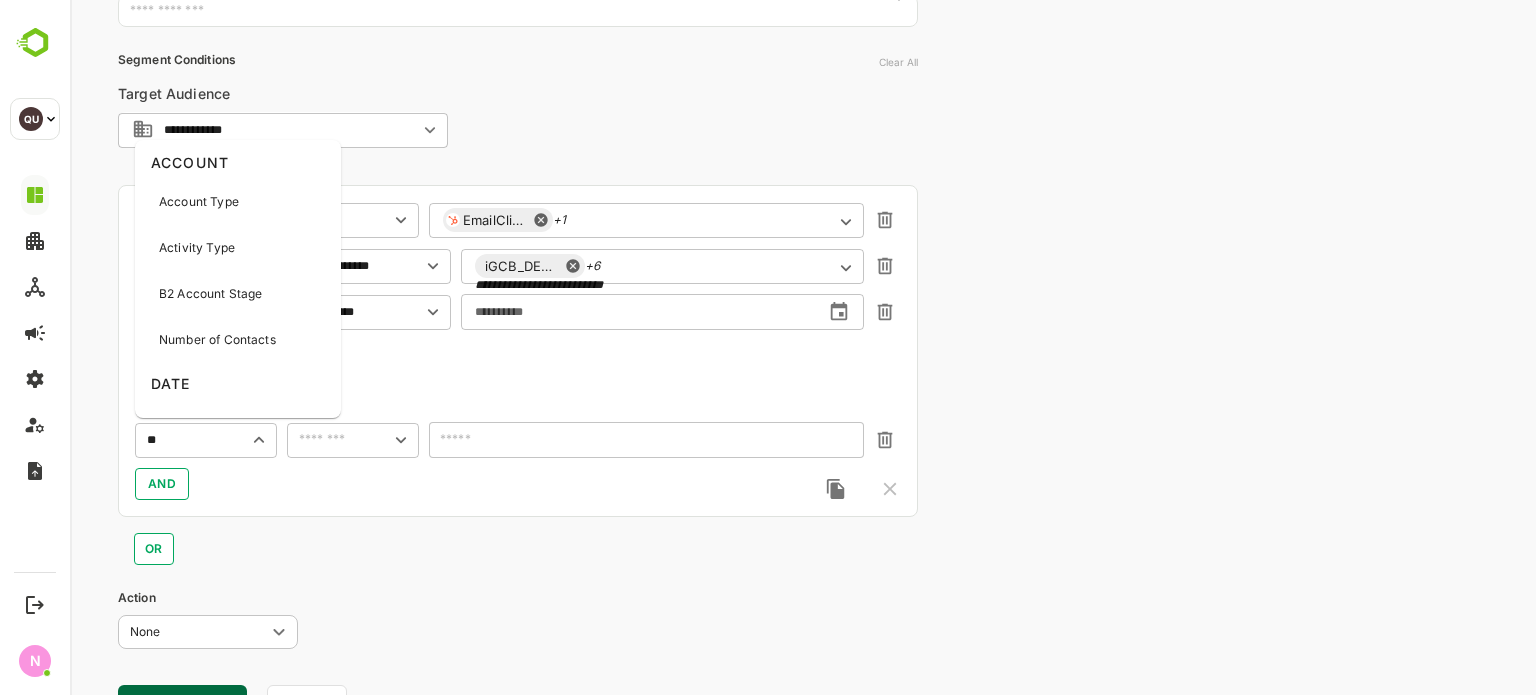 type on "***" 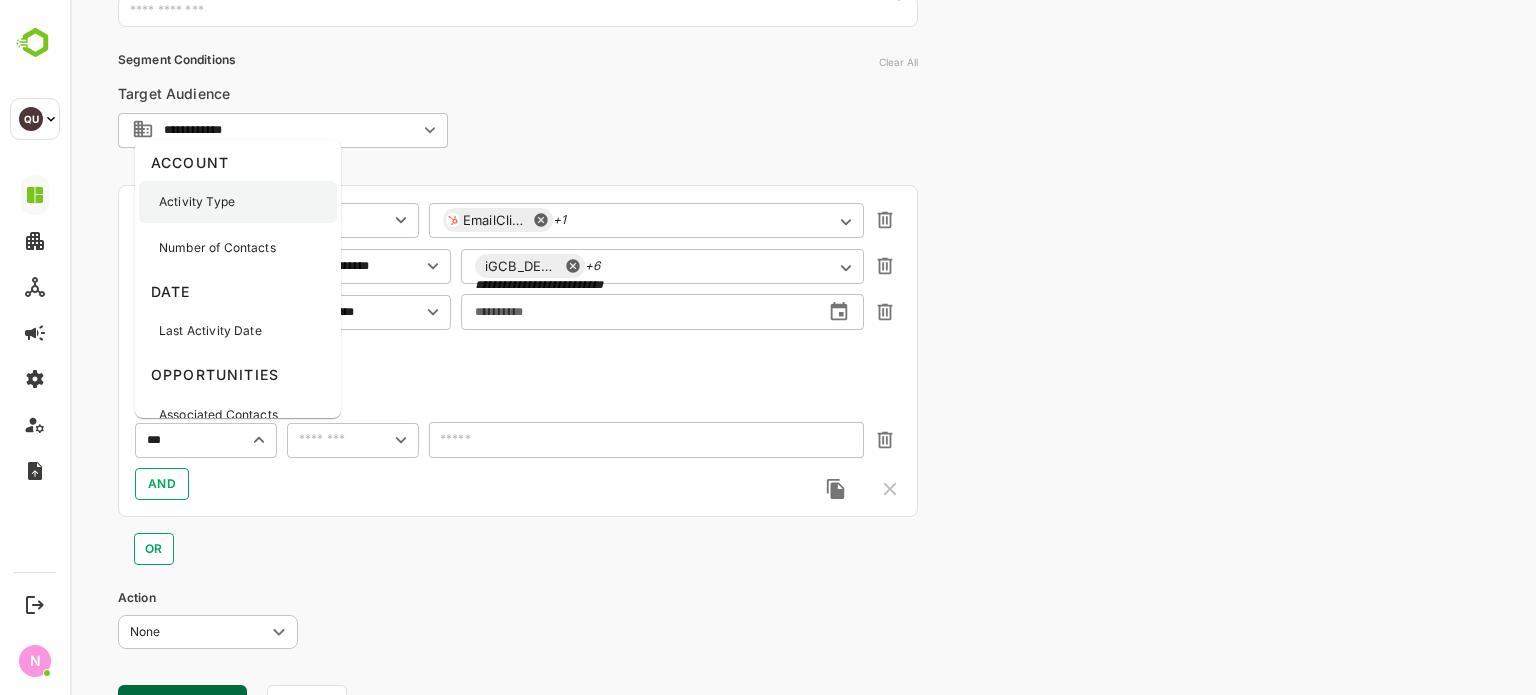 click on "Activity Type" at bounding box center [238, 202] 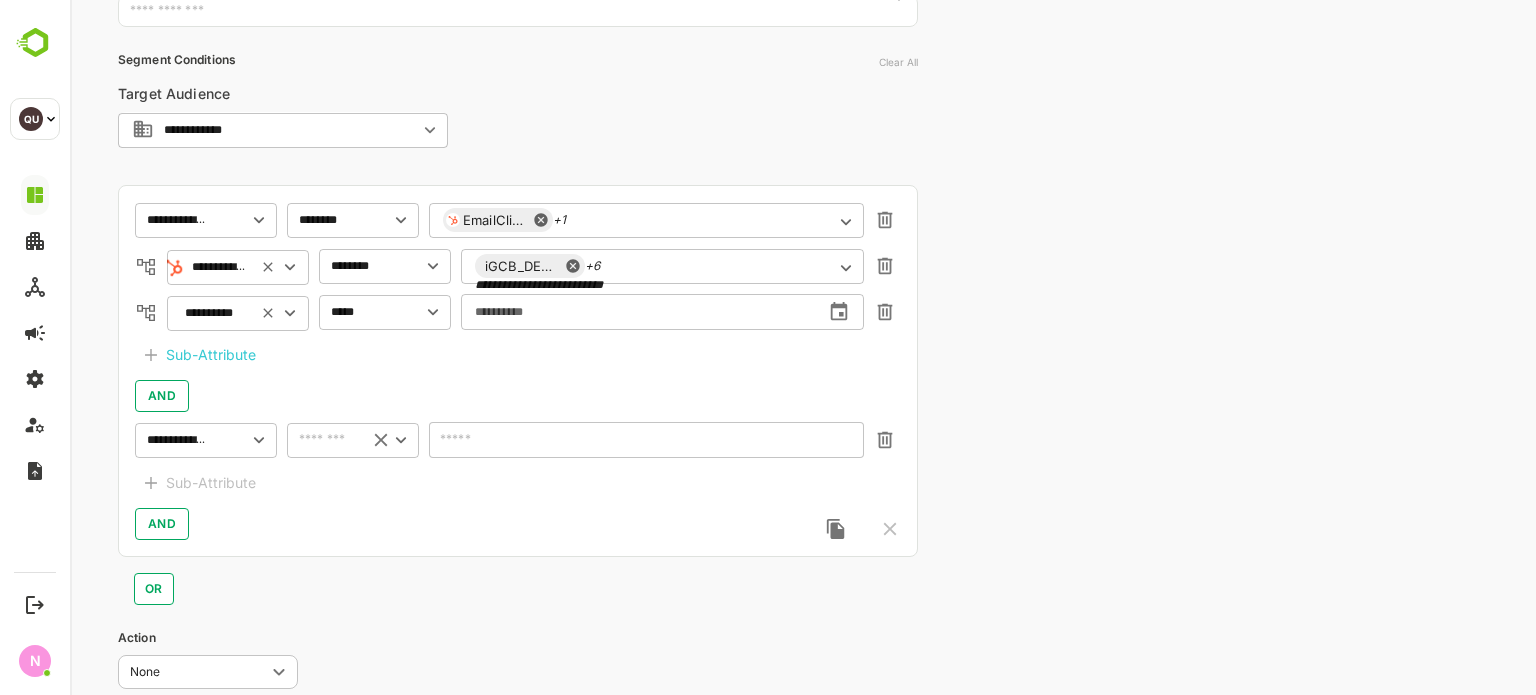click on "​" at bounding box center (353, 440) 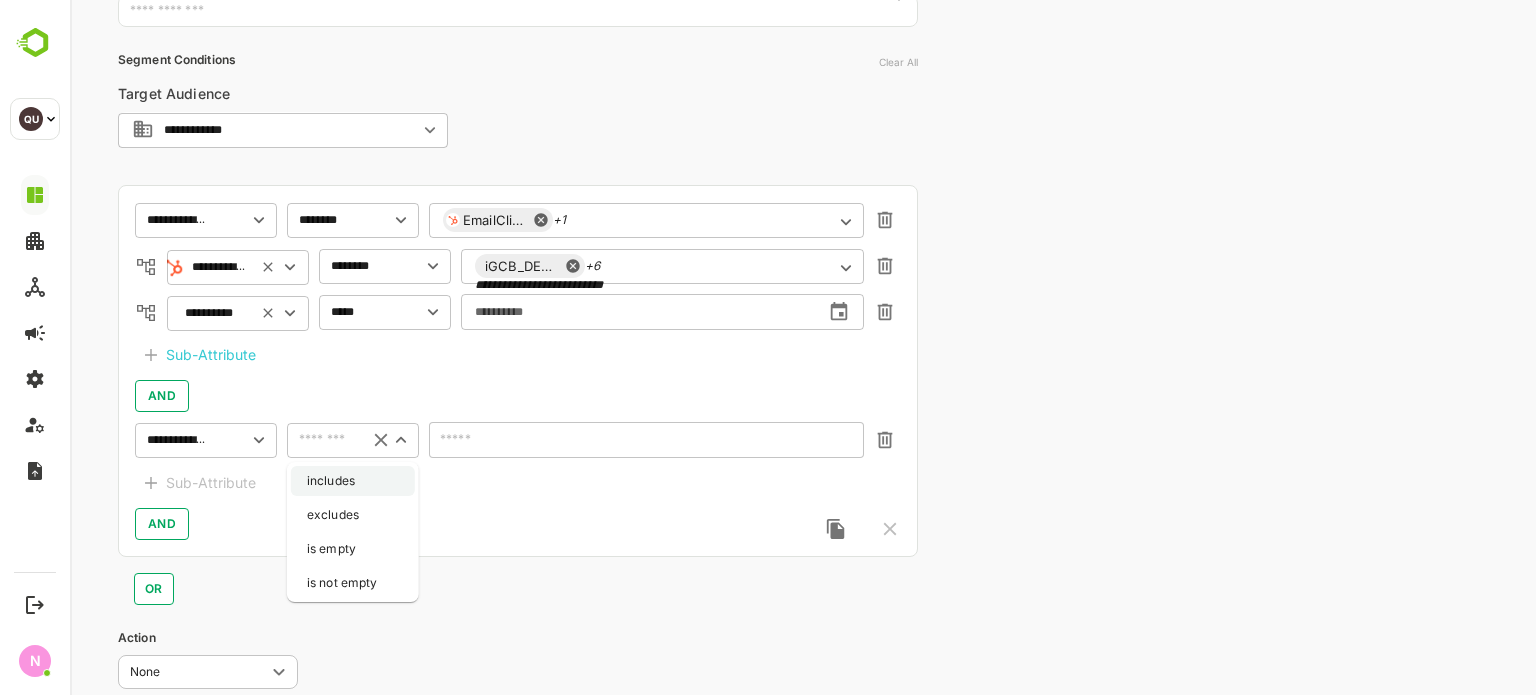 click on "includes" at bounding box center [353, 481] 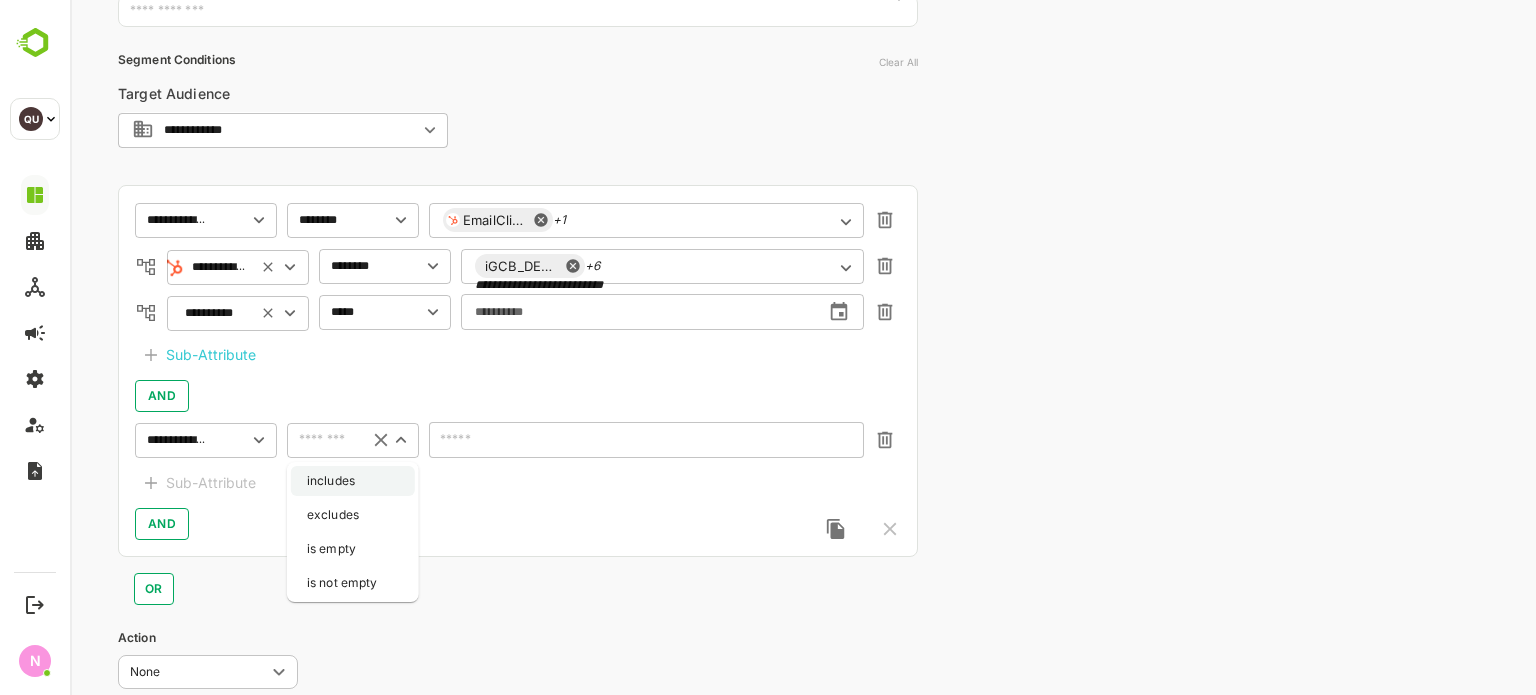 type on "********" 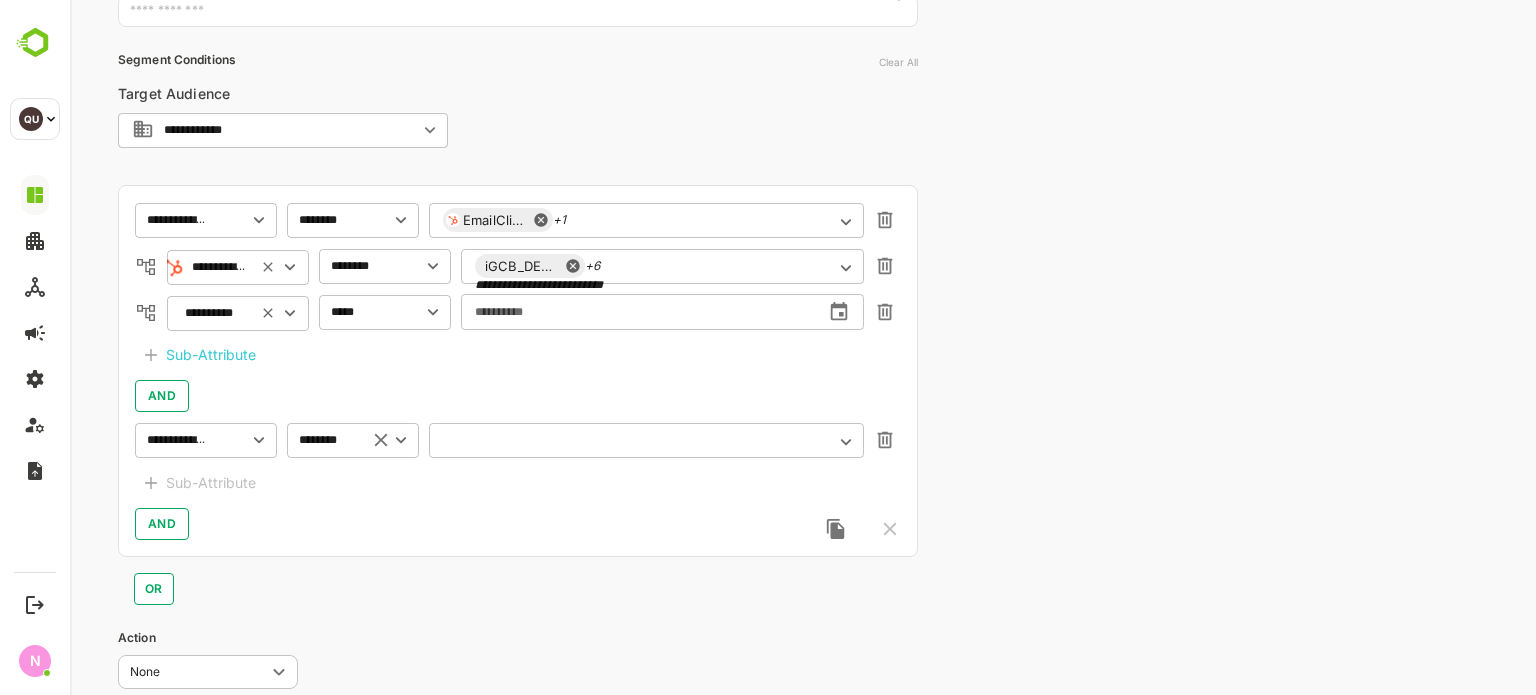 click on "​" at bounding box center (646, 440) 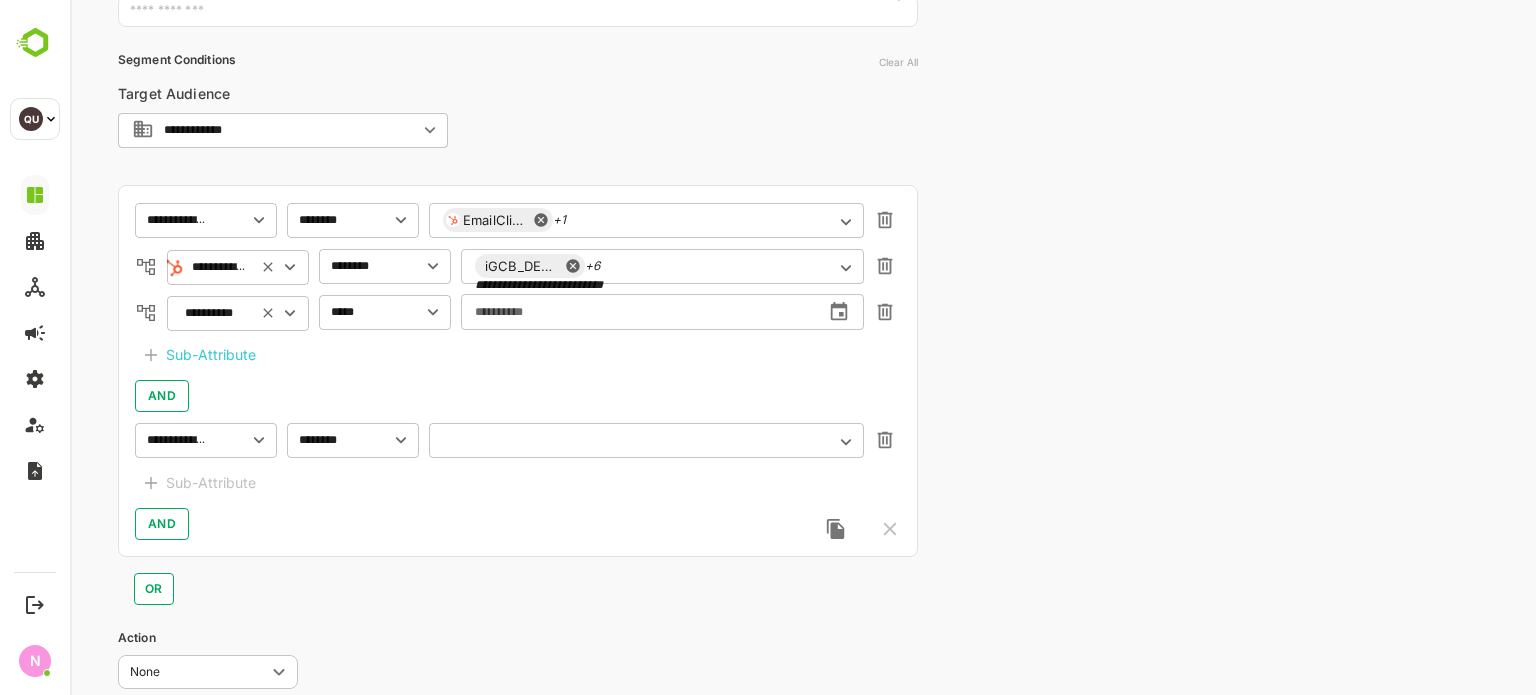 click on "​" at bounding box center [646, 440] 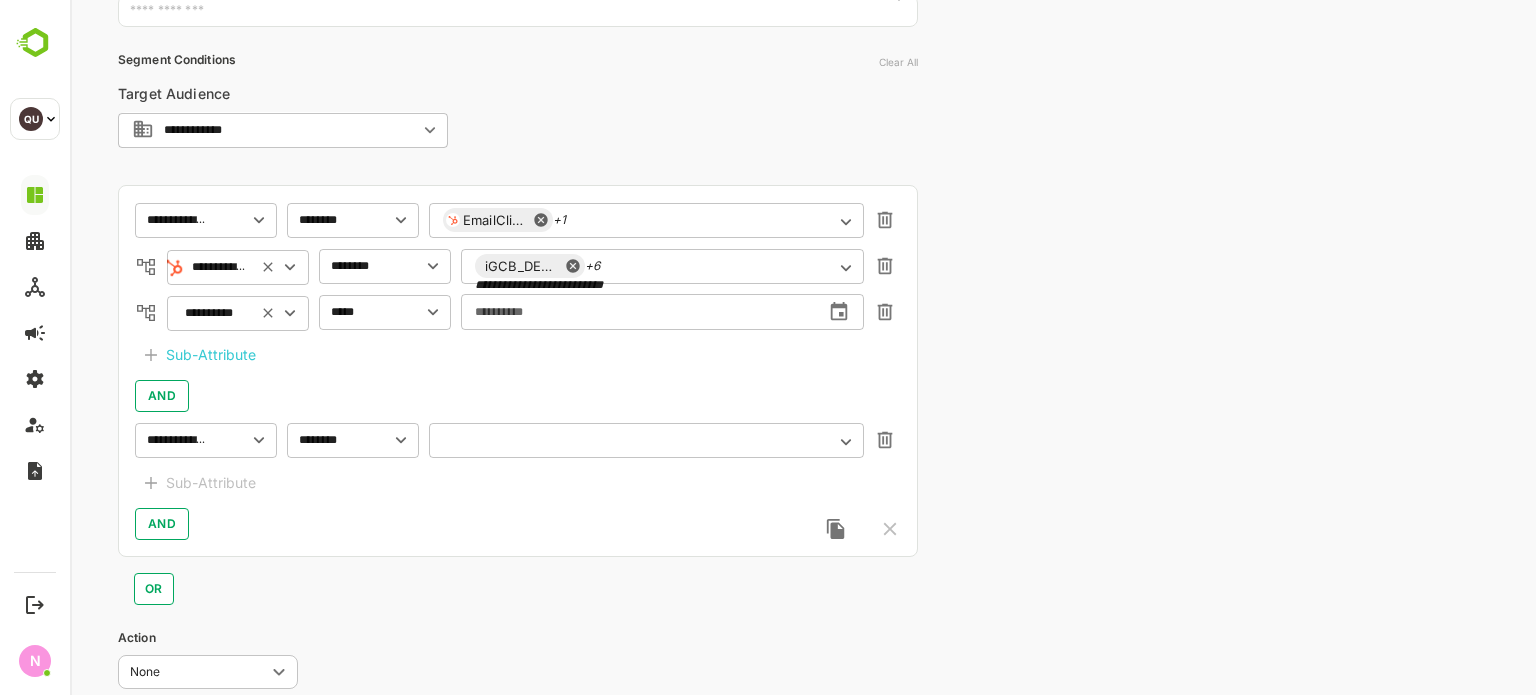 click on "​" at bounding box center [646, 440] 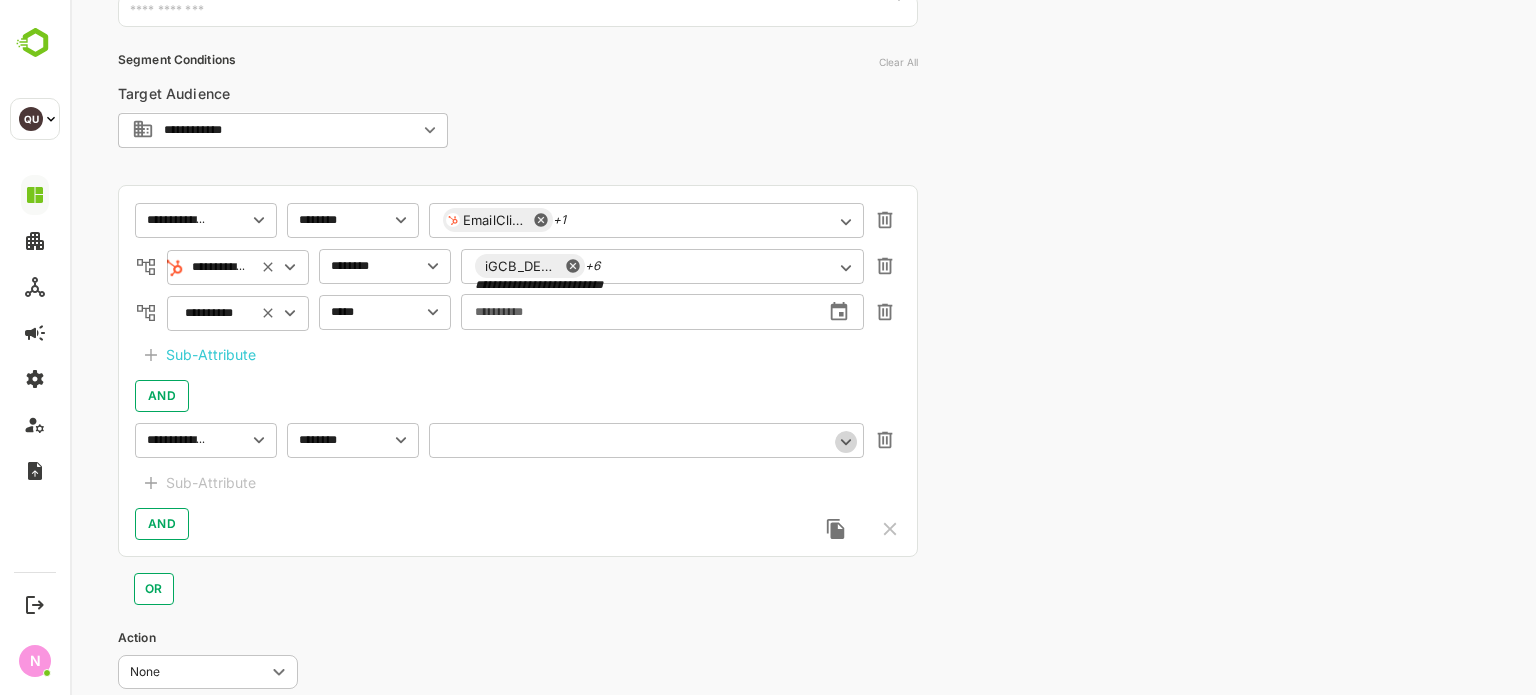 click 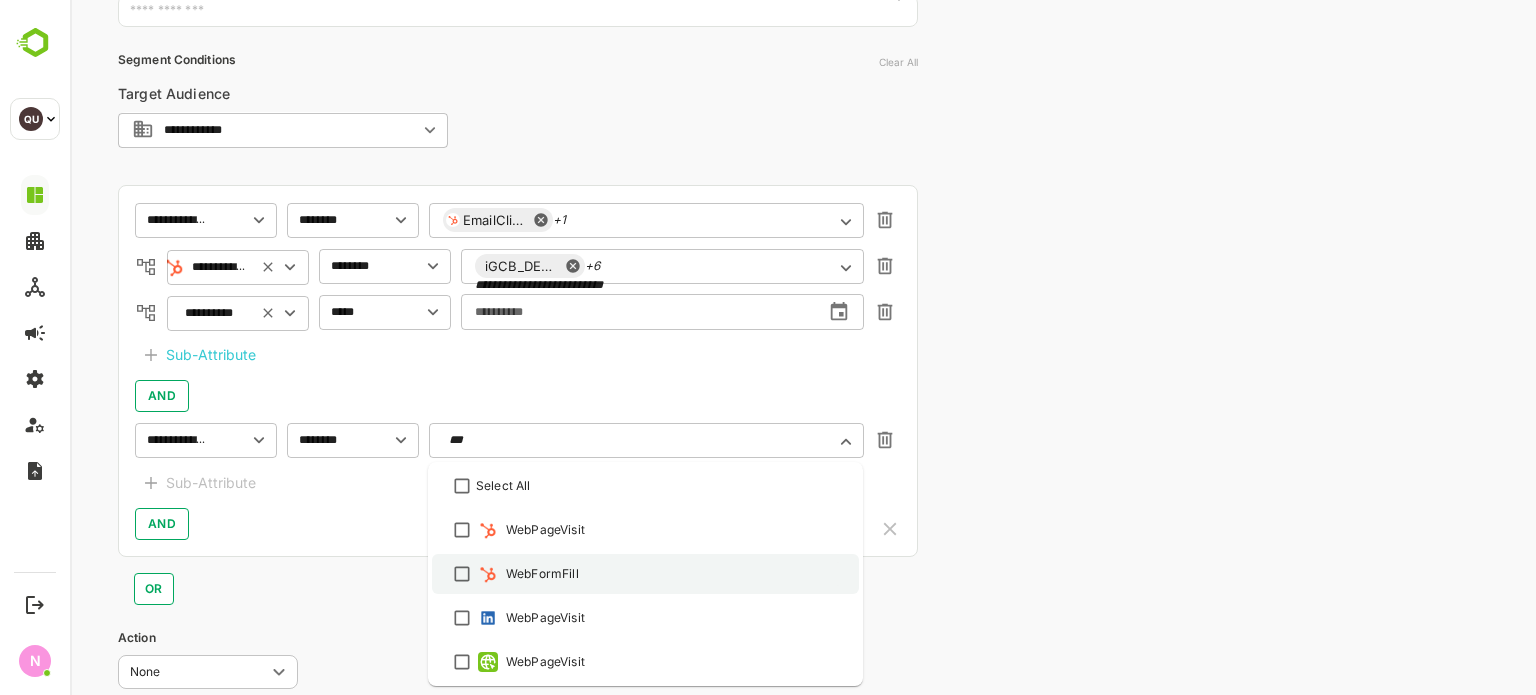 click on "WebFormFill" at bounding box center (645, 574) 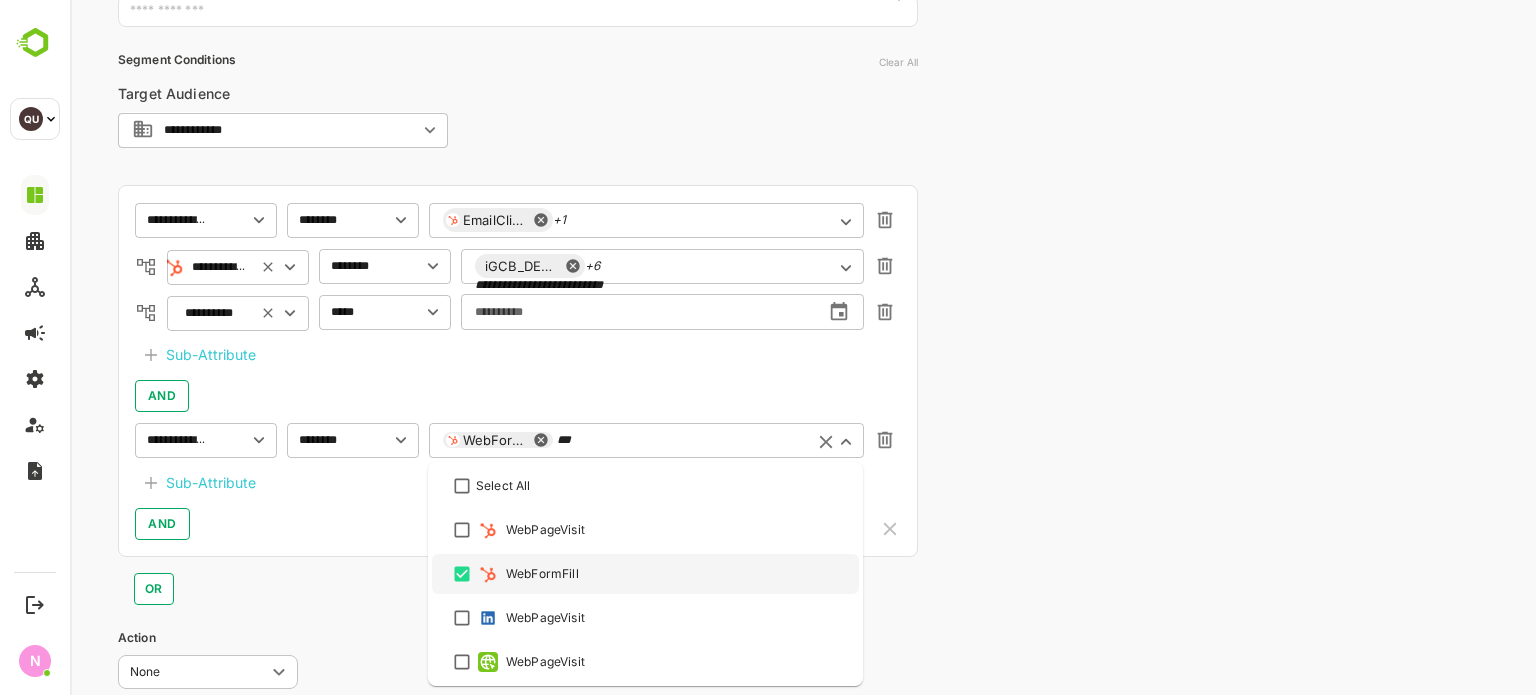 type on "***" 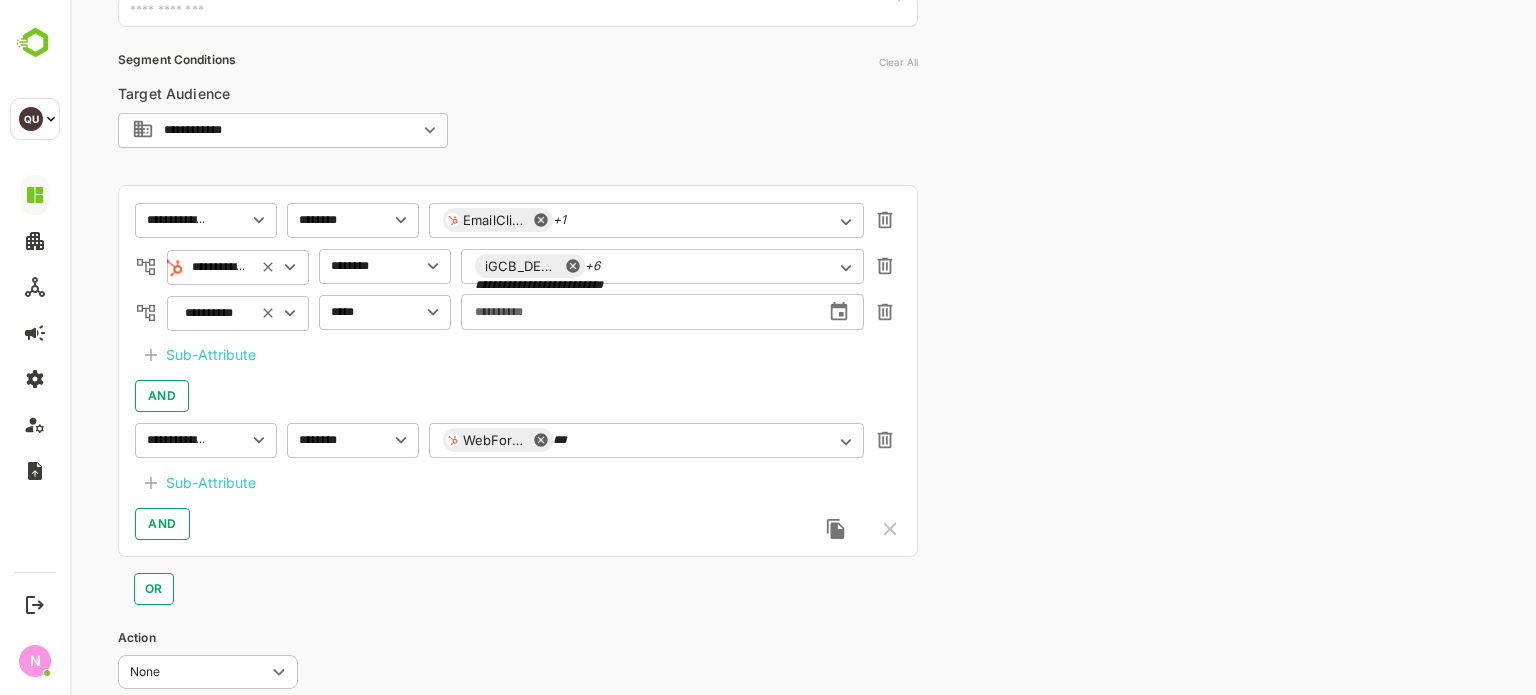 click on "**********" at bounding box center (518, 371) 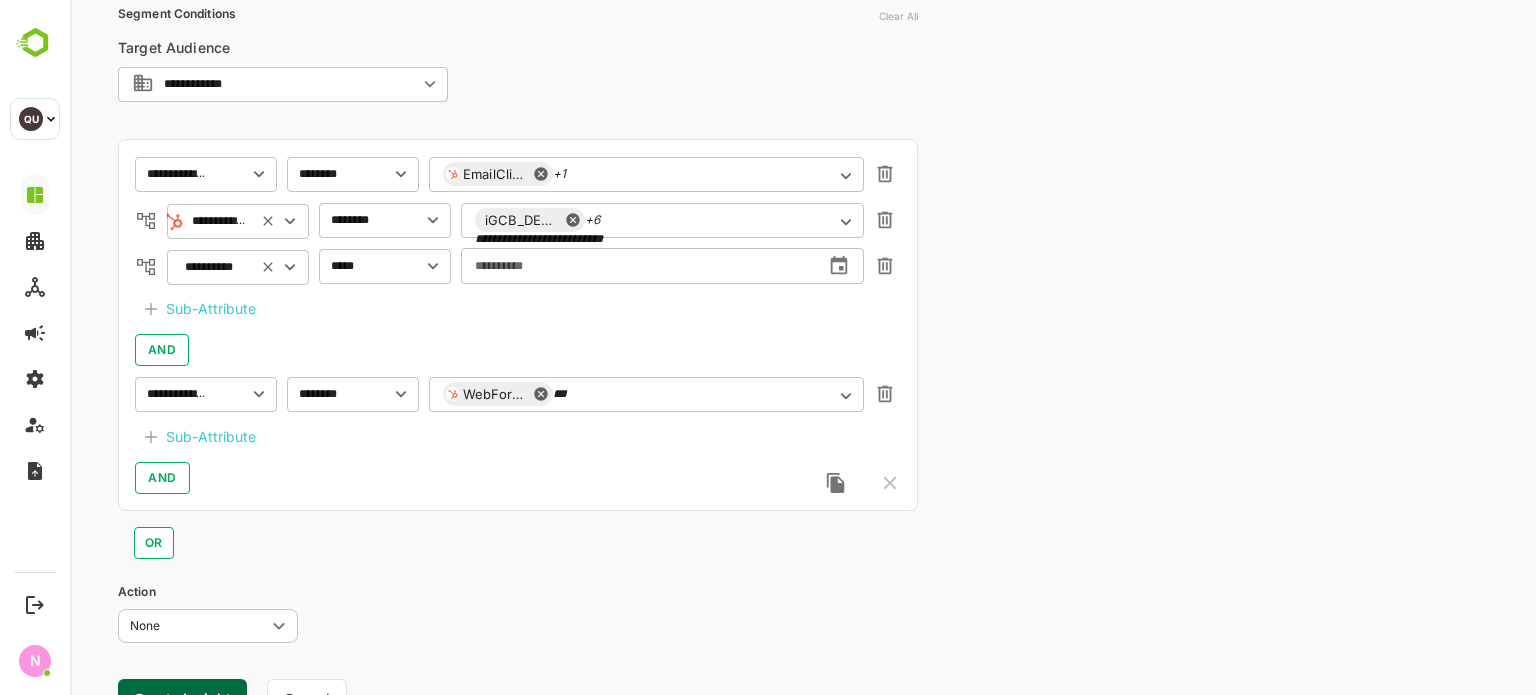 scroll, scrollTop: 441, scrollLeft: 0, axis: vertical 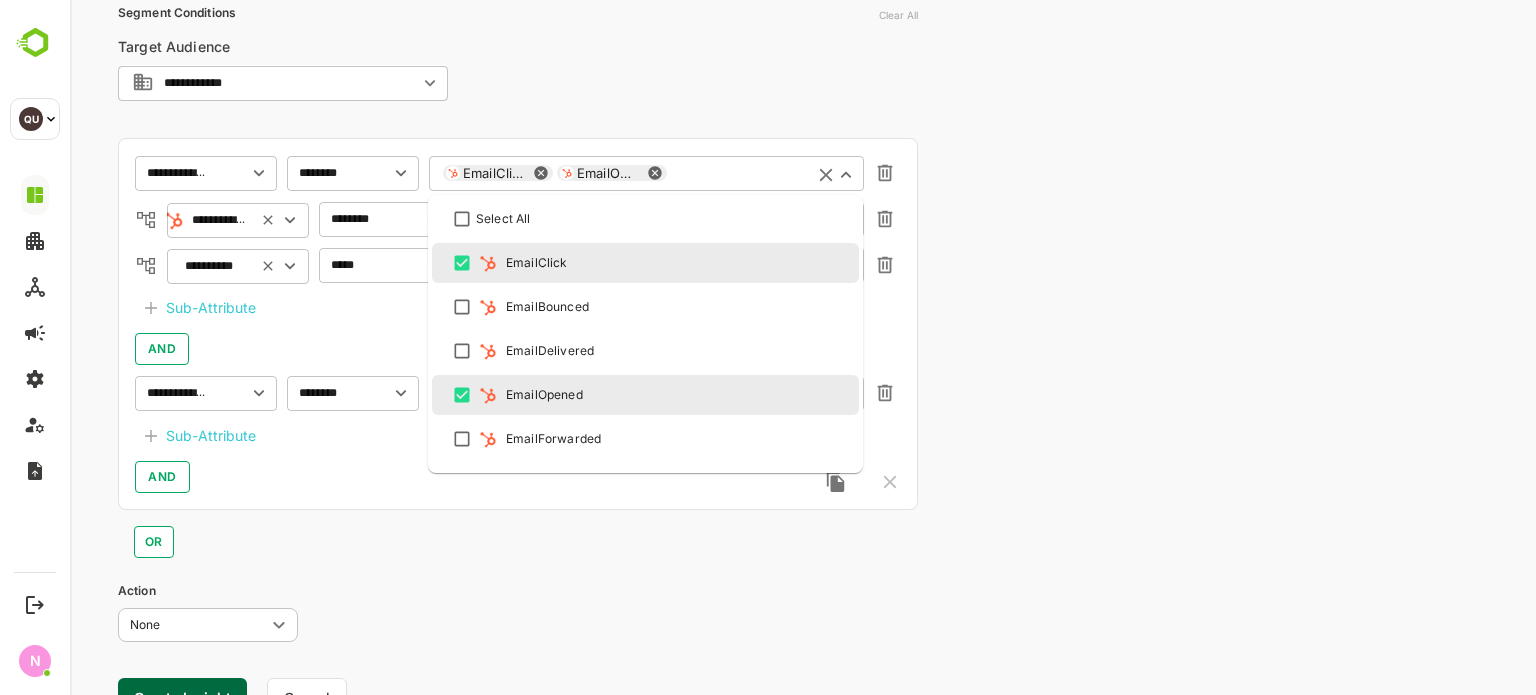 click on "EmailClick EmailOpened" at bounding box center (646, 173) 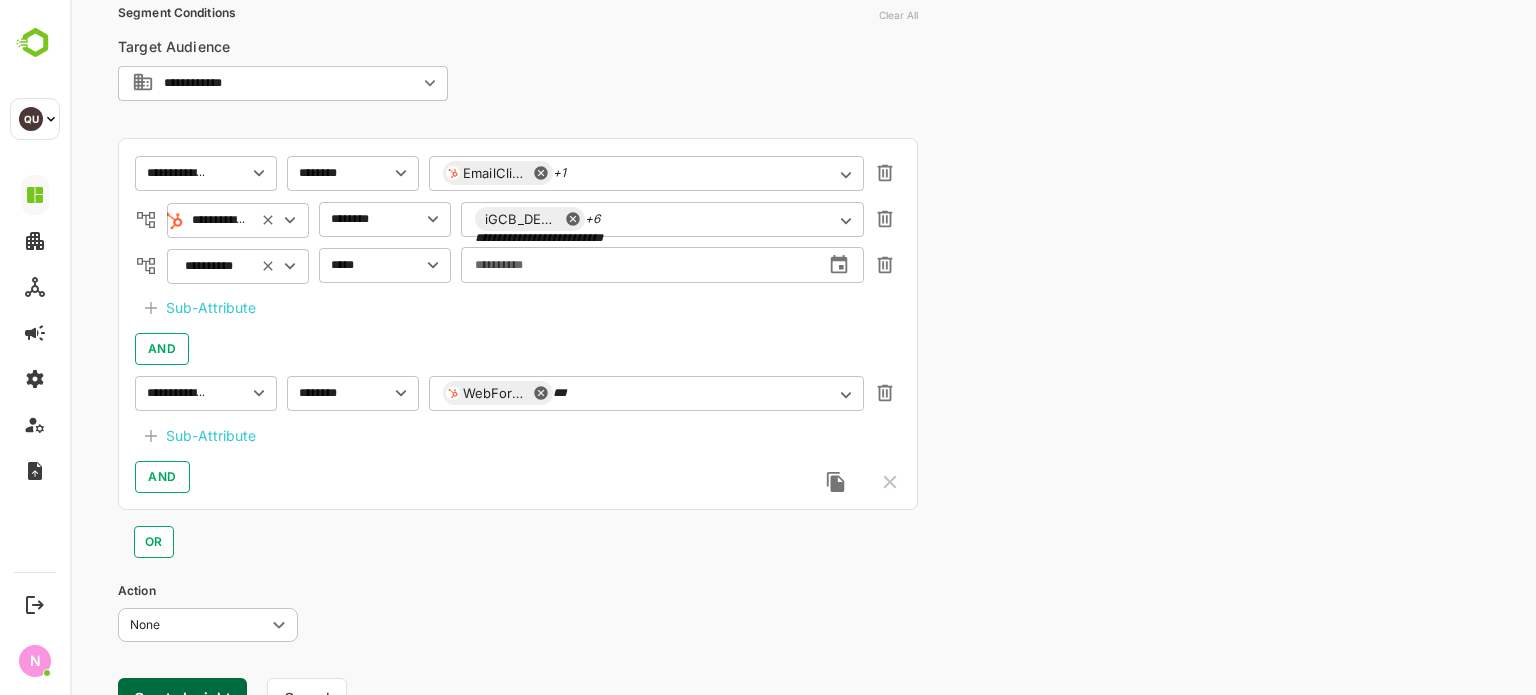 click on "**********" at bounding box center [518, 294] 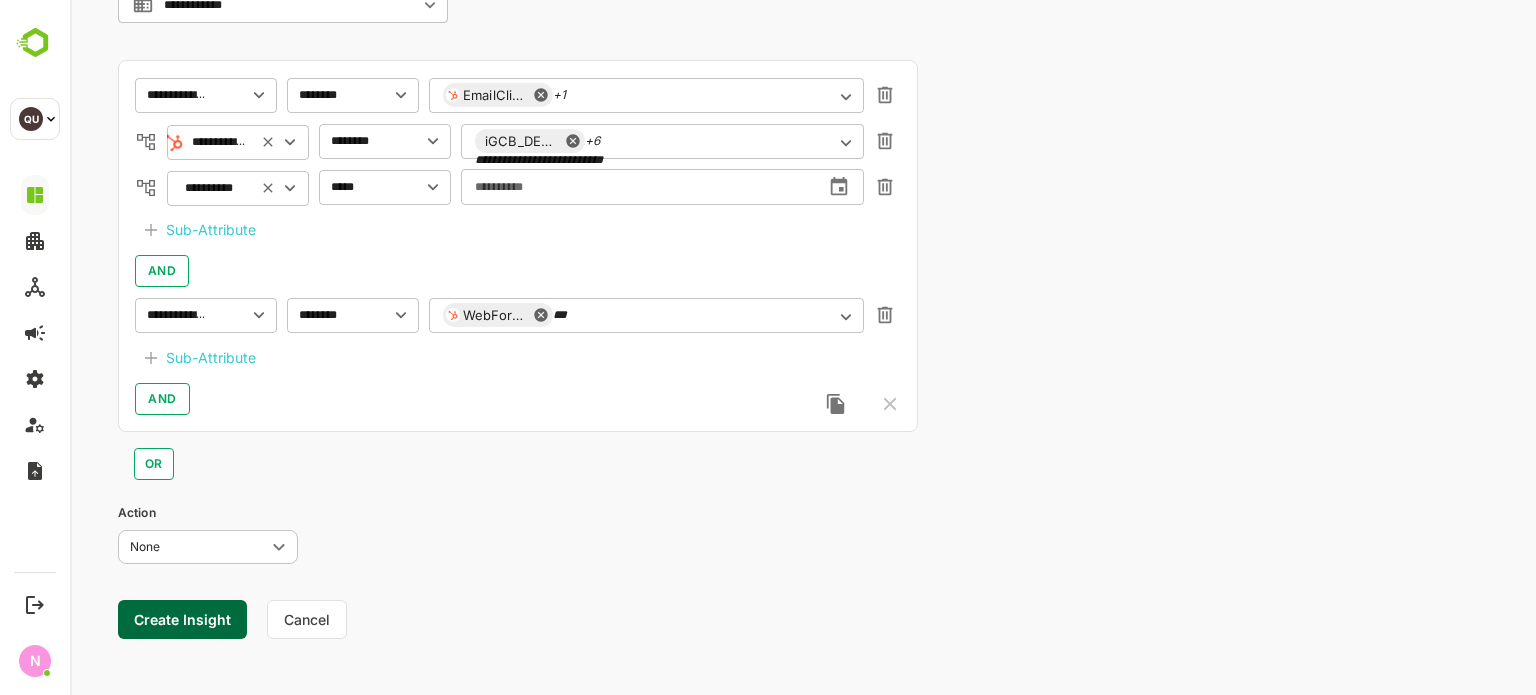 scroll, scrollTop: 529, scrollLeft: 0, axis: vertical 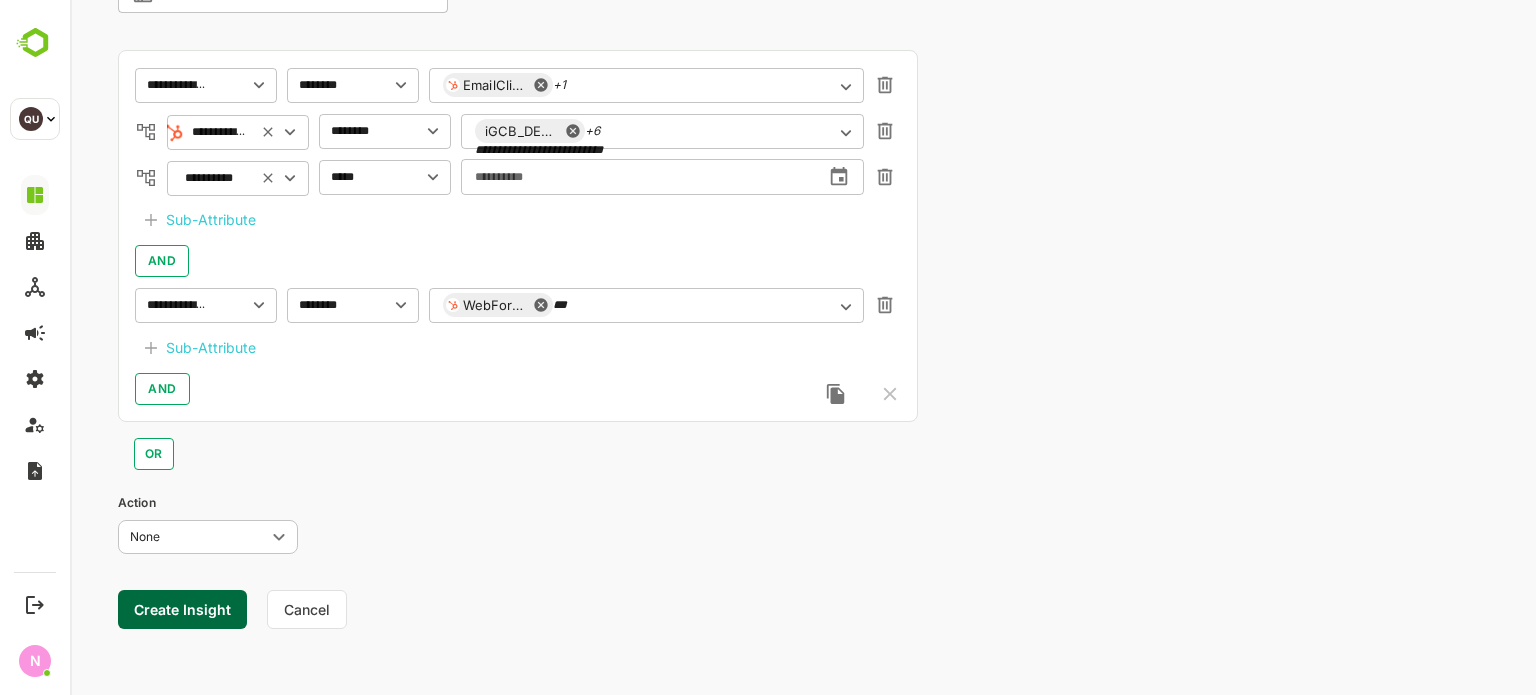 click on "Create Insight" at bounding box center (182, 609) 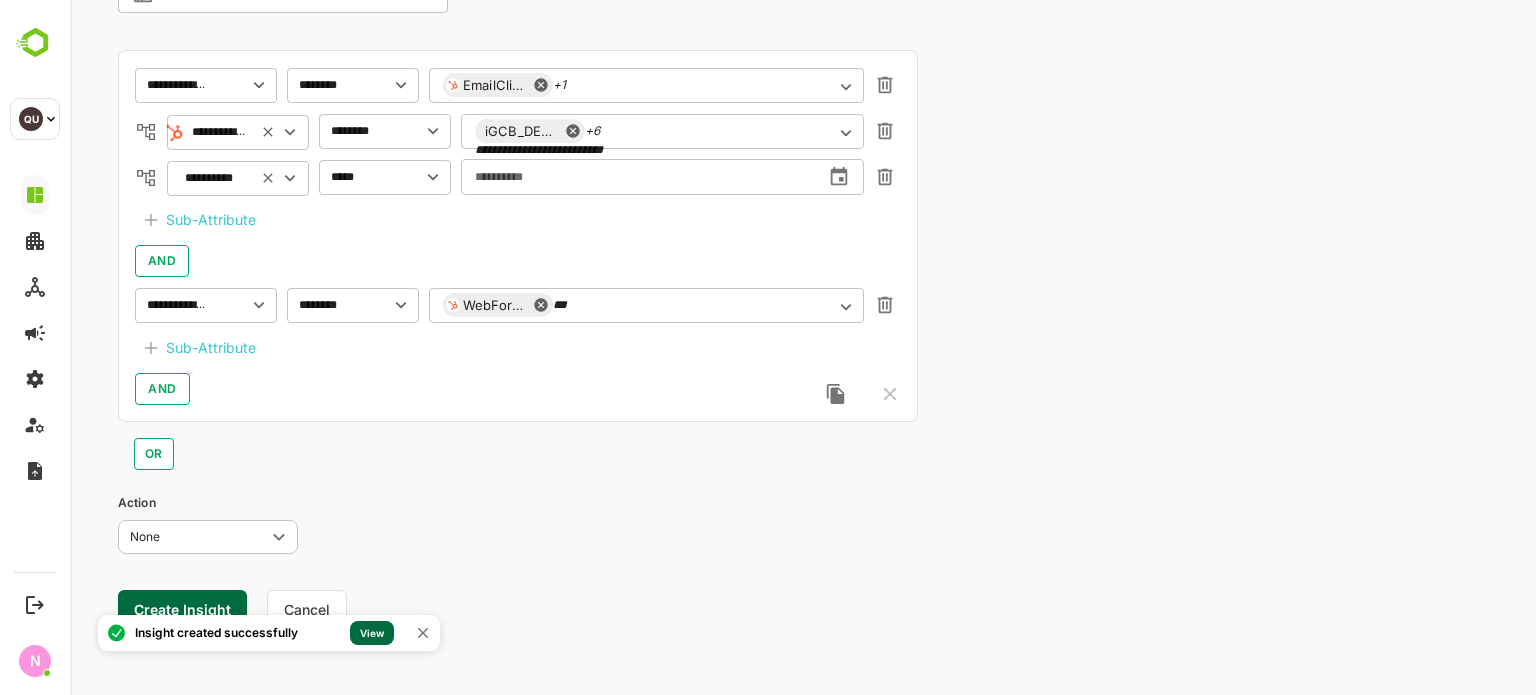 click on "Sub-Attribute" at bounding box center [211, 348] 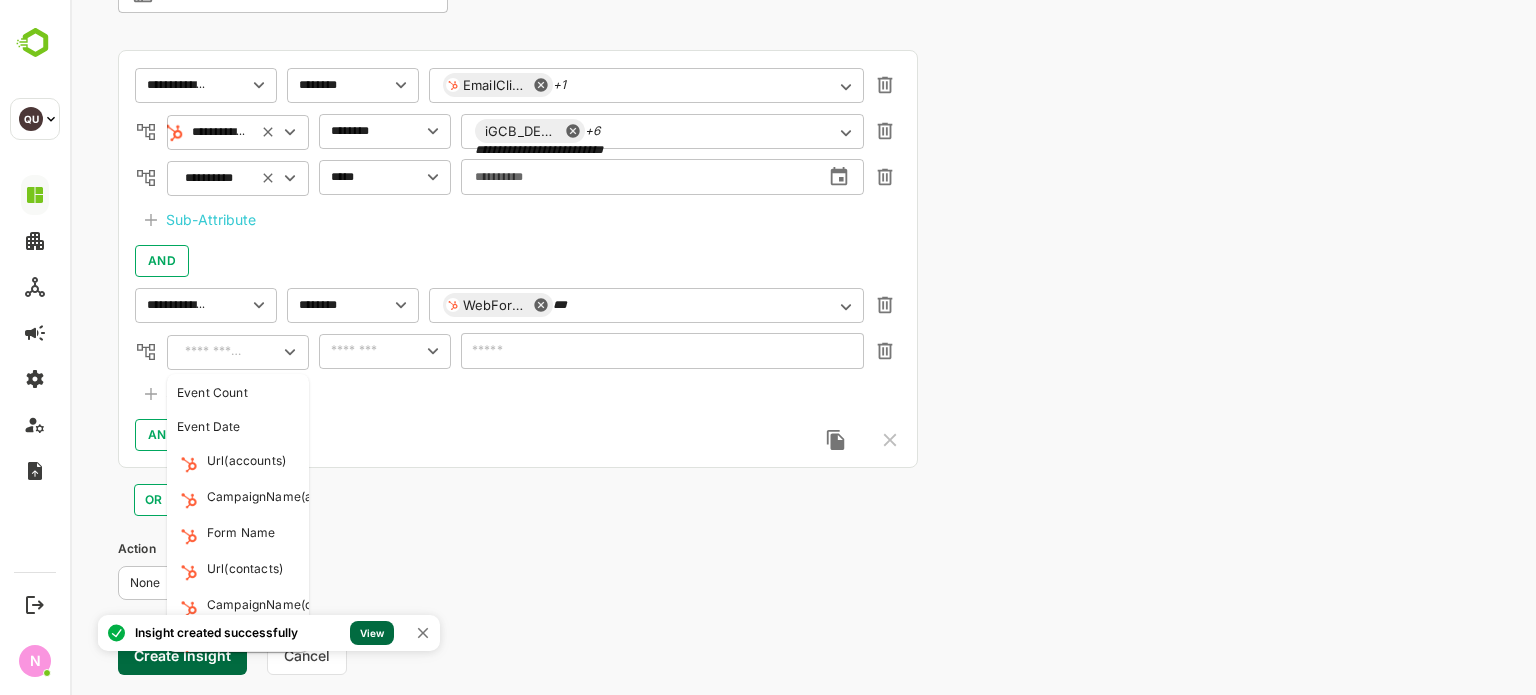 click at bounding box center [215, 352] 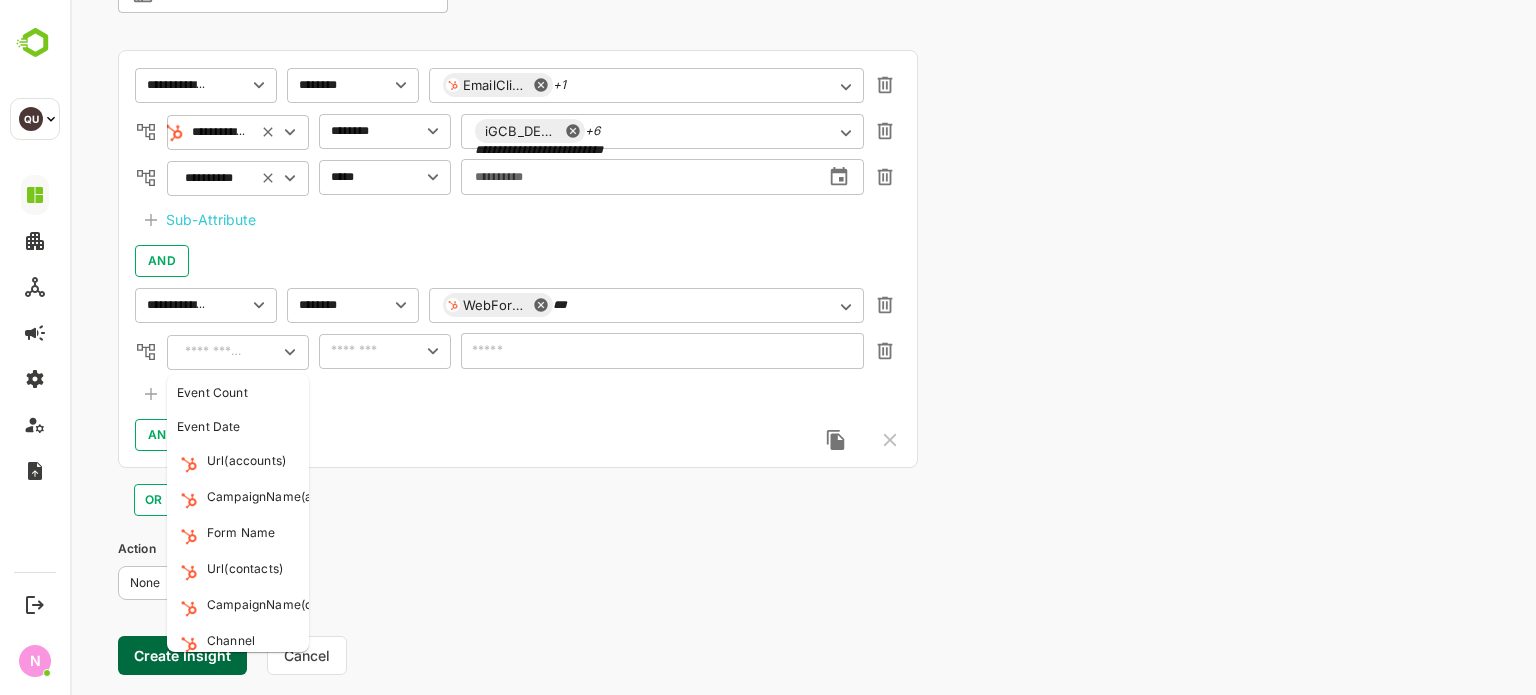 scroll, scrollTop: 0, scrollLeft: 0, axis: both 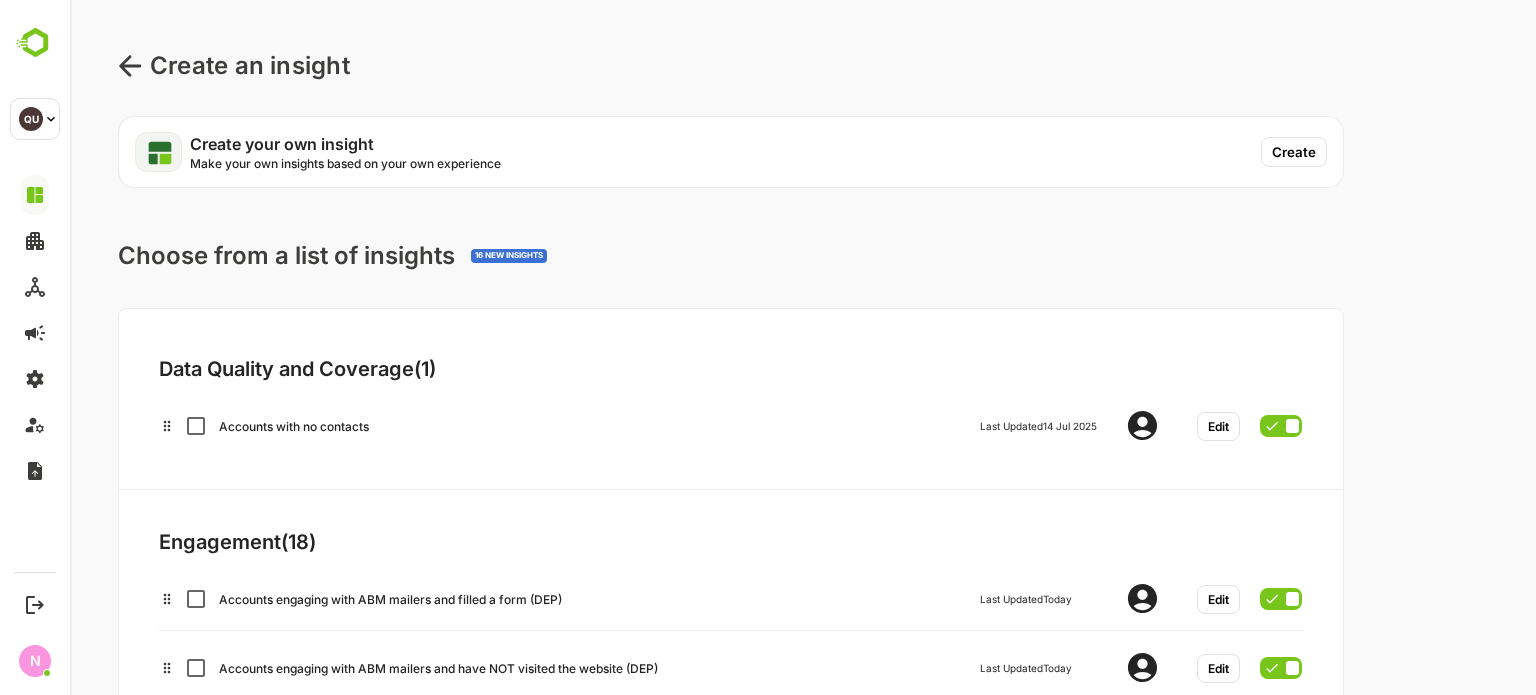 click 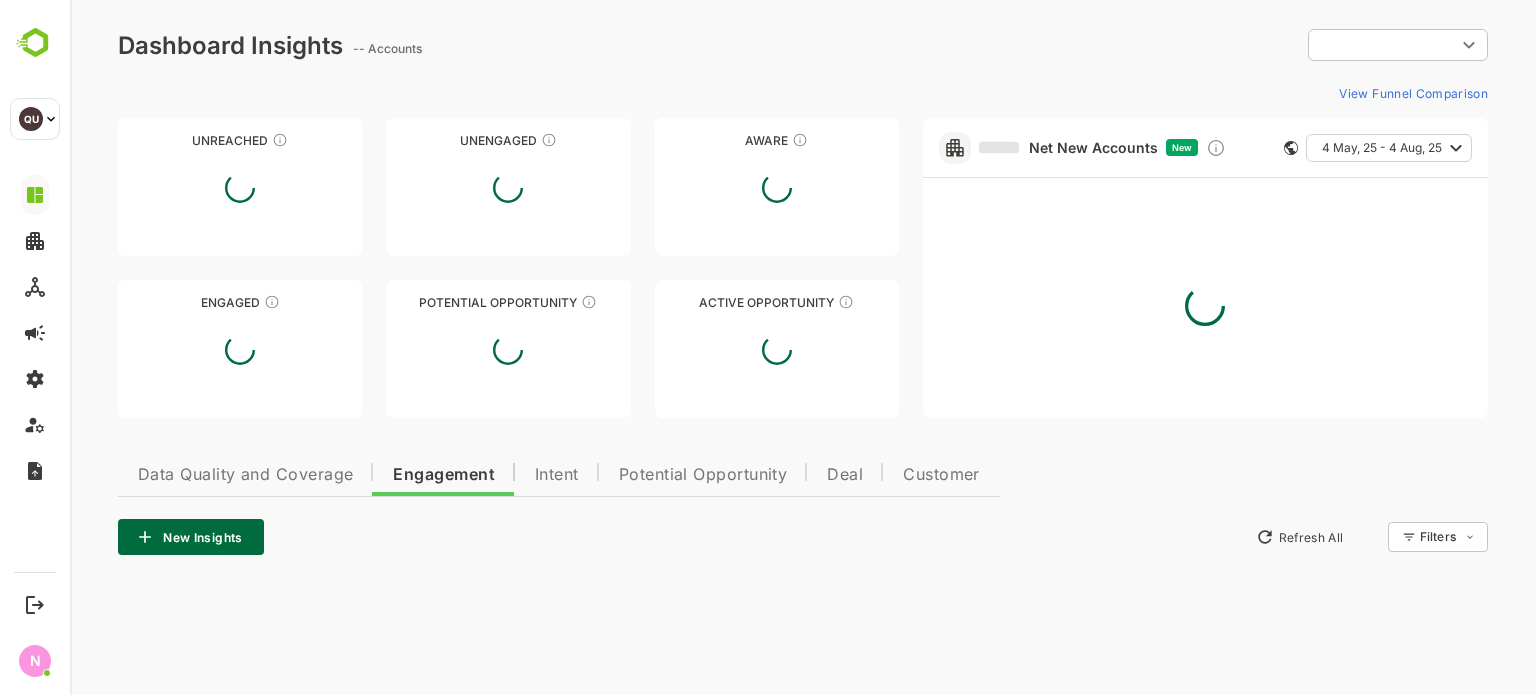 type on "**********" 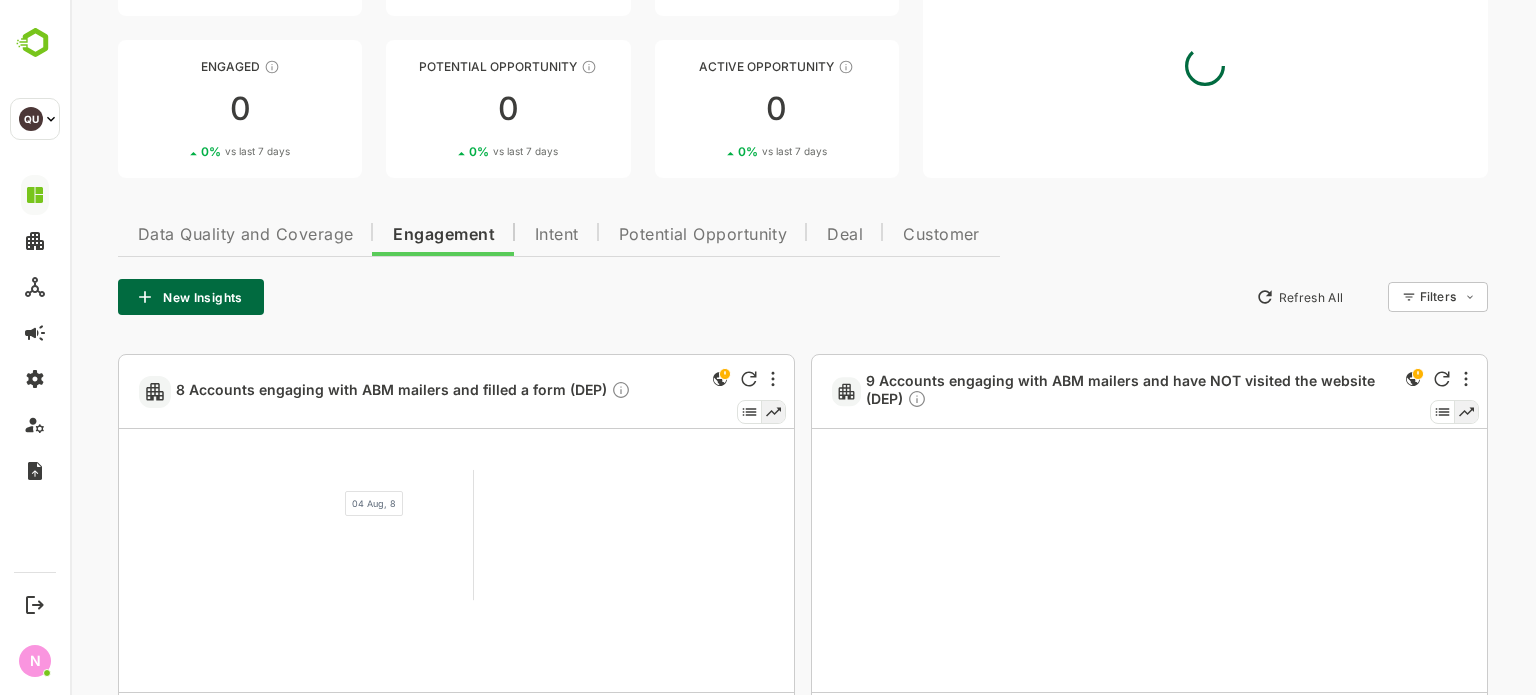 scroll, scrollTop: 260, scrollLeft: 0, axis: vertical 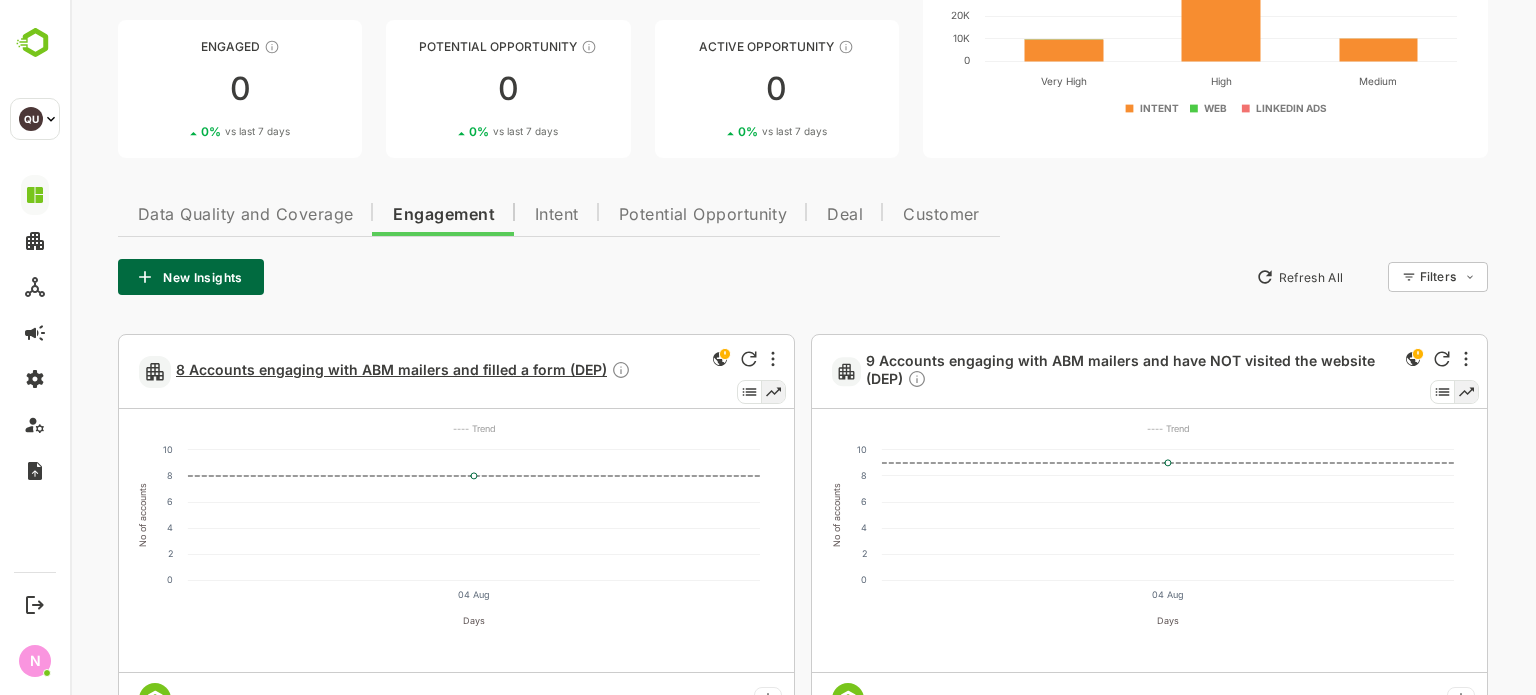 click on "8 Accounts engaging with ABM mailers and filled a form (DEP)" at bounding box center (403, 371) 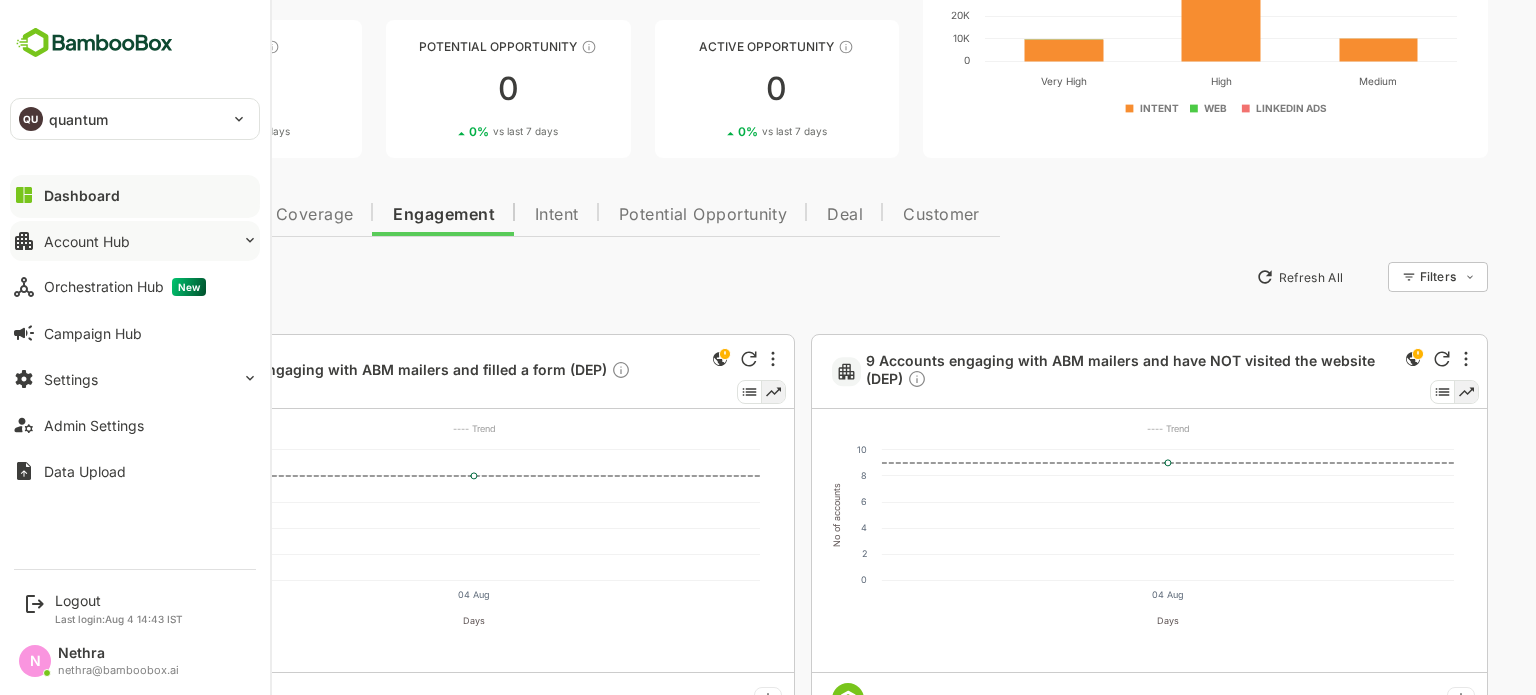 click on "Account Hub" at bounding box center [87, 241] 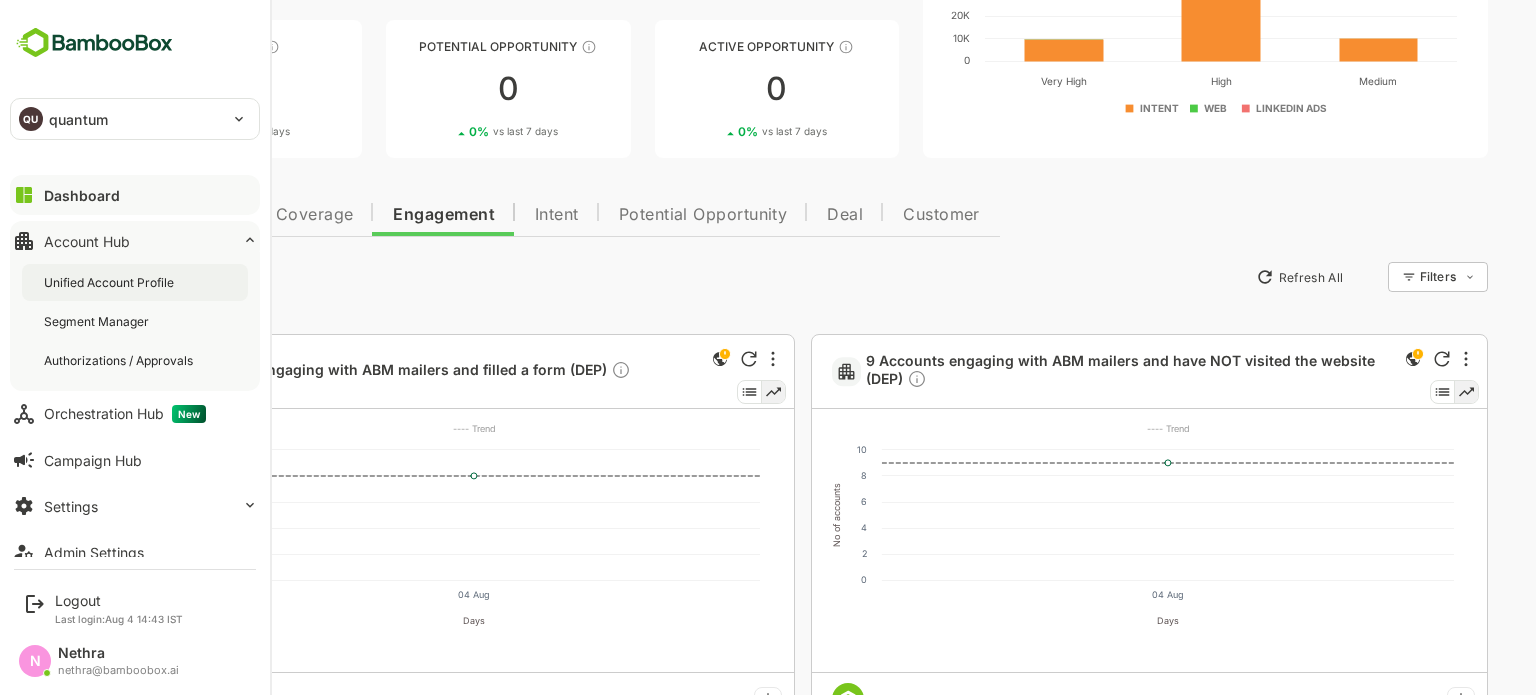 click on "Unified Account Profile" at bounding box center [111, 282] 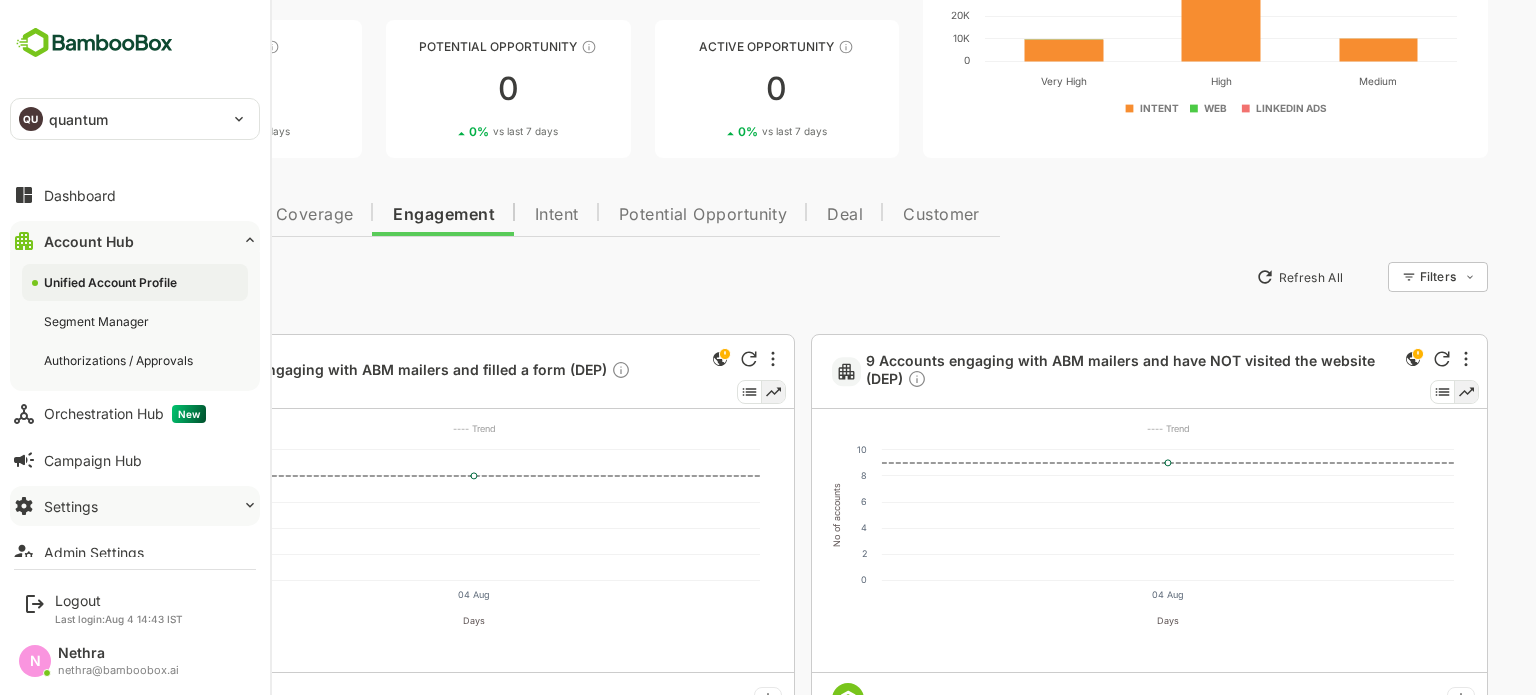 click on "Settings" at bounding box center (71, 506) 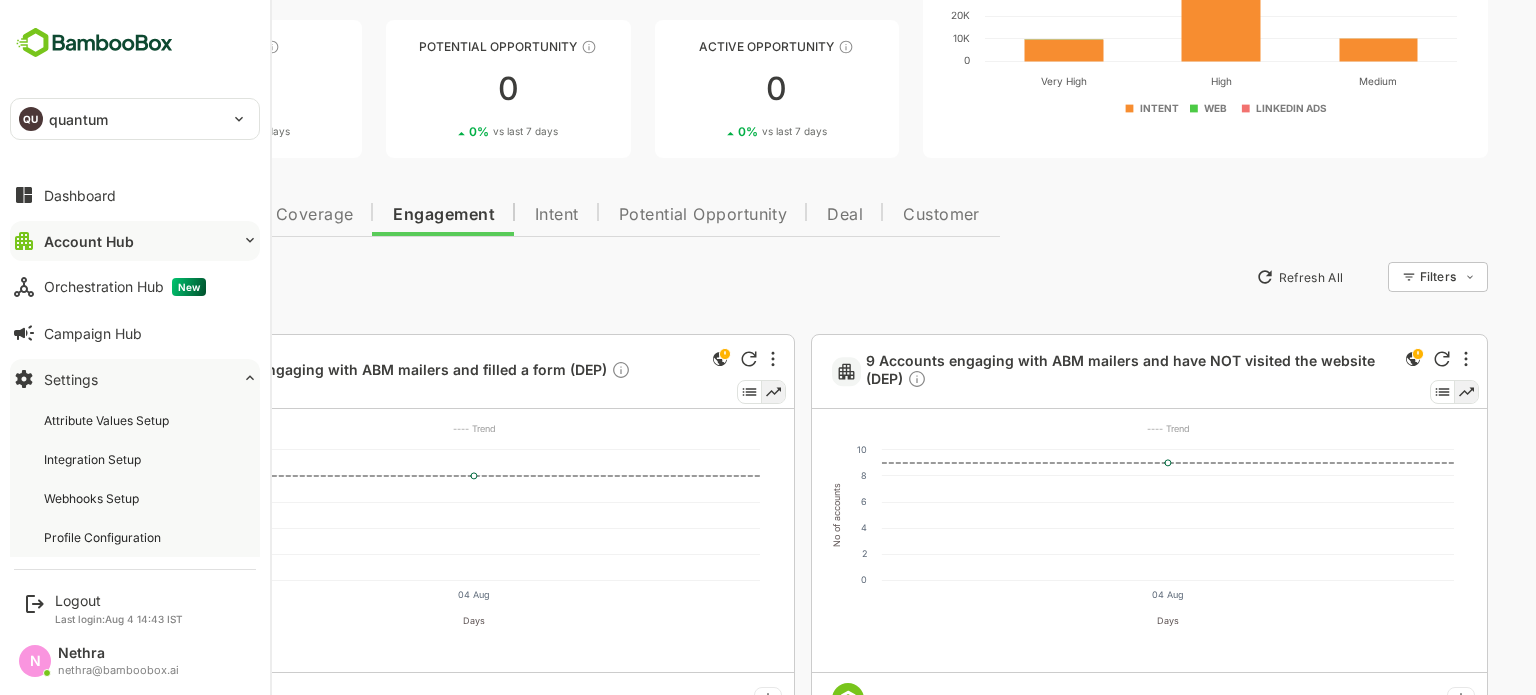 click on "Account Hub" at bounding box center [89, 241] 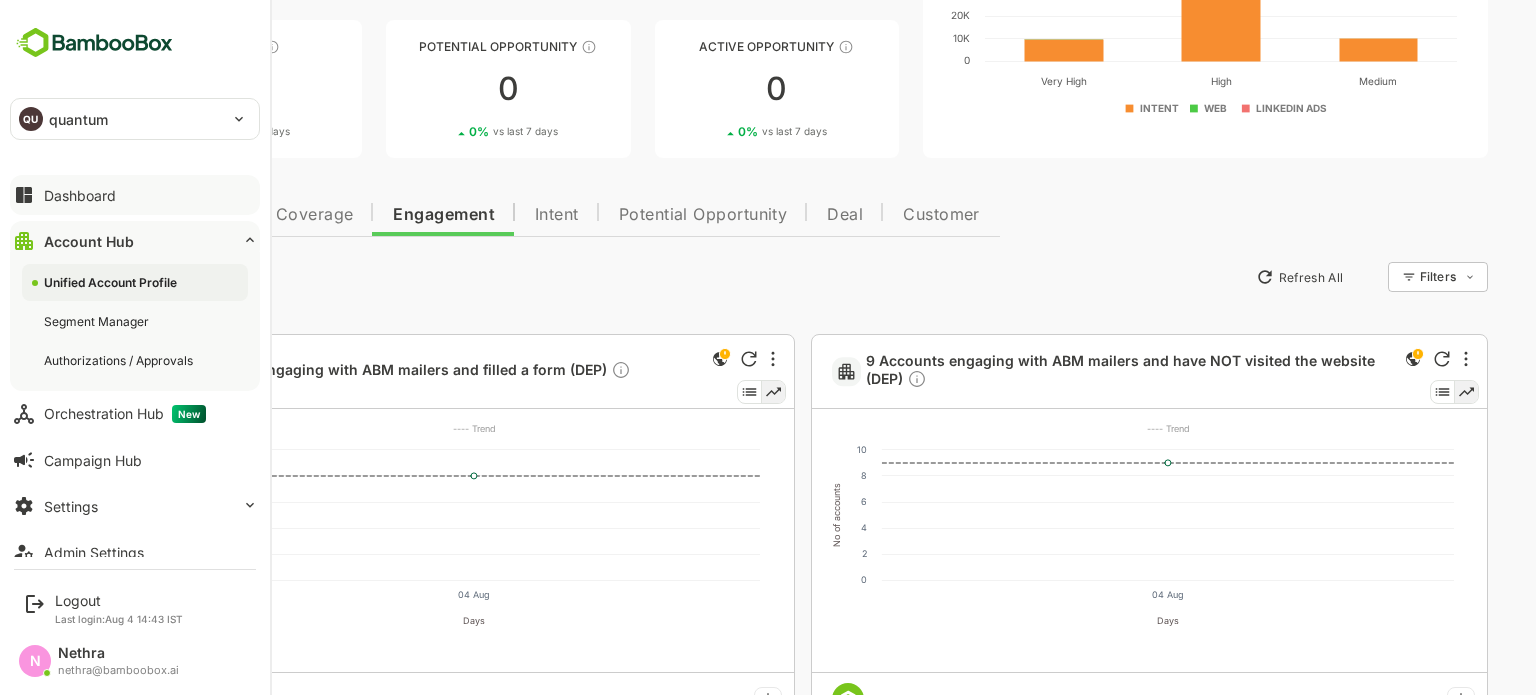 click on "Dashboard" at bounding box center (135, 195) 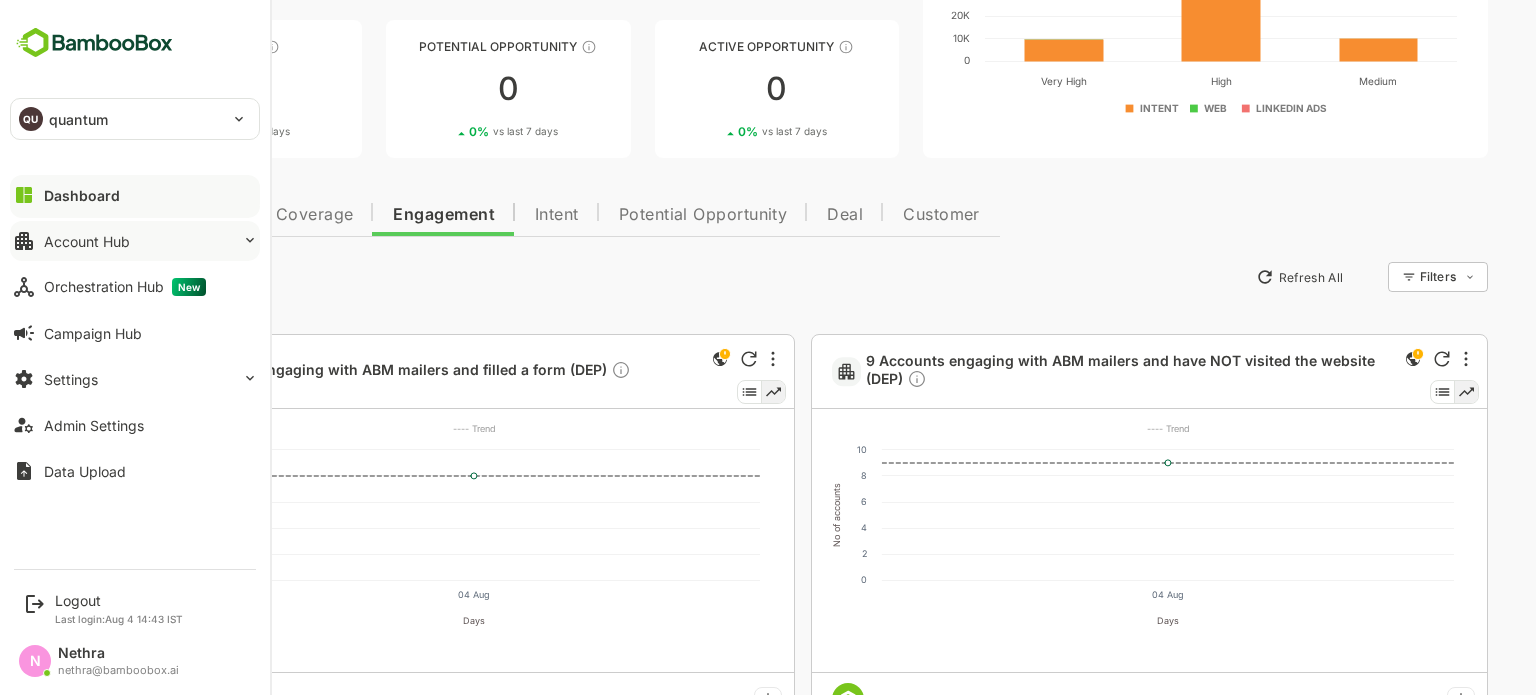 click on "Dashboard" at bounding box center (135, 195) 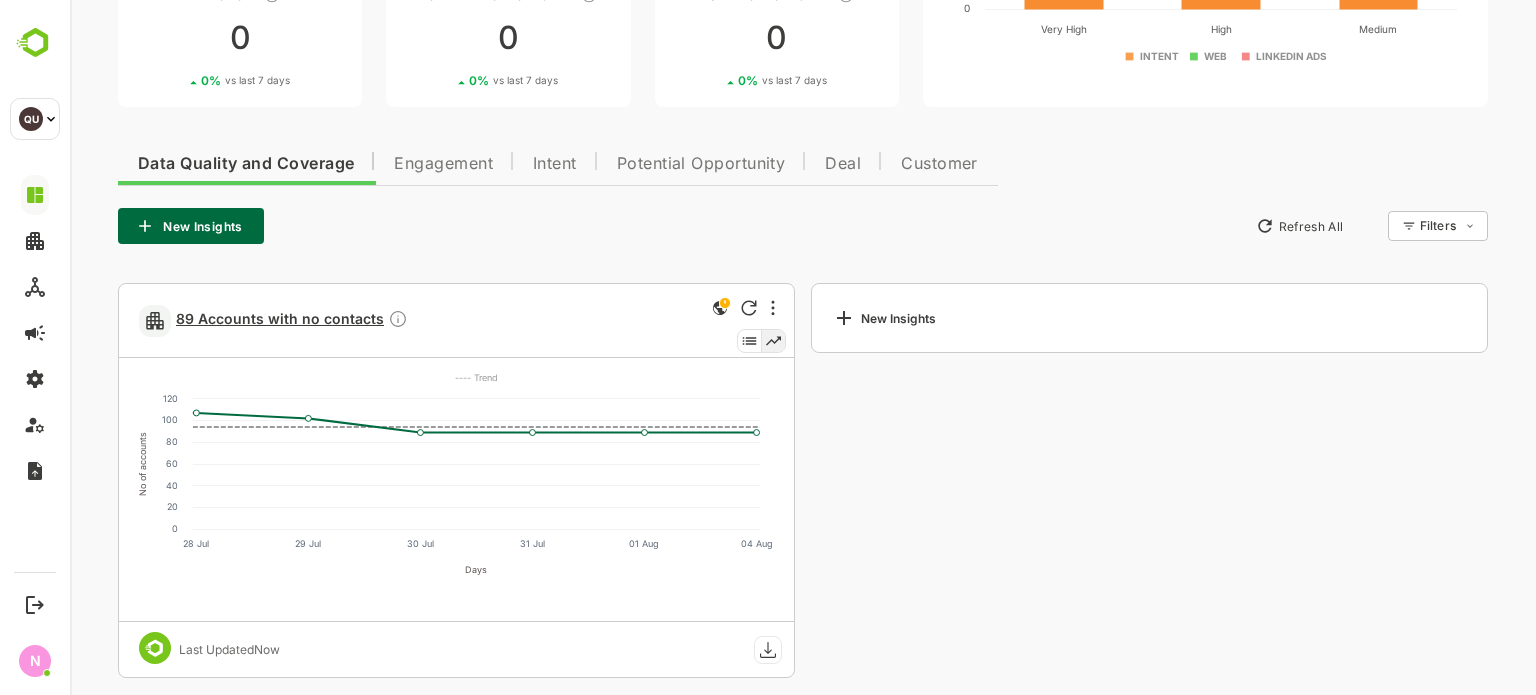 scroll, scrollTop: 325, scrollLeft: 0, axis: vertical 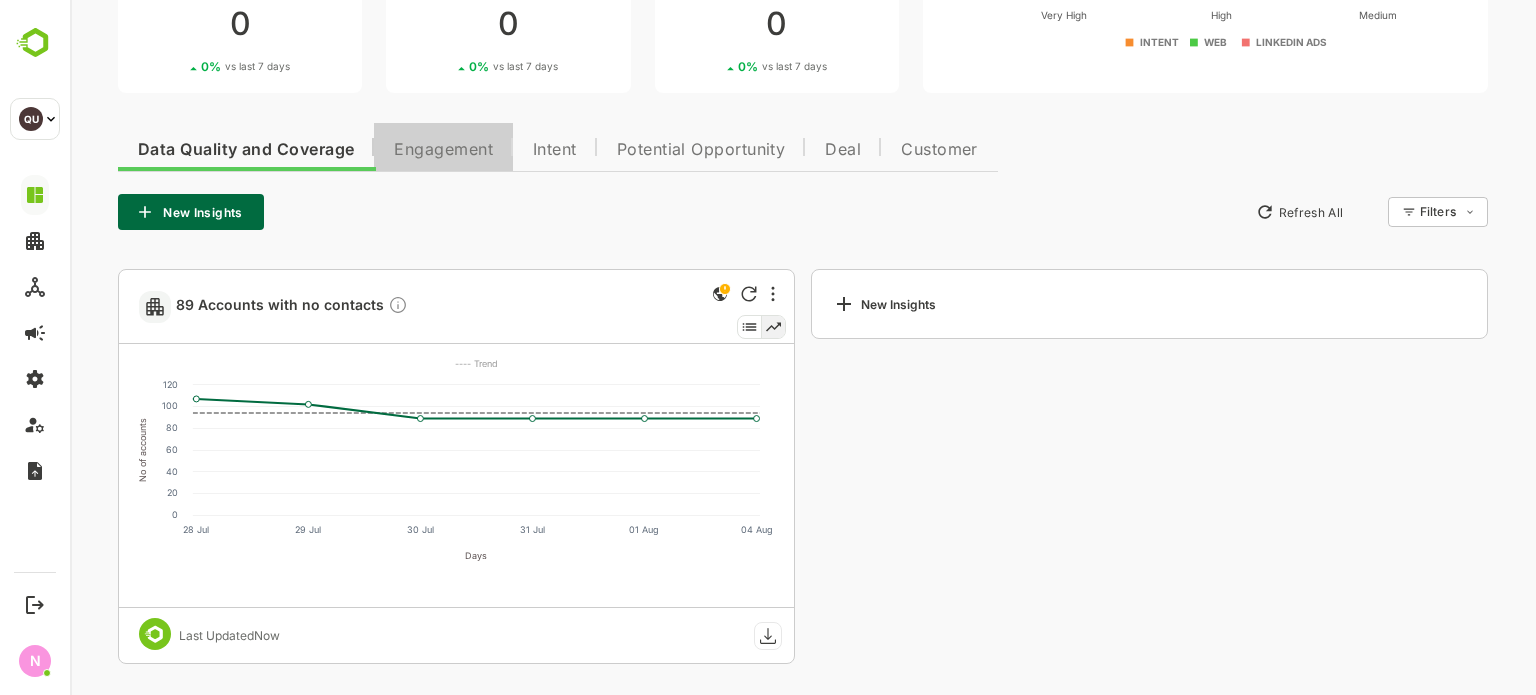 click on "Engagement" at bounding box center [443, 150] 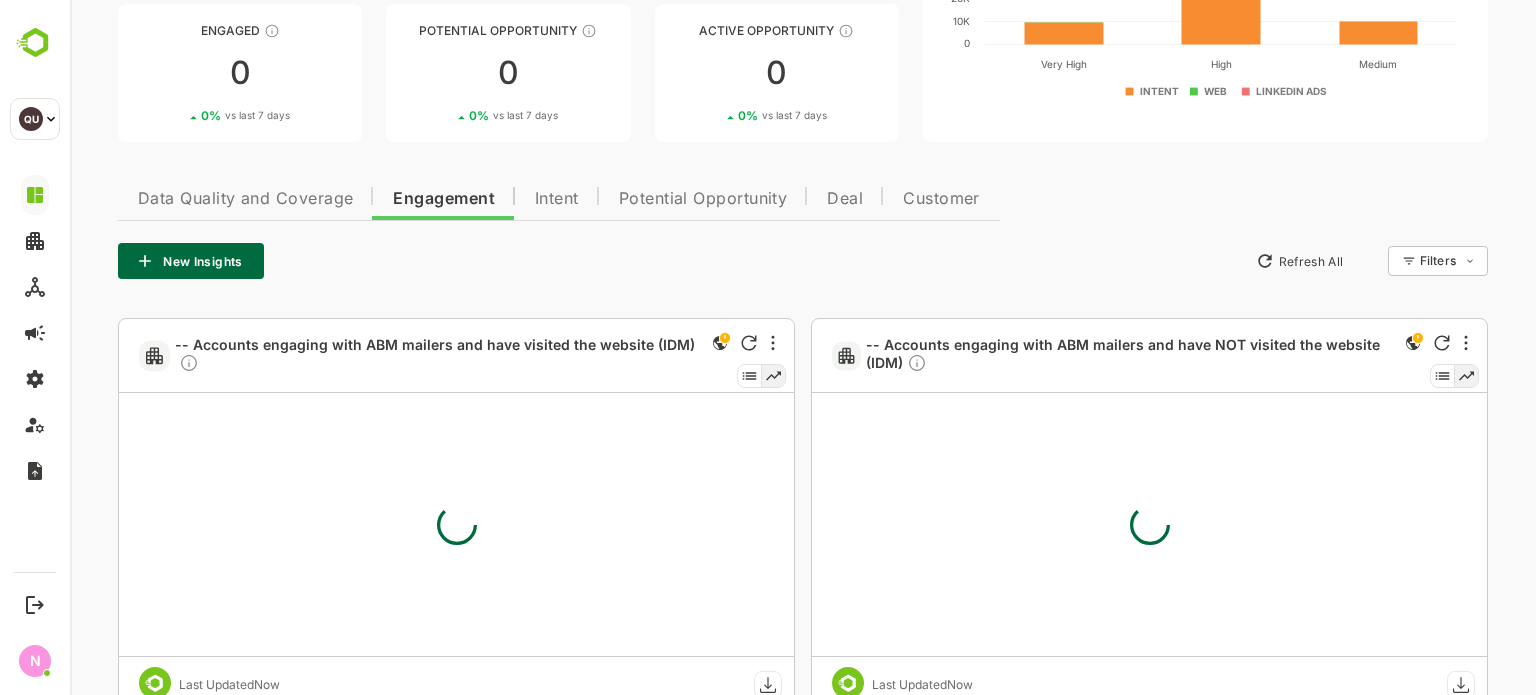scroll, scrollTop: 325, scrollLeft: 0, axis: vertical 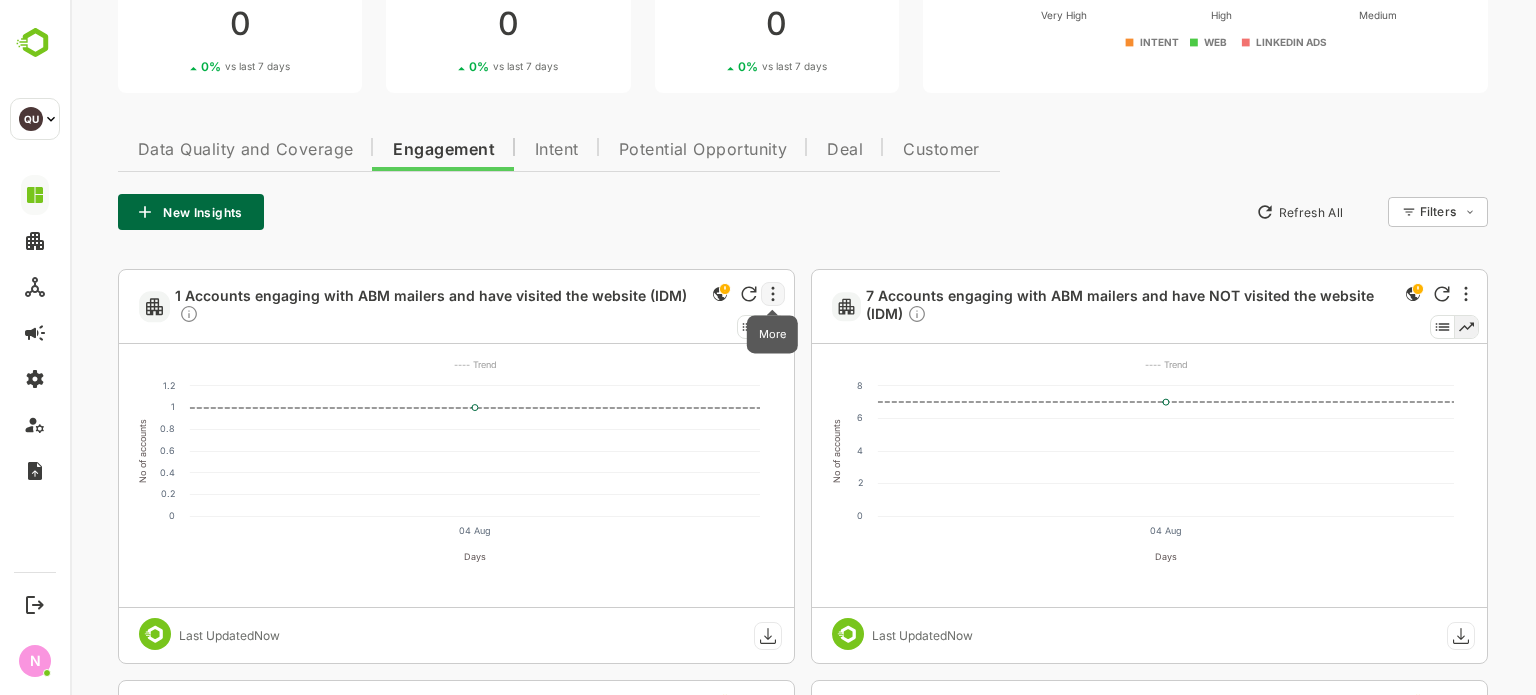 click 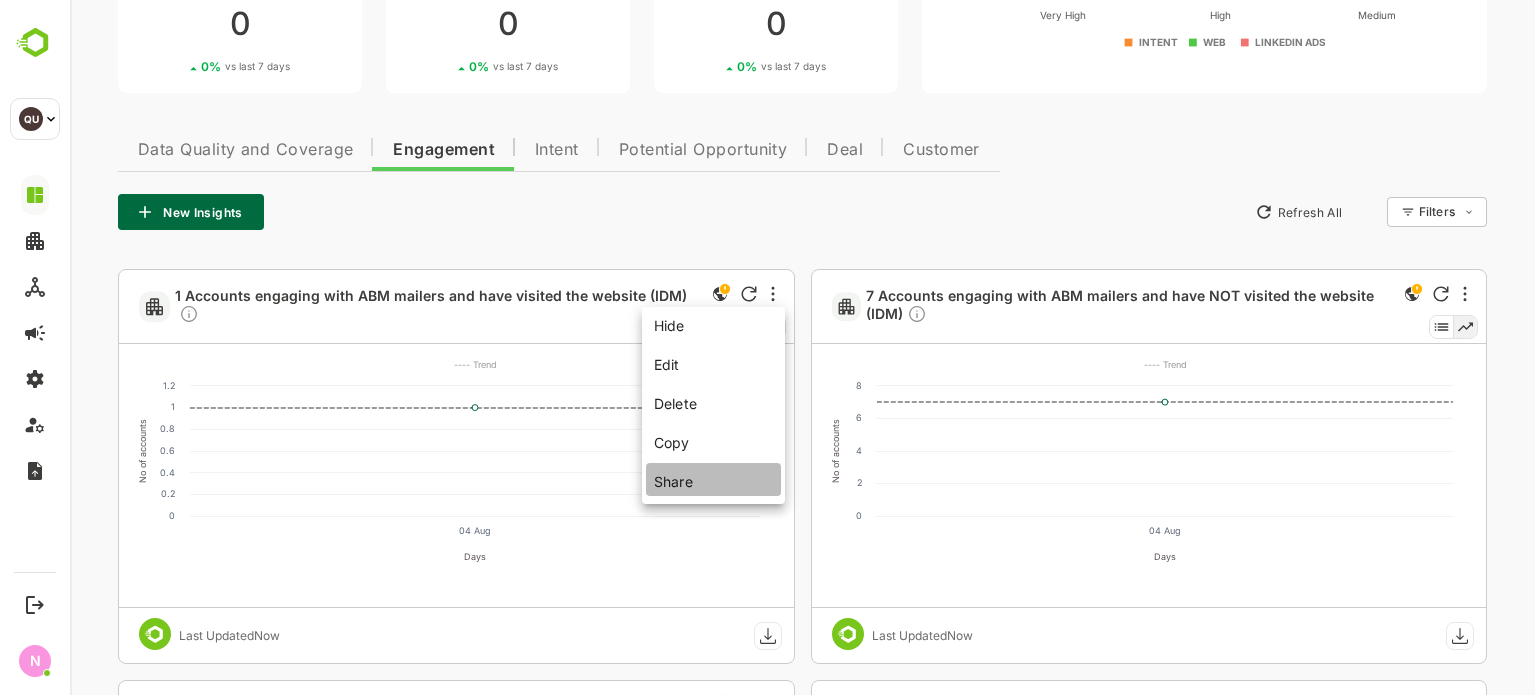 click on "Share" at bounding box center [713, 479] 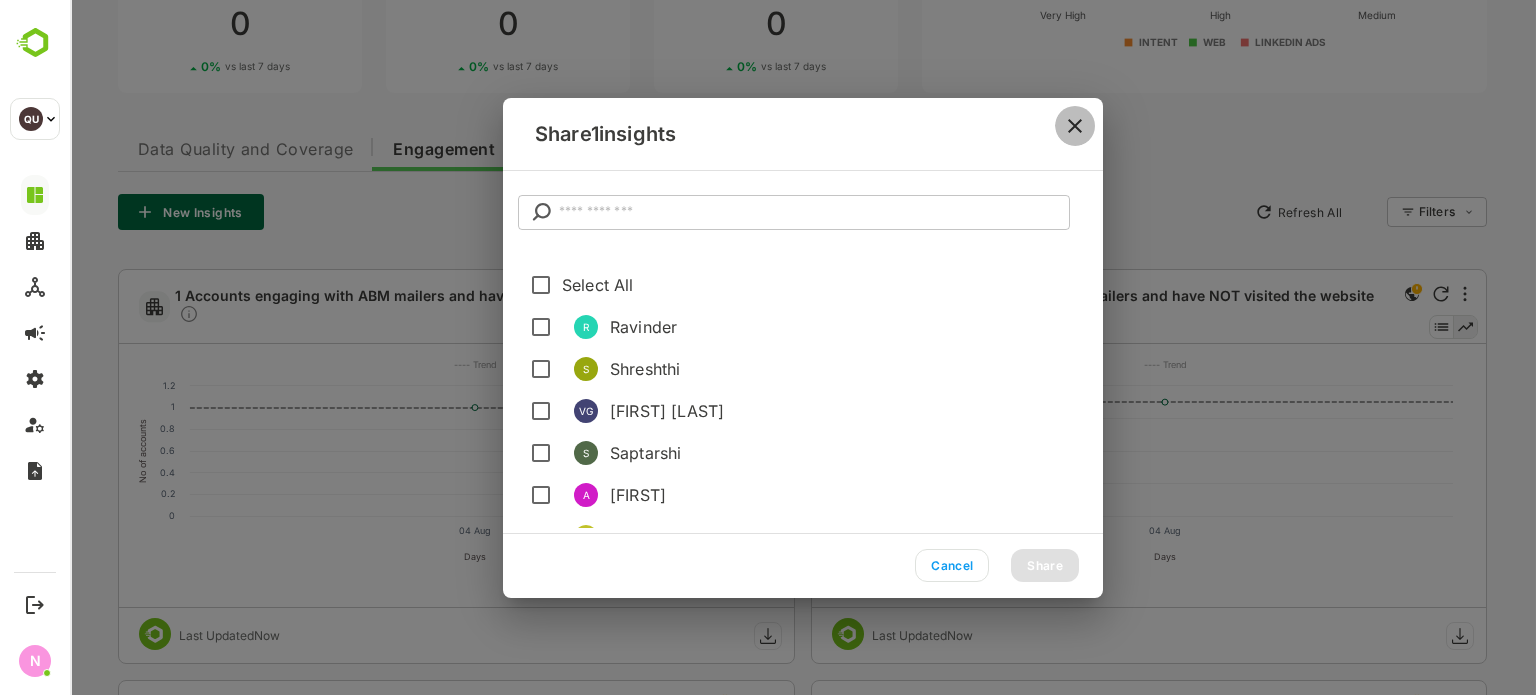 click 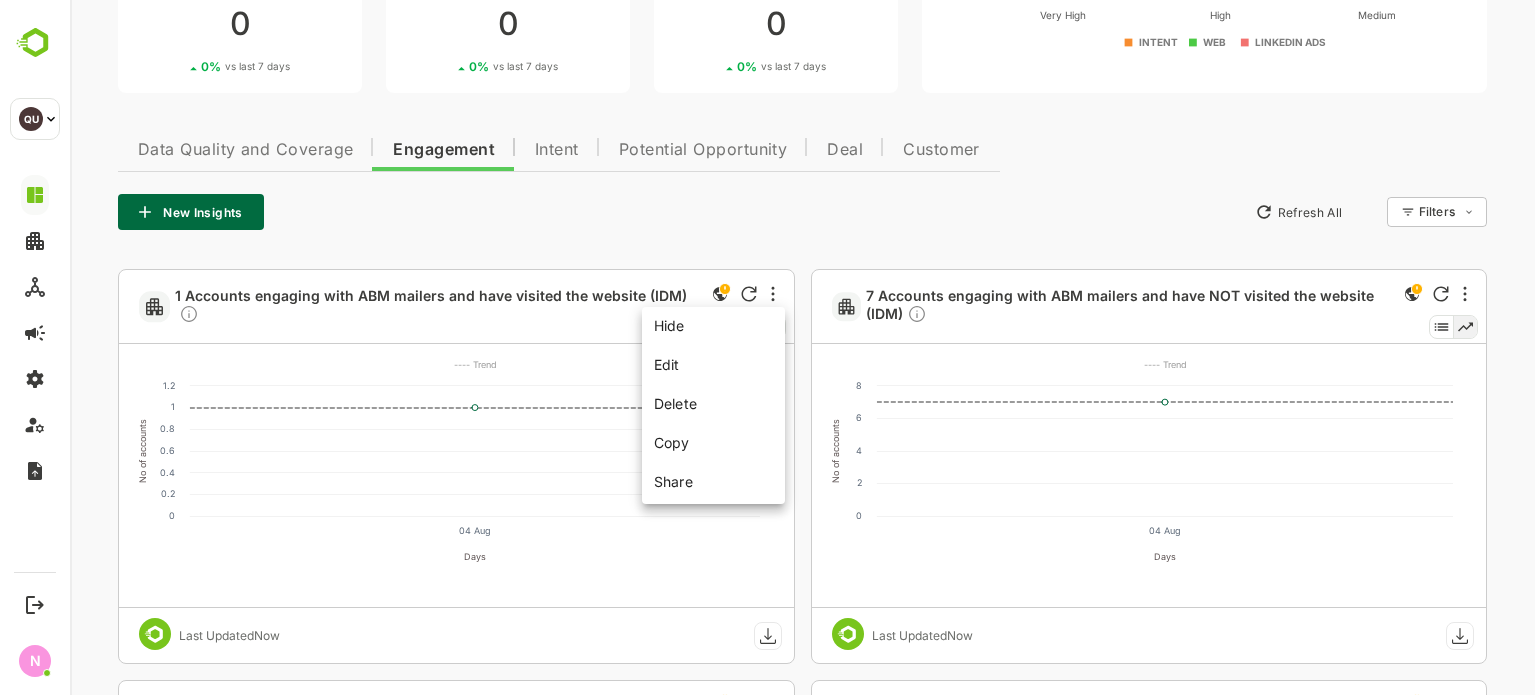 click at bounding box center (803, 347) 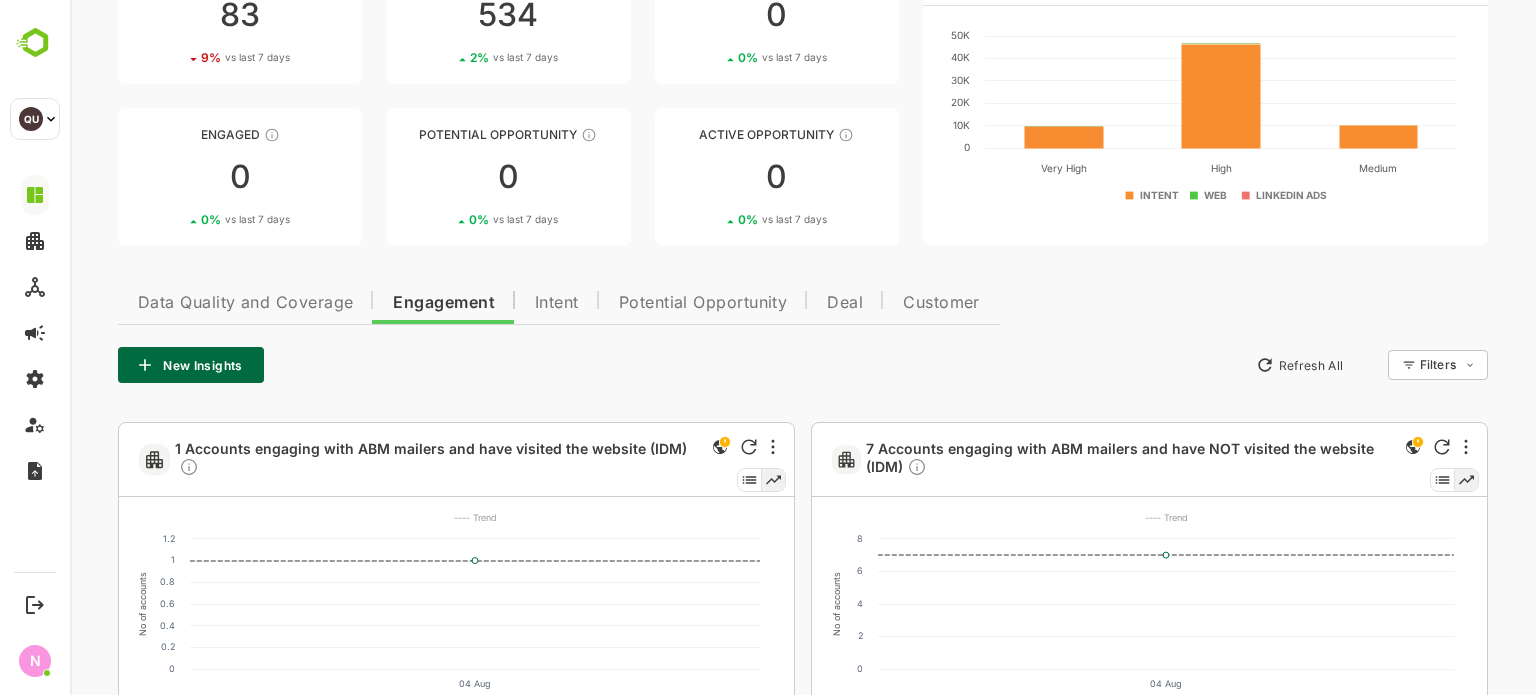 scroll, scrollTop: 0, scrollLeft: 0, axis: both 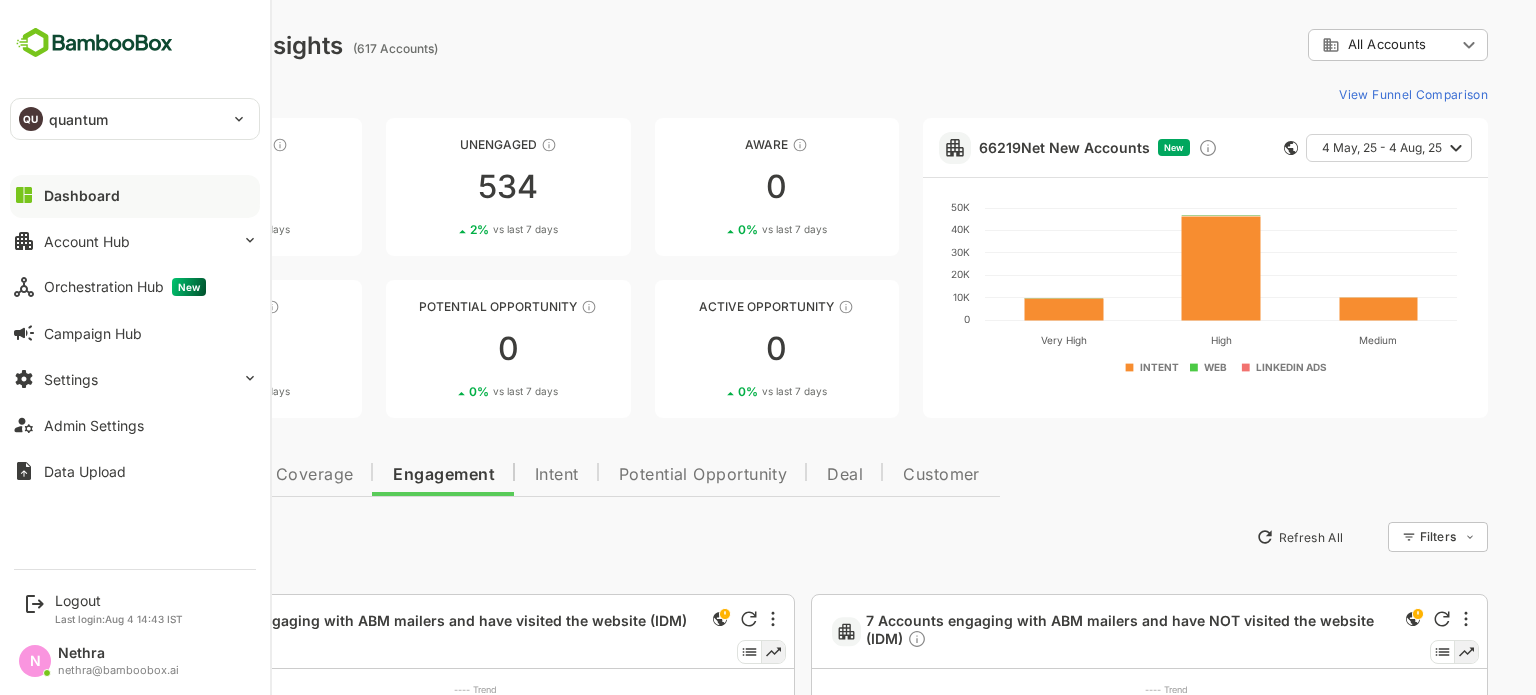 click on "Account Hub" at bounding box center [87, 241] 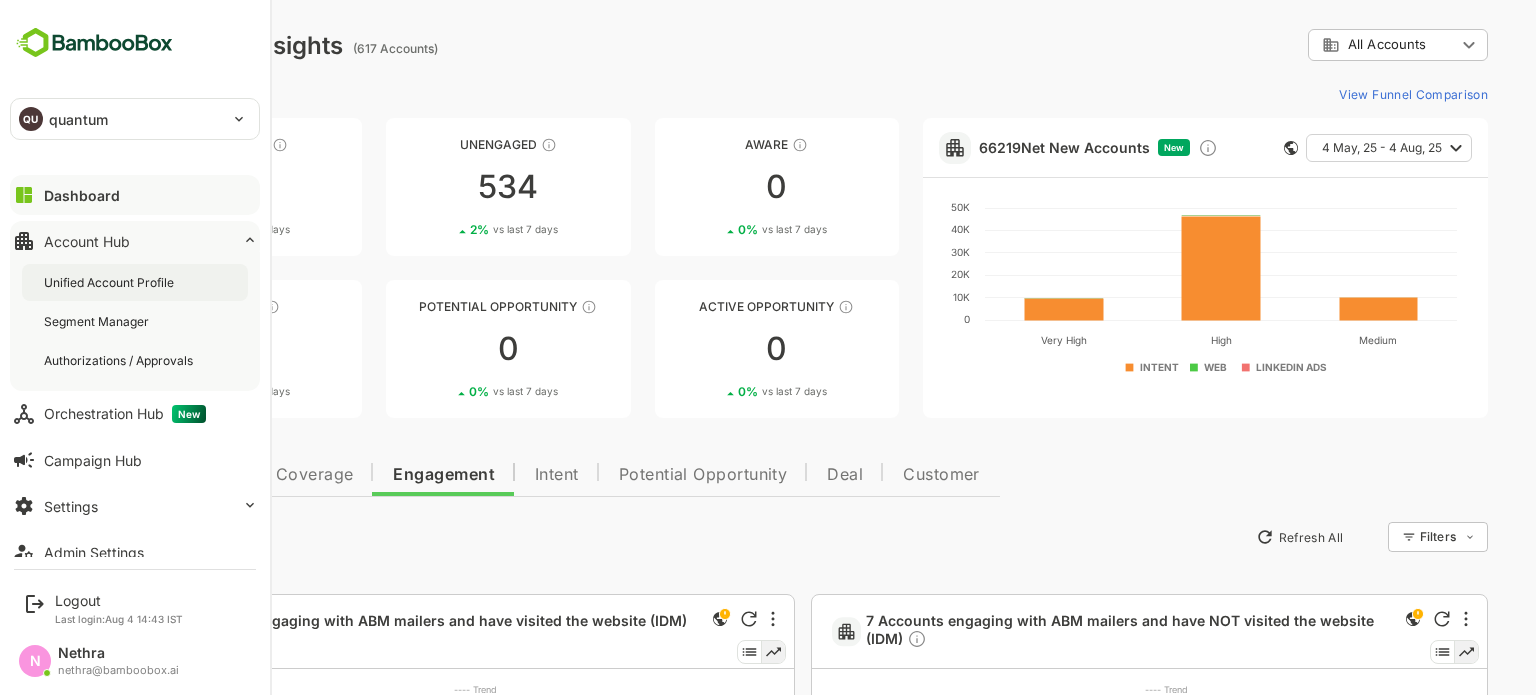 click on "Unified Account Profile" at bounding box center [111, 282] 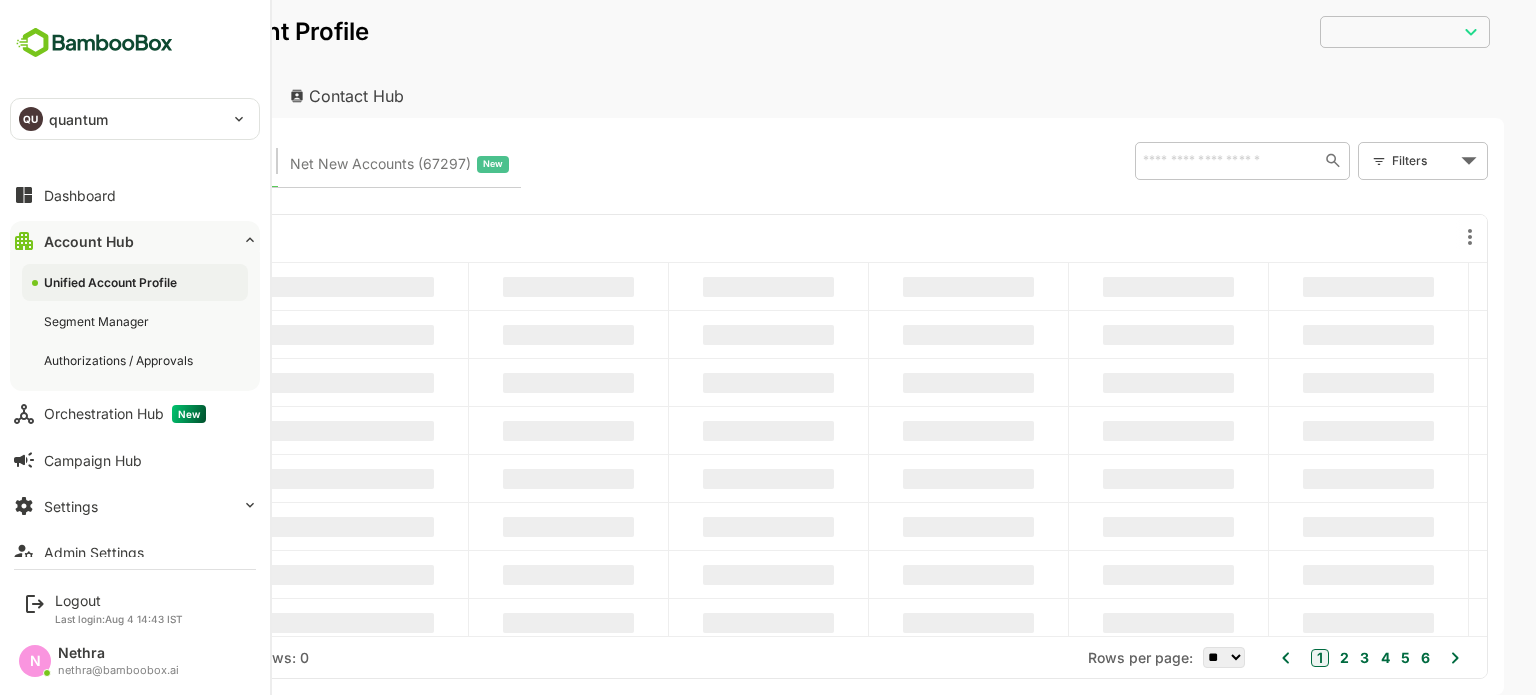 scroll, scrollTop: 0, scrollLeft: 0, axis: both 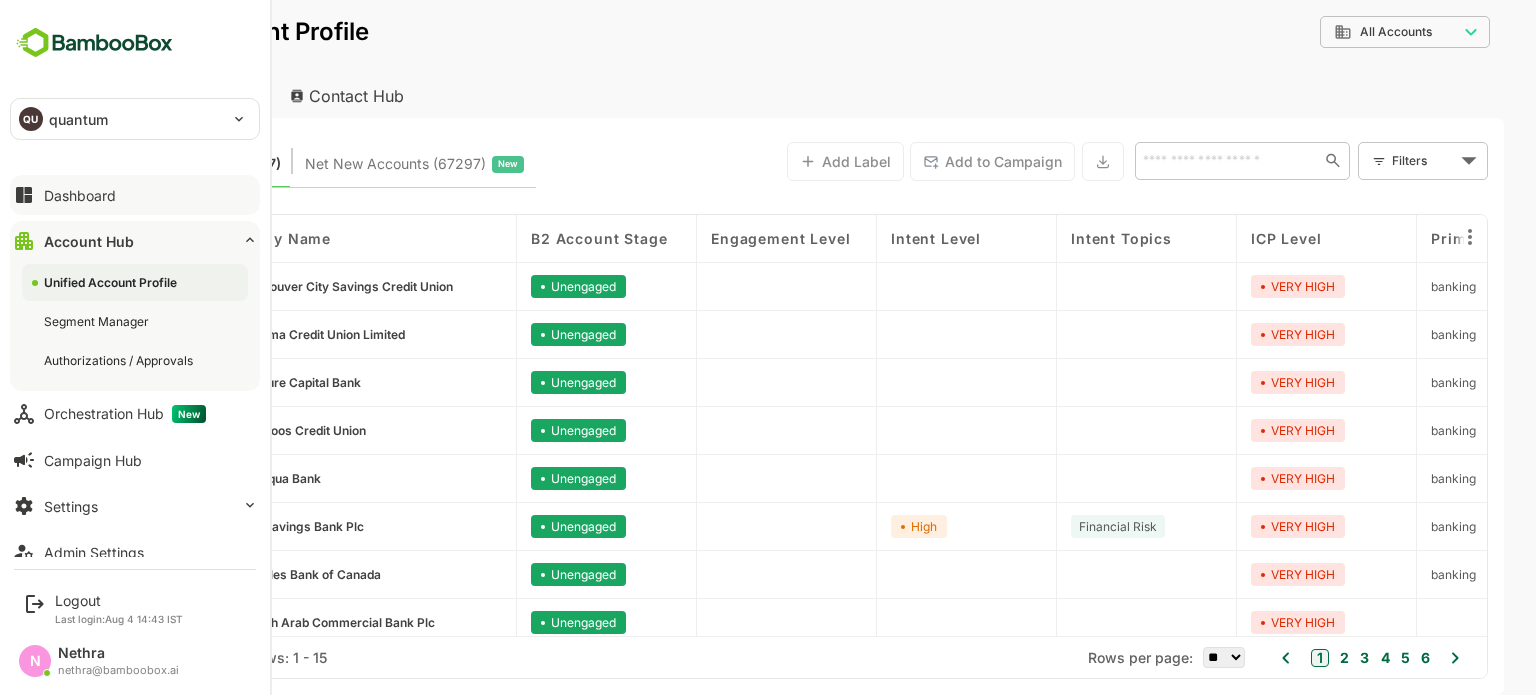 click on "Dashboard" at bounding box center (135, 195) 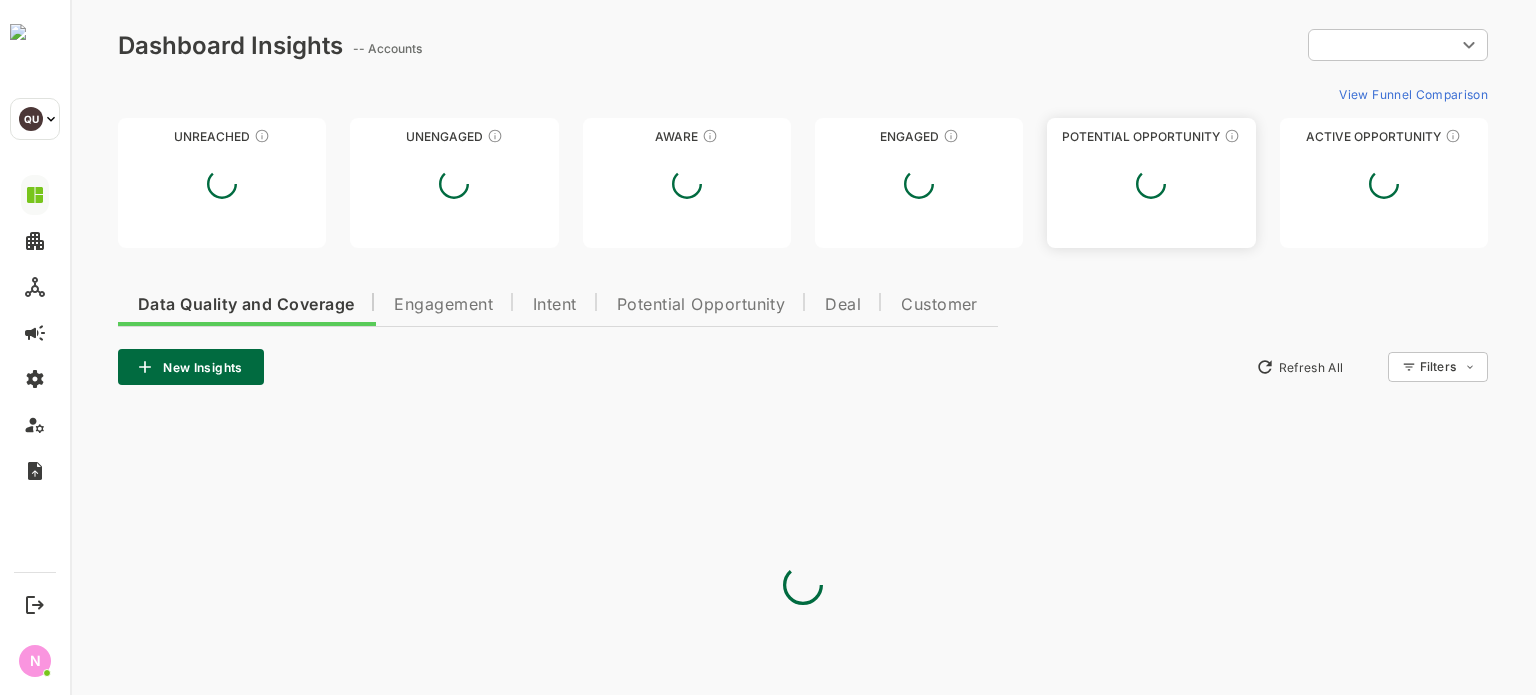scroll, scrollTop: 0, scrollLeft: 0, axis: both 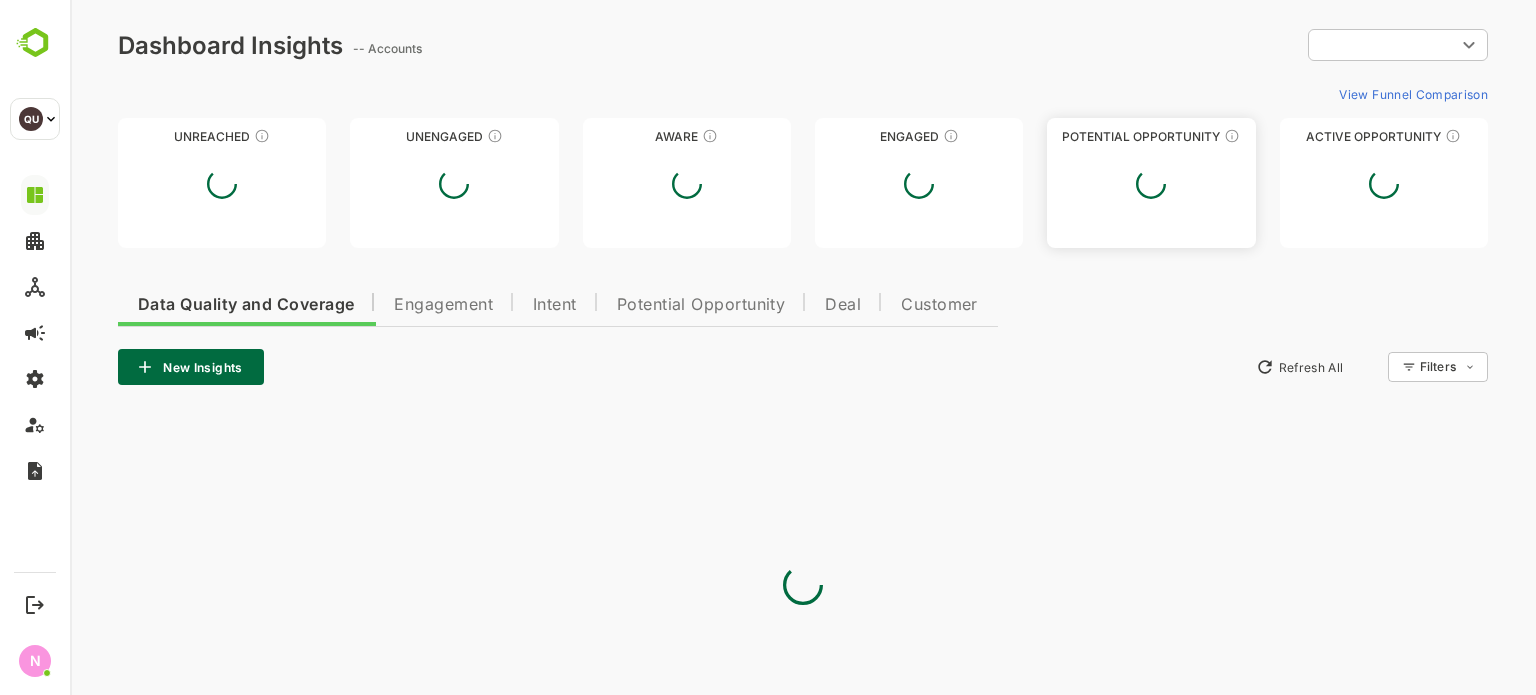 type on "**********" 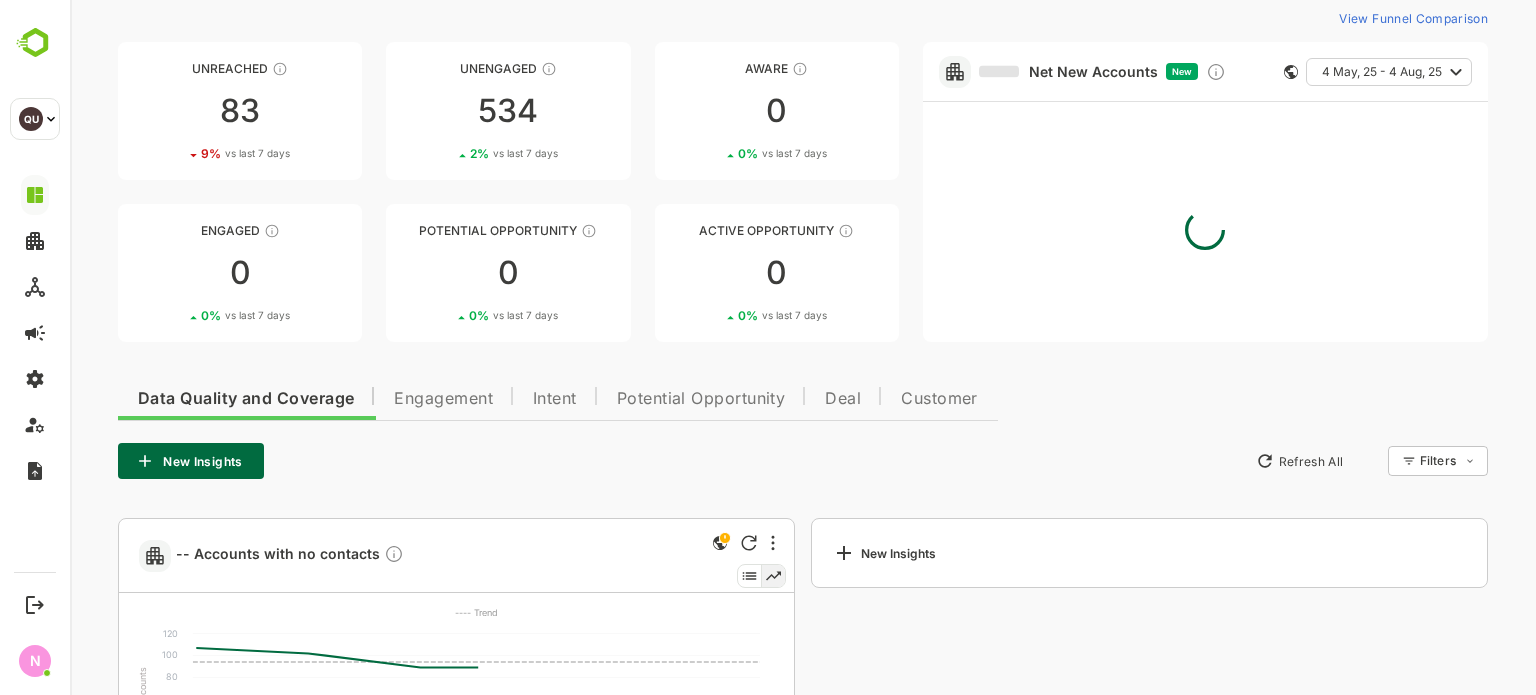 scroll, scrollTop: 78, scrollLeft: 0, axis: vertical 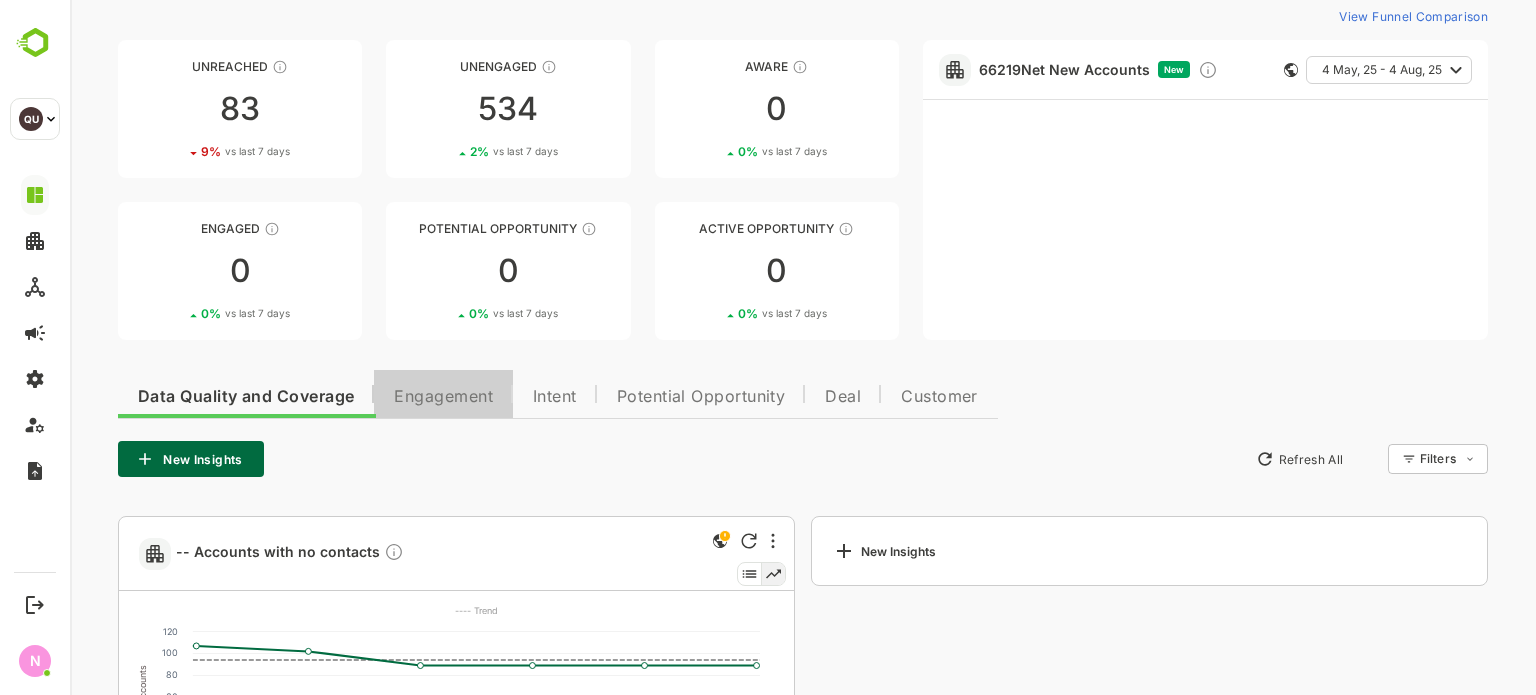 click on "Engagement" at bounding box center (443, 397) 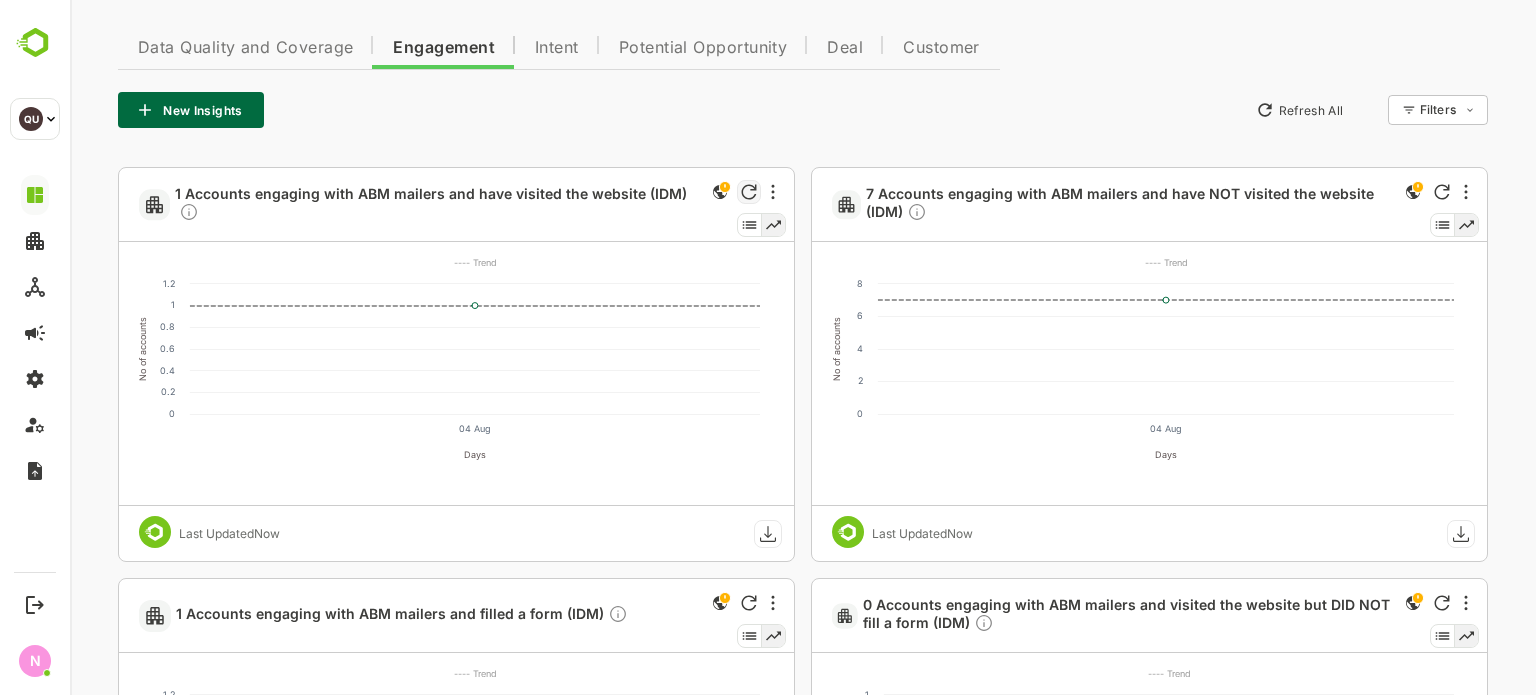 scroll, scrollTop: 426, scrollLeft: 0, axis: vertical 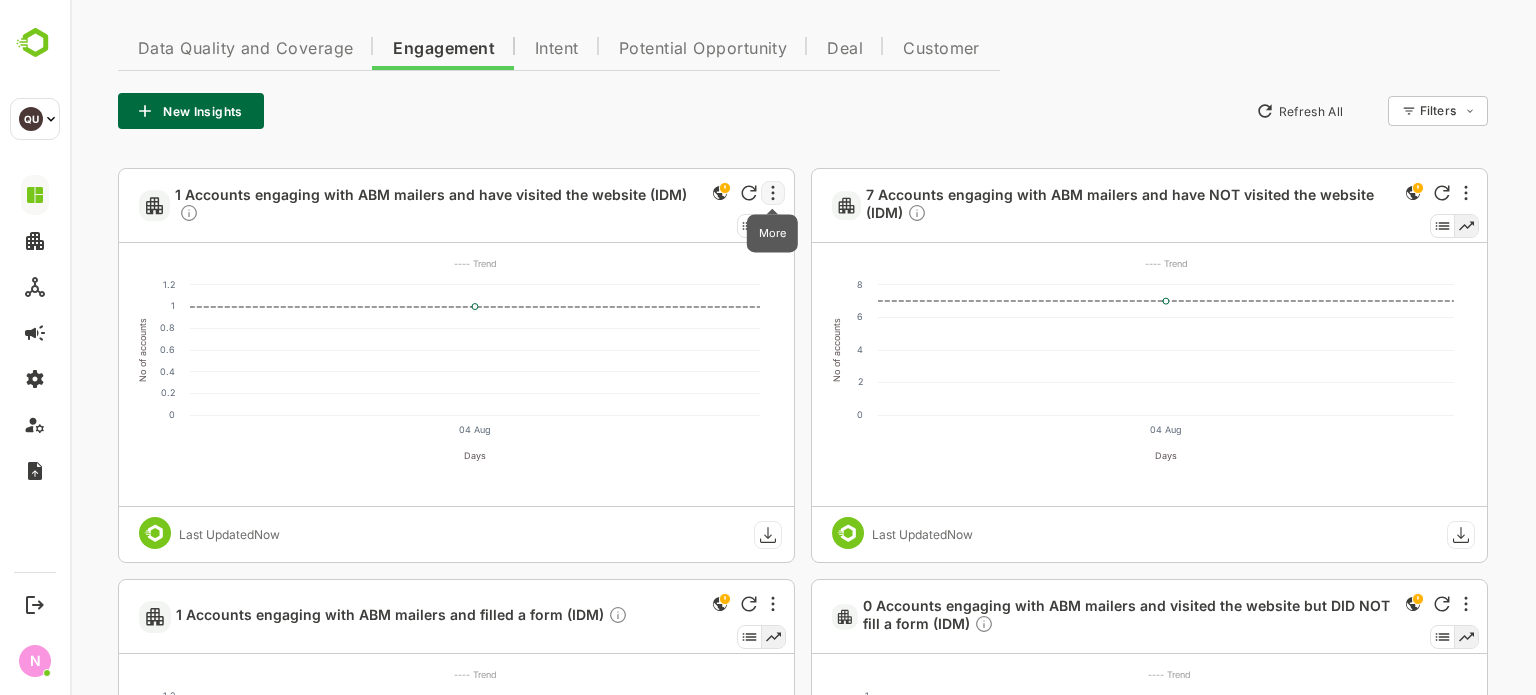 click 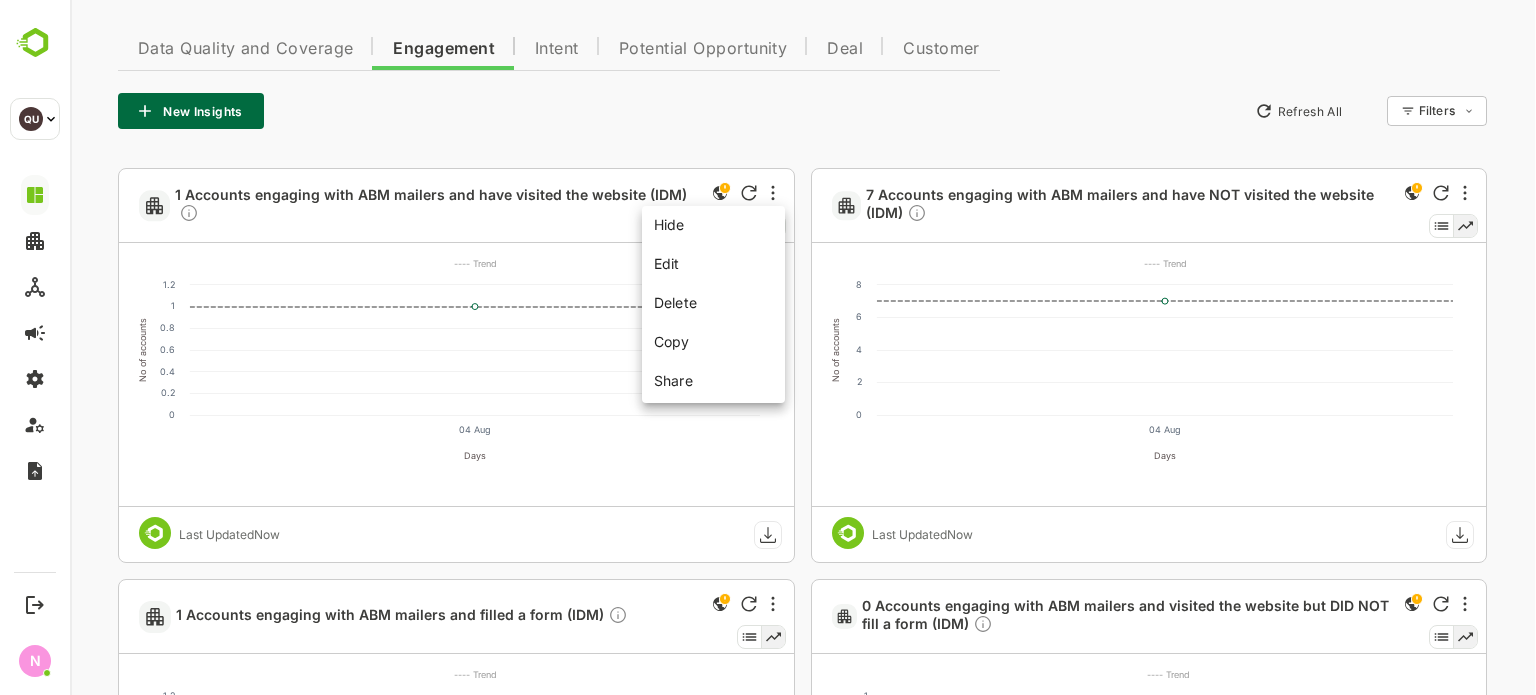 click at bounding box center (803, 347) 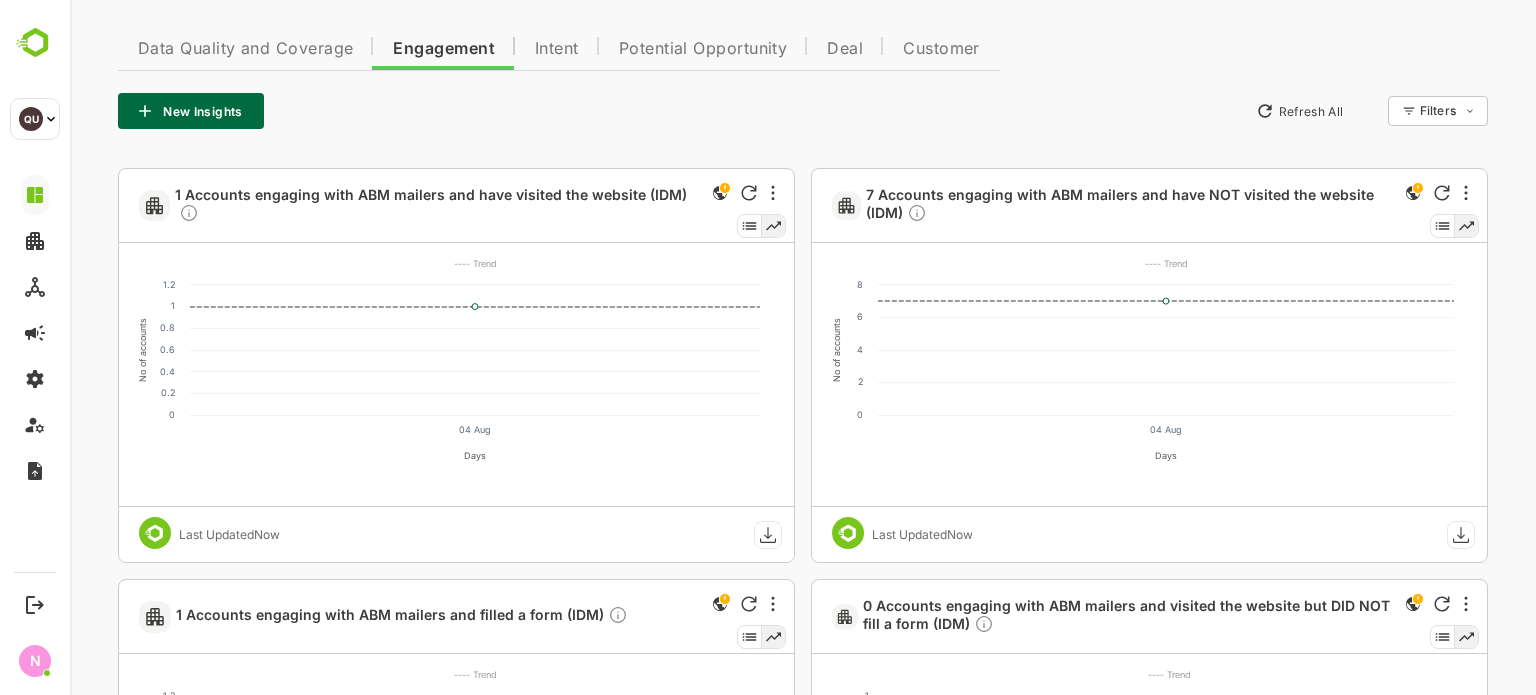 click on "Intent" at bounding box center [557, 49] 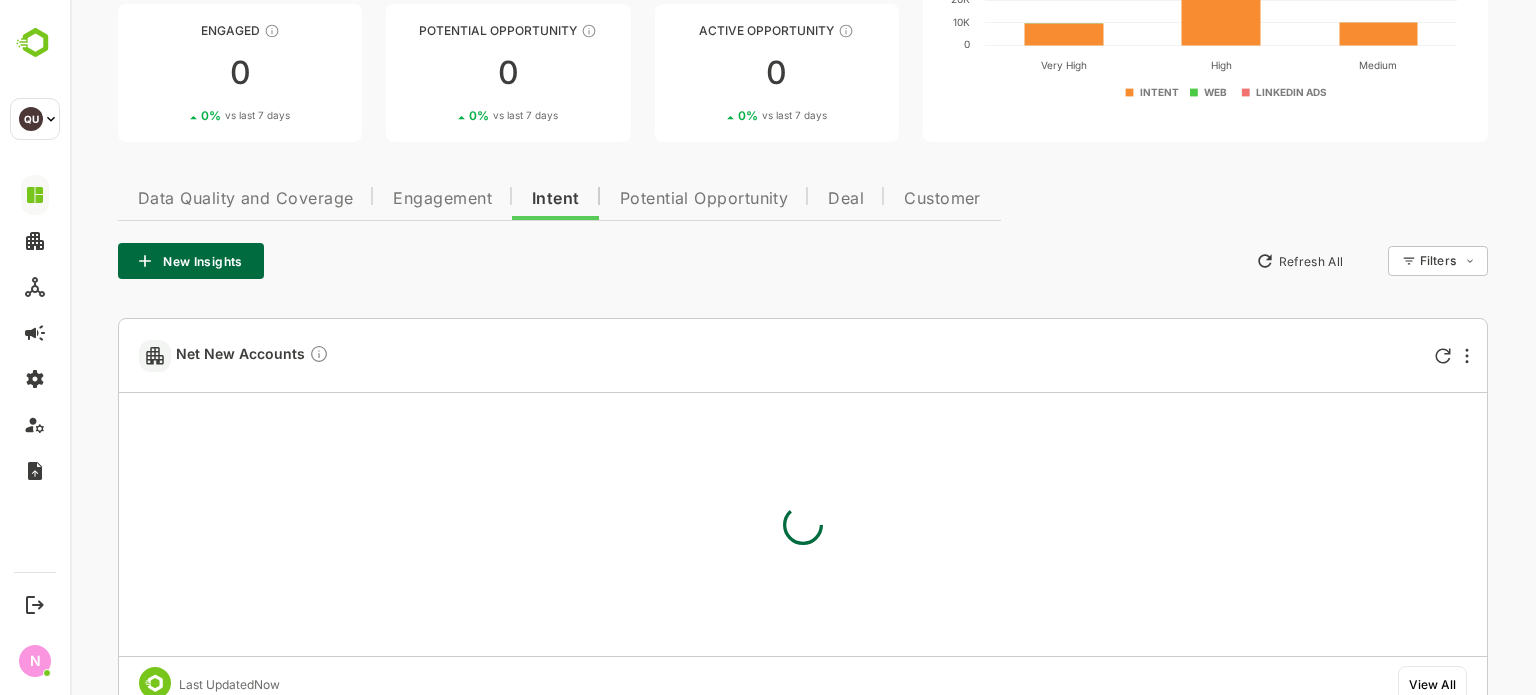 scroll, scrollTop: 426, scrollLeft: 0, axis: vertical 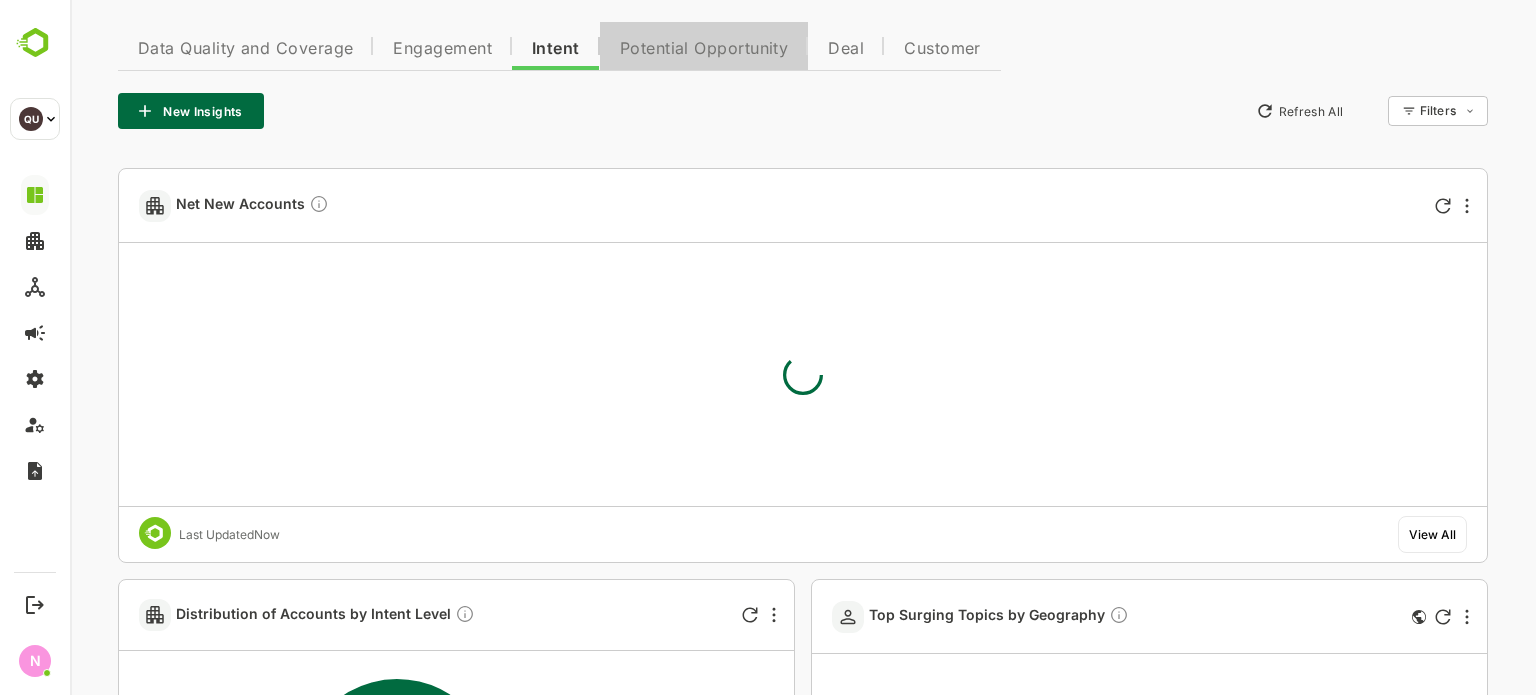 click on "Potential Opportunity" at bounding box center (704, 49) 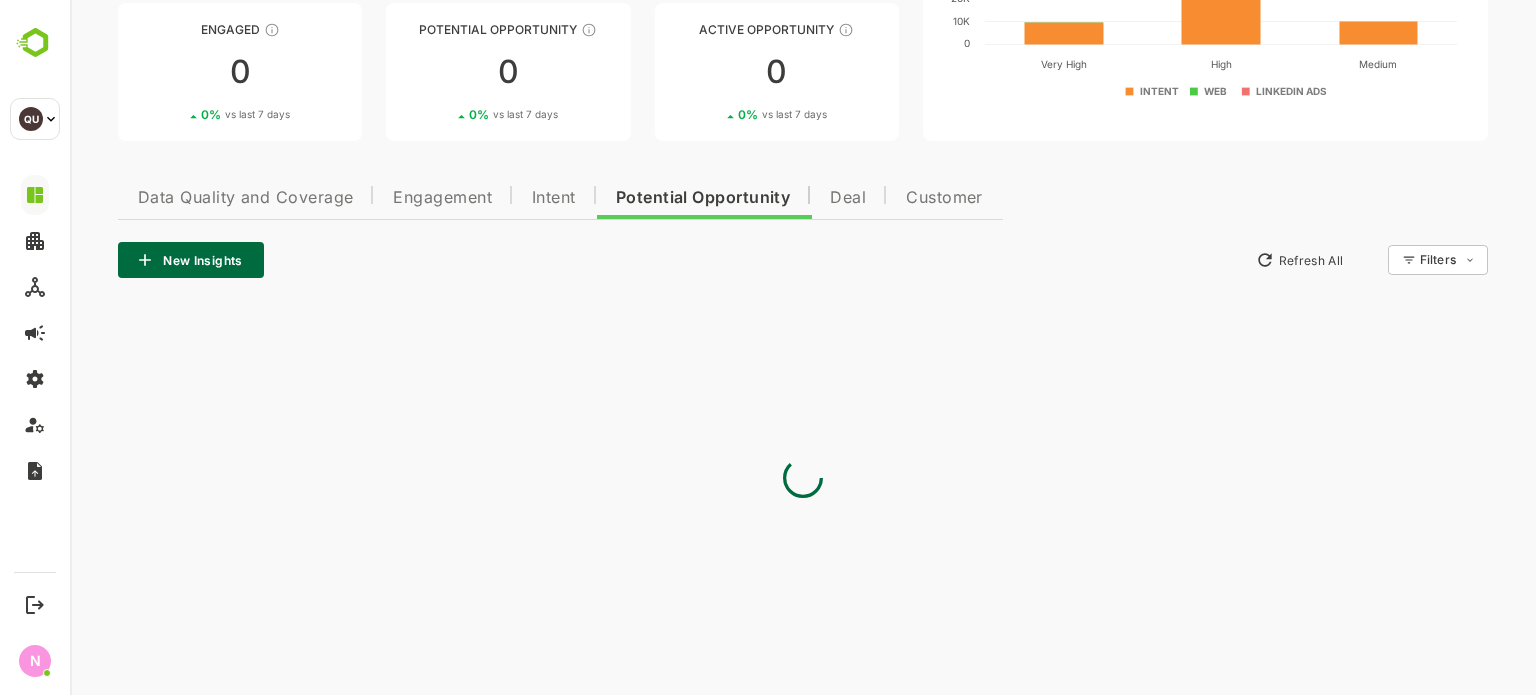 scroll, scrollTop: 0, scrollLeft: 0, axis: both 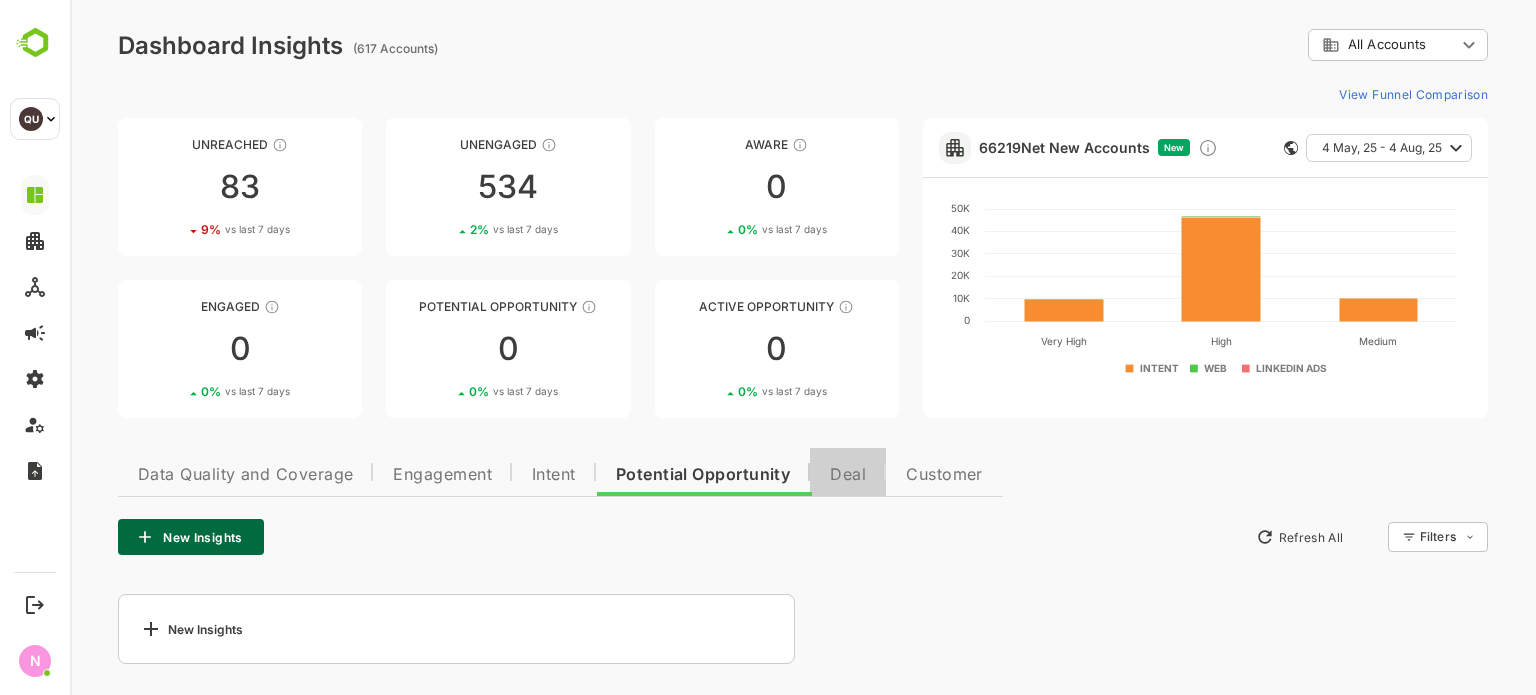 click on "Deal" at bounding box center [848, 475] 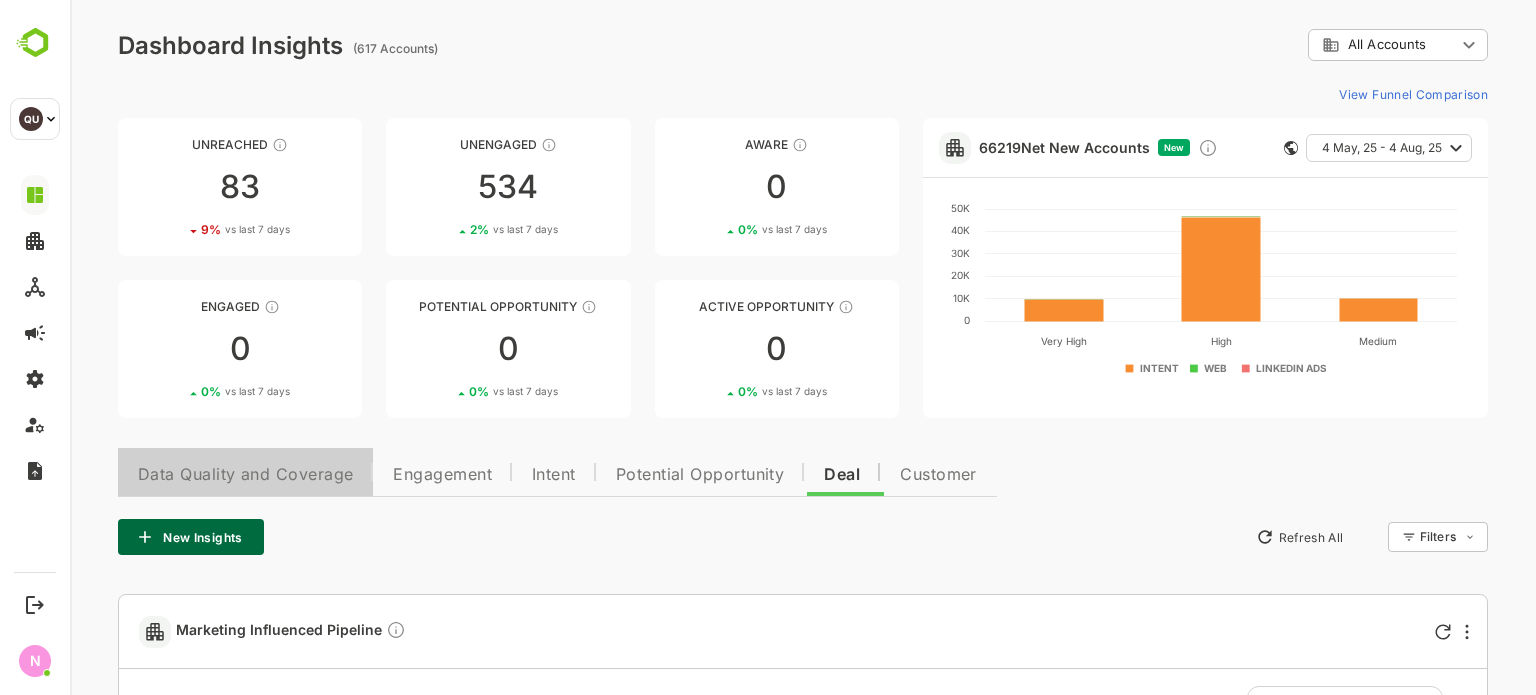 click on "Data Quality and Coverage" at bounding box center [245, 475] 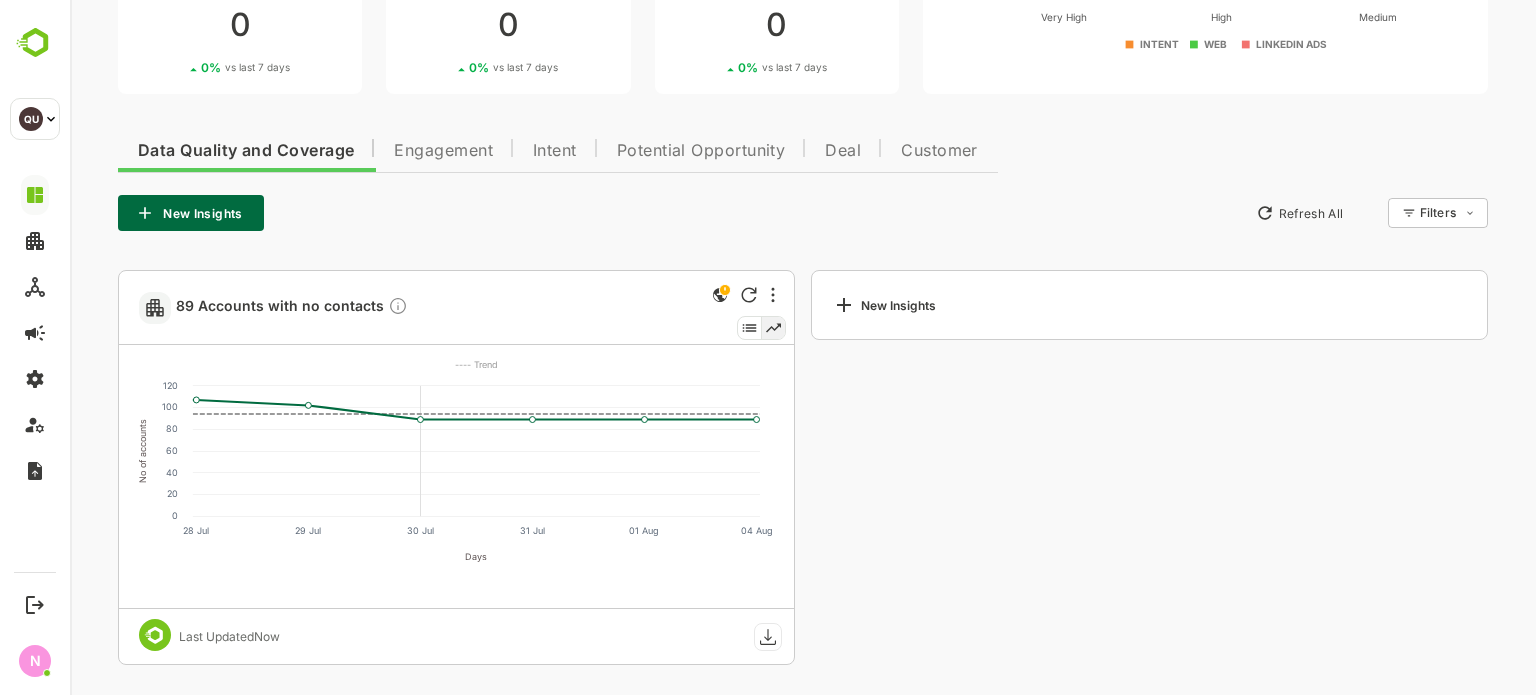 scroll, scrollTop: 325, scrollLeft: 0, axis: vertical 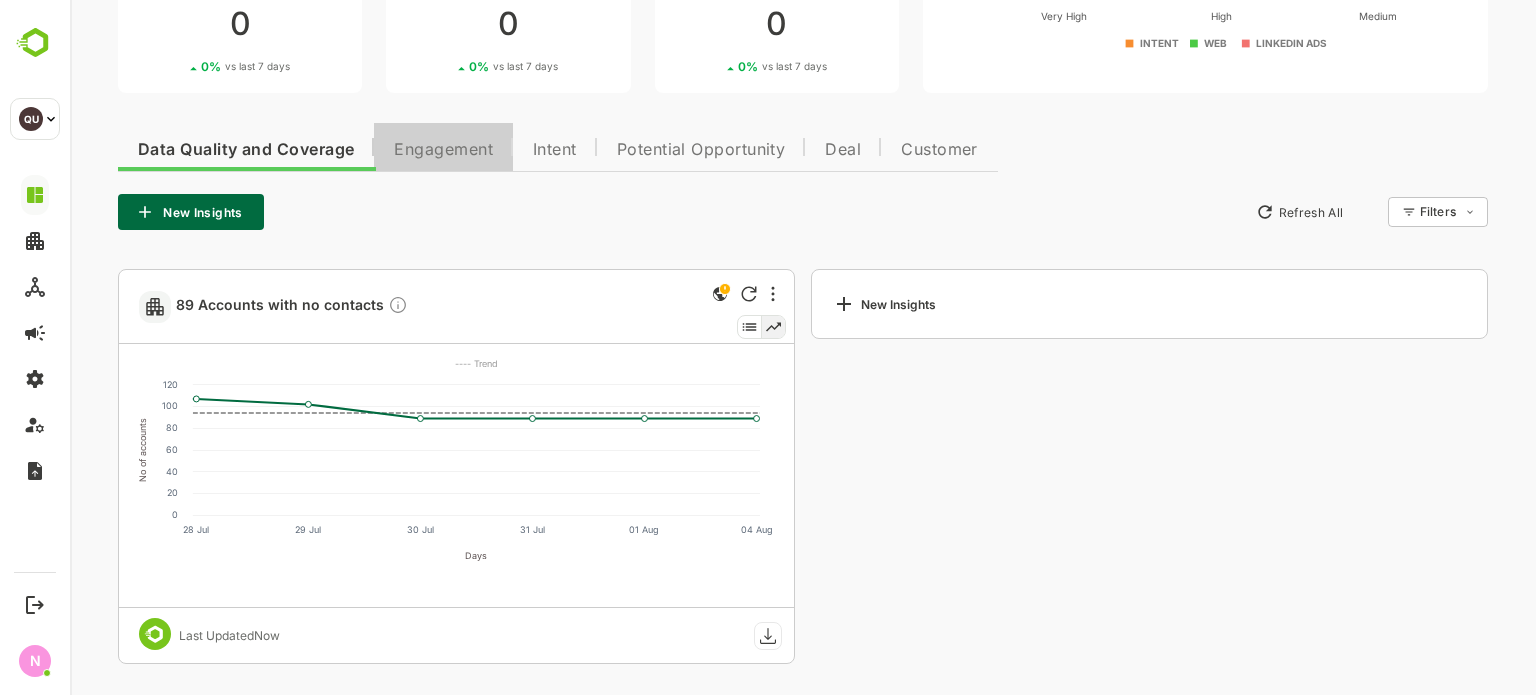 click on "Engagement" at bounding box center [443, 150] 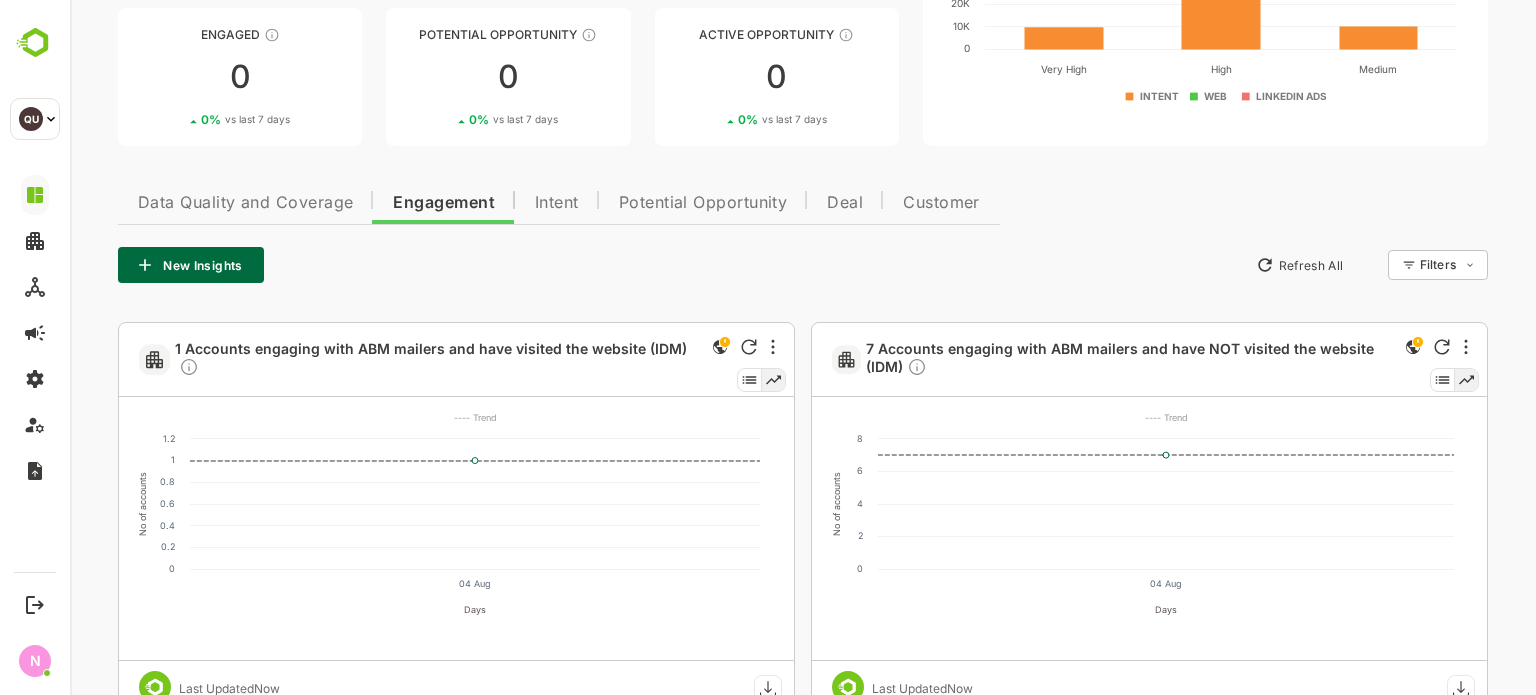 scroll, scrollTop: 275, scrollLeft: 0, axis: vertical 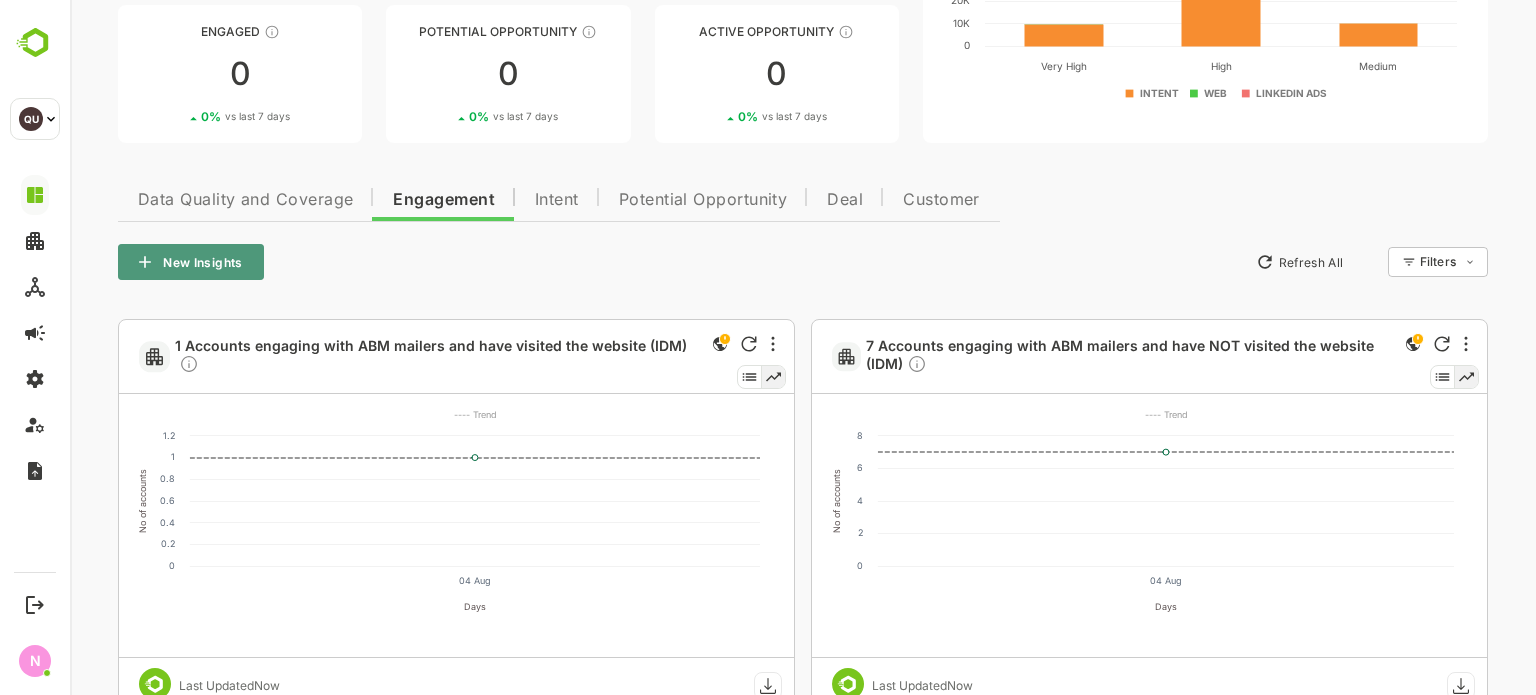 click on "New Insights" at bounding box center [191, 262] 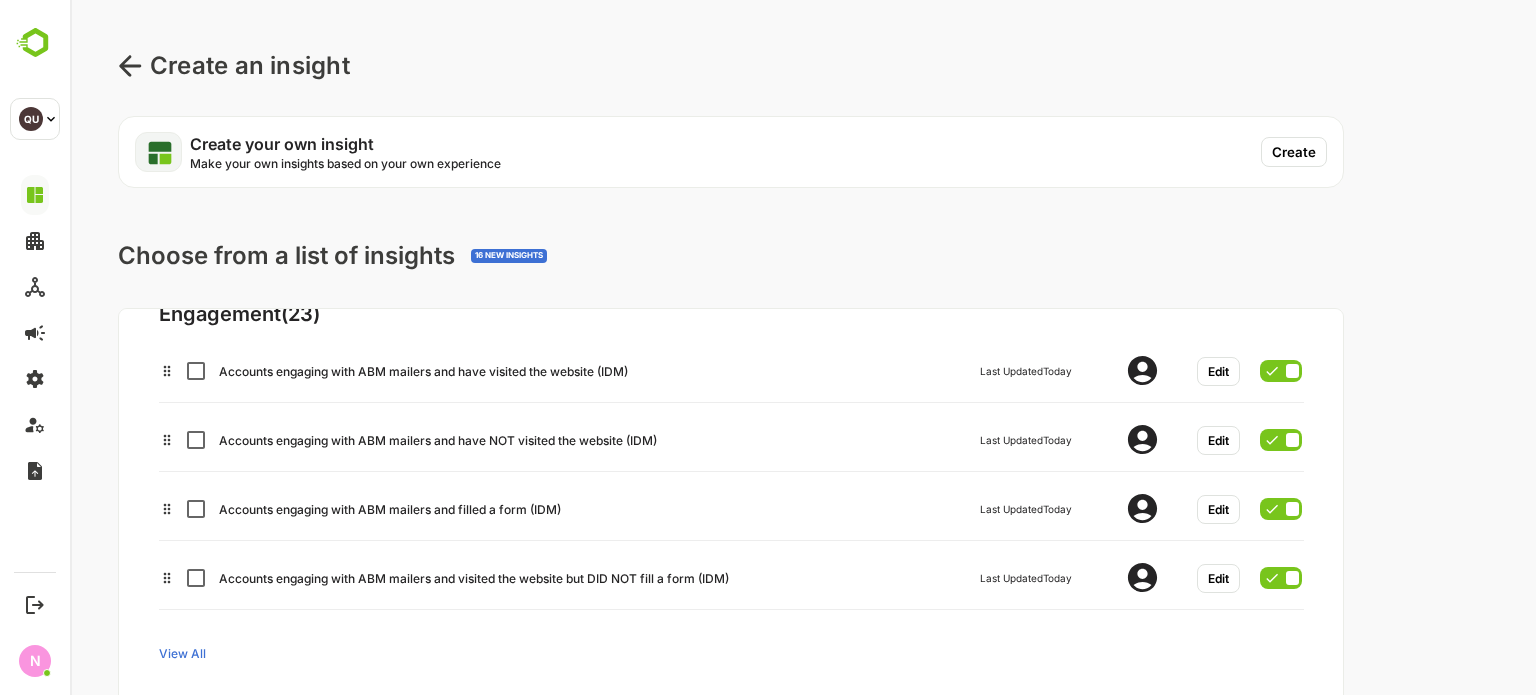 scroll, scrollTop: 248, scrollLeft: 0, axis: vertical 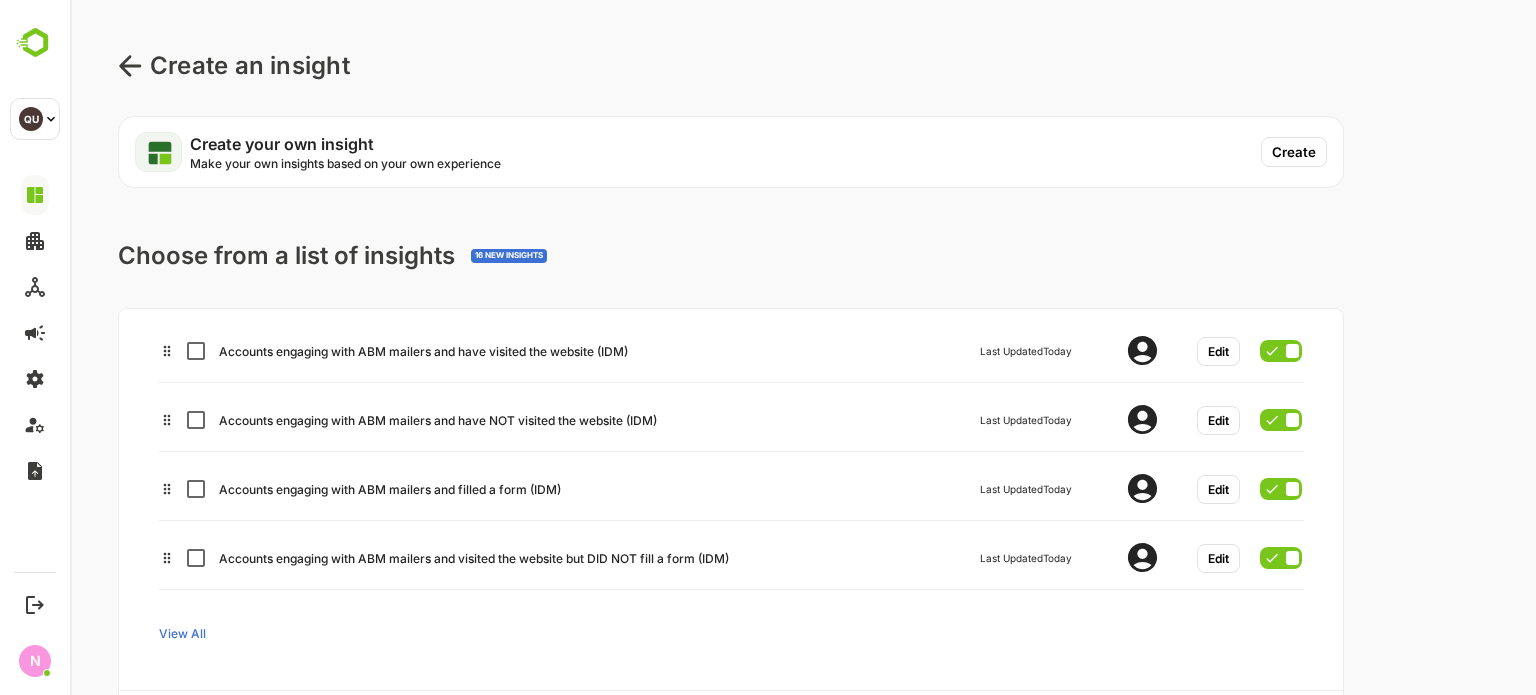 click on "View All" at bounding box center [182, 634] 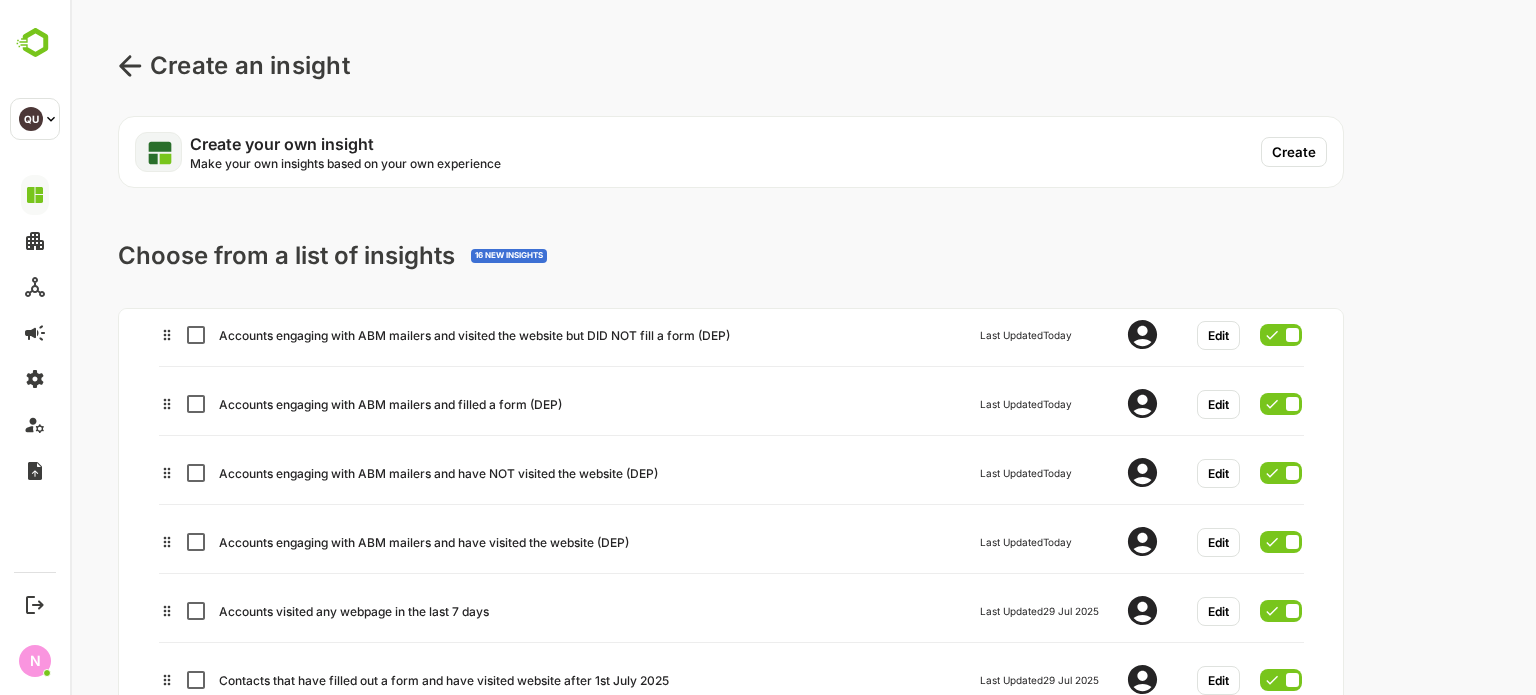 scroll, scrollTop: 540, scrollLeft: 0, axis: vertical 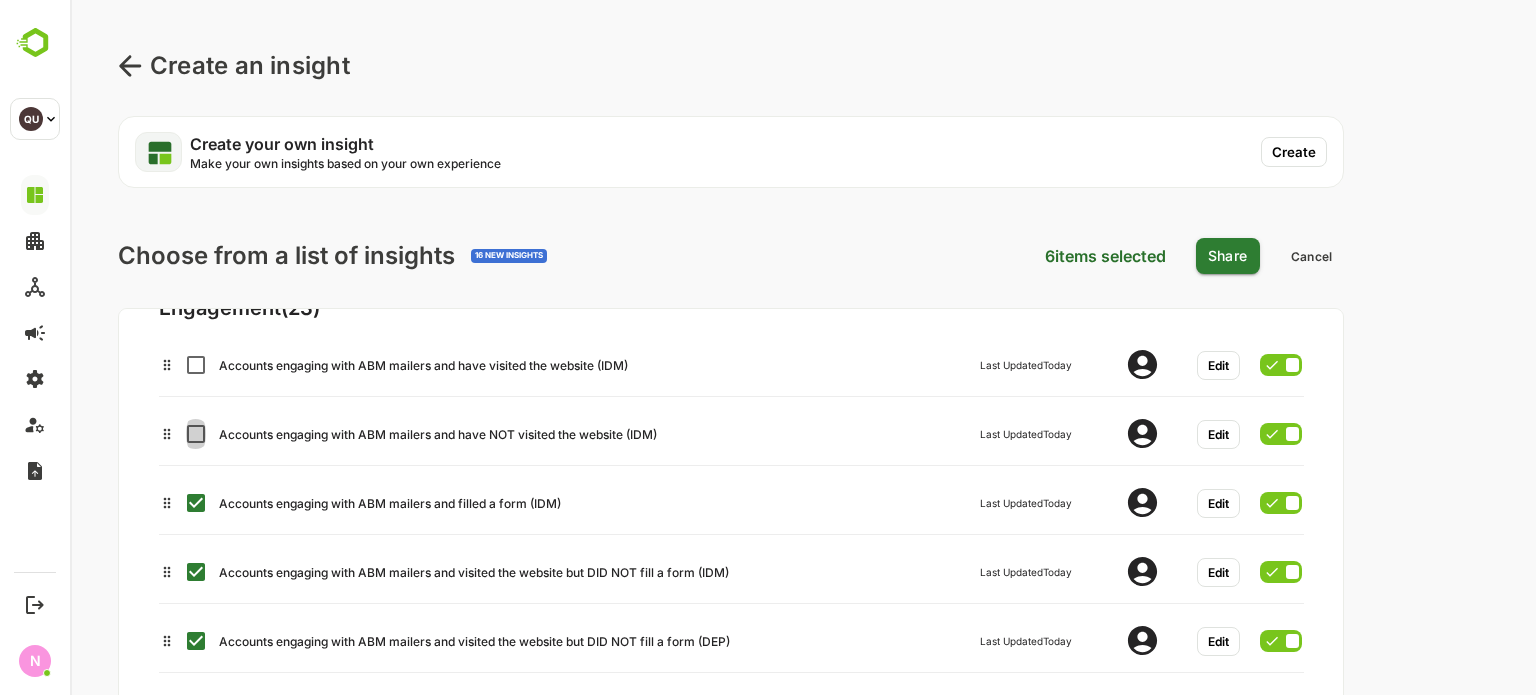 click 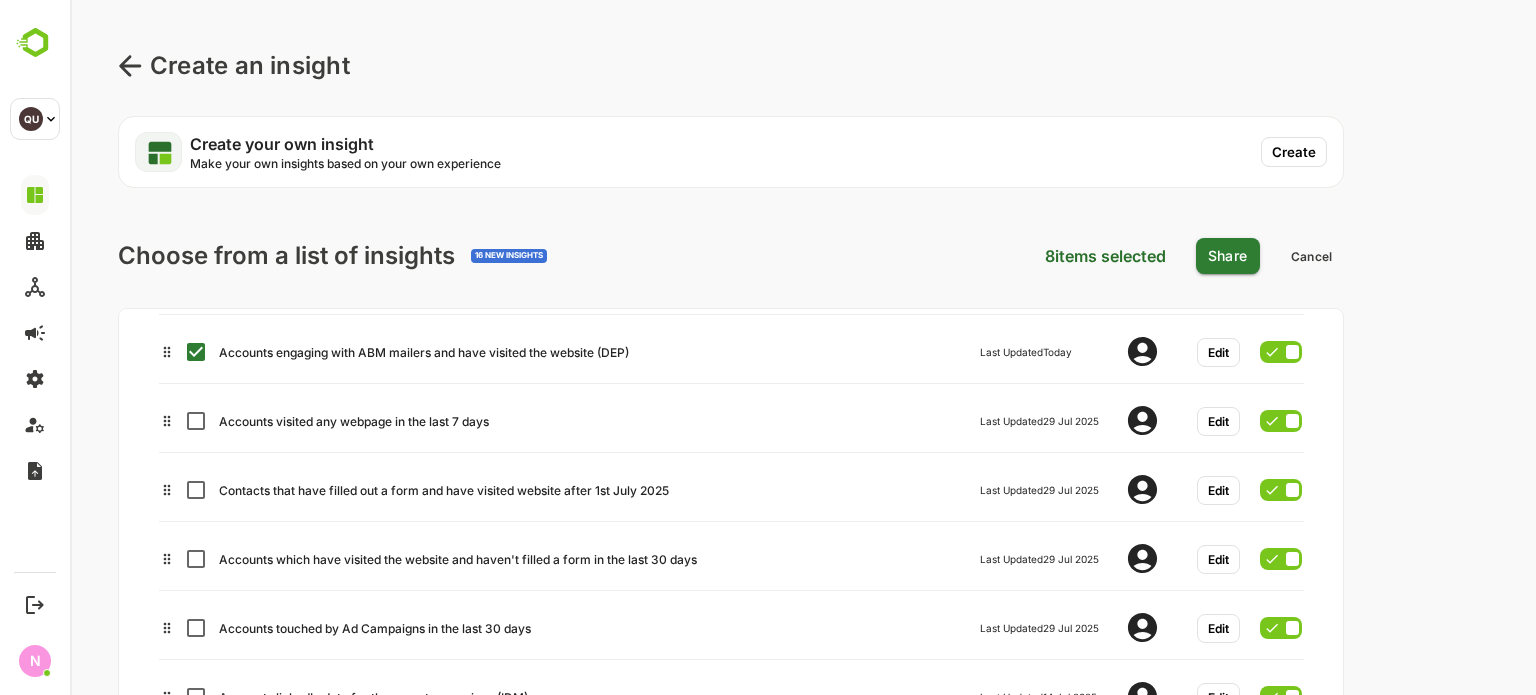 scroll, scrollTop: 736, scrollLeft: 0, axis: vertical 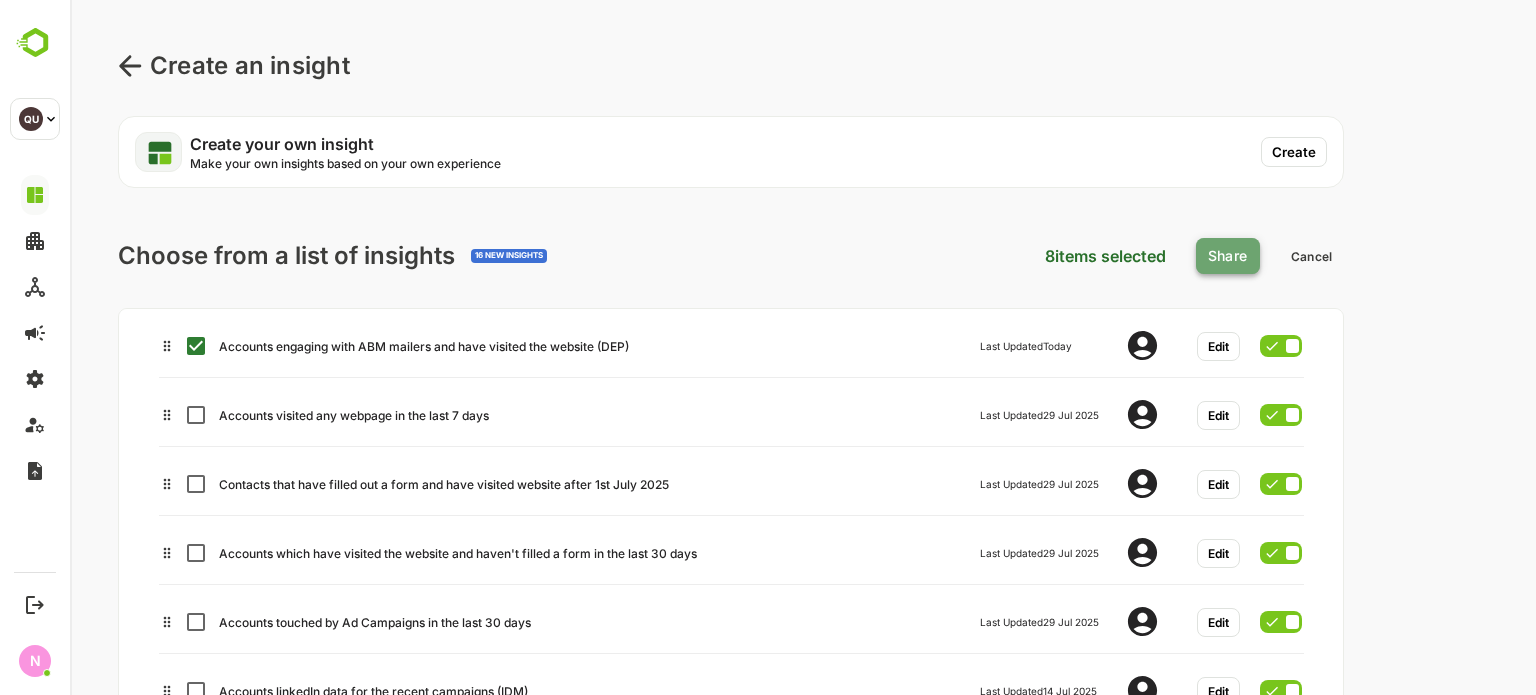 click on "Share" at bounding box center [1228, 256] 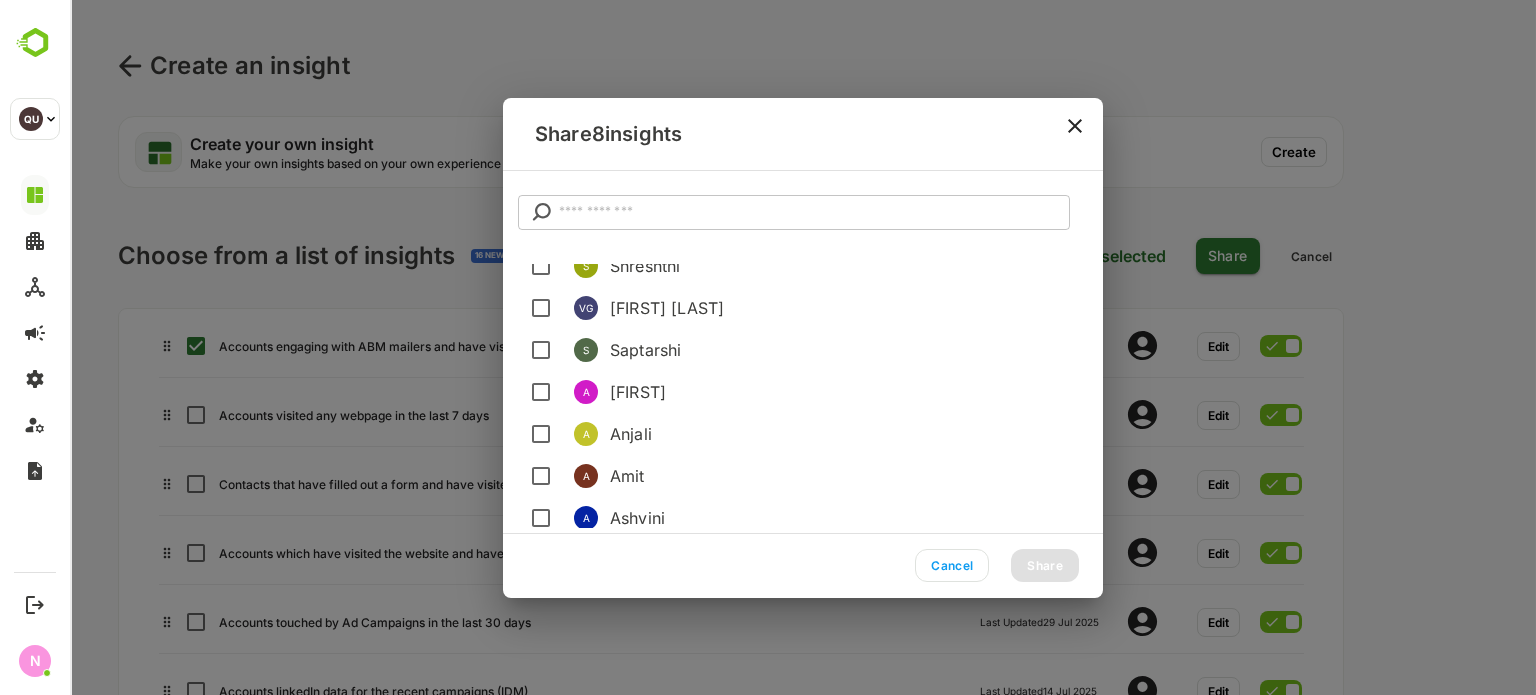 scroll, scrollTop: 106, scrollLeft: 0, axis: vertical 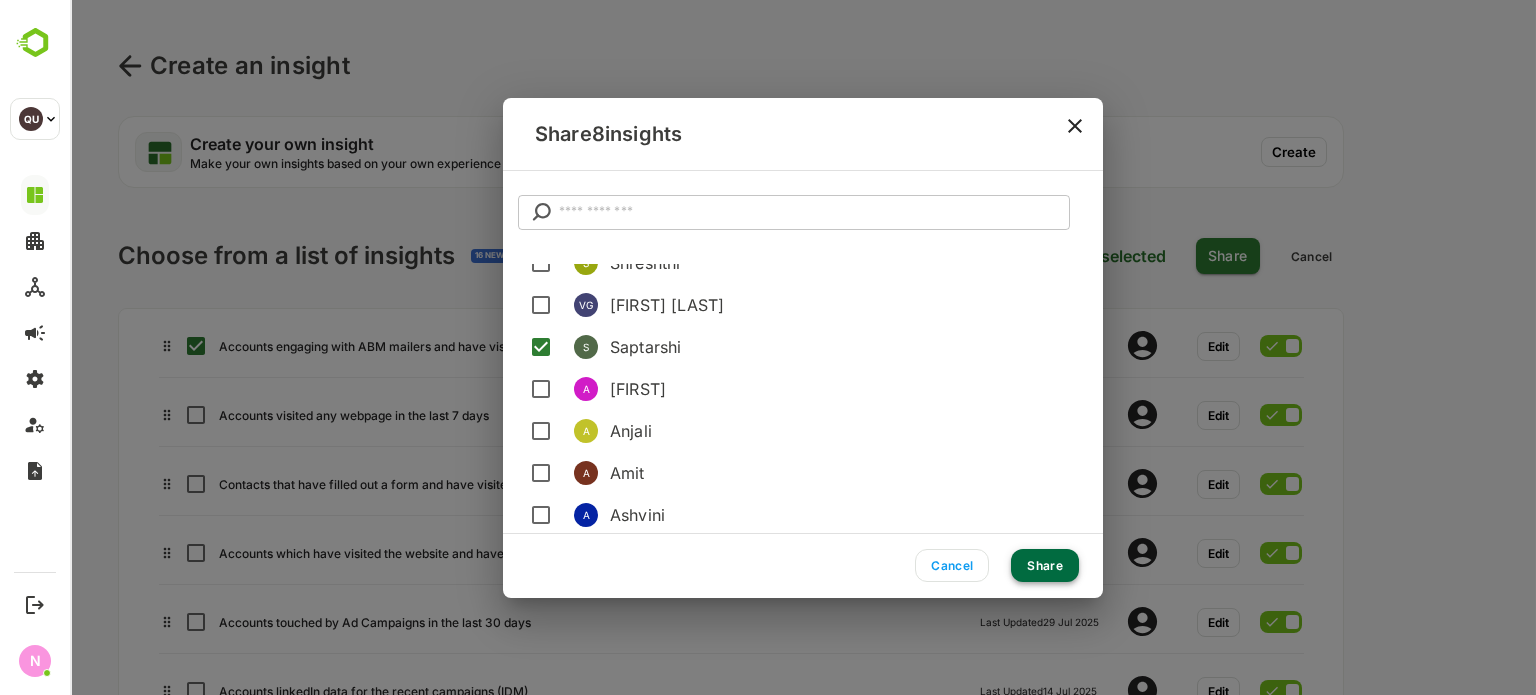 click on "Share" at bounding box center (1045, 565) 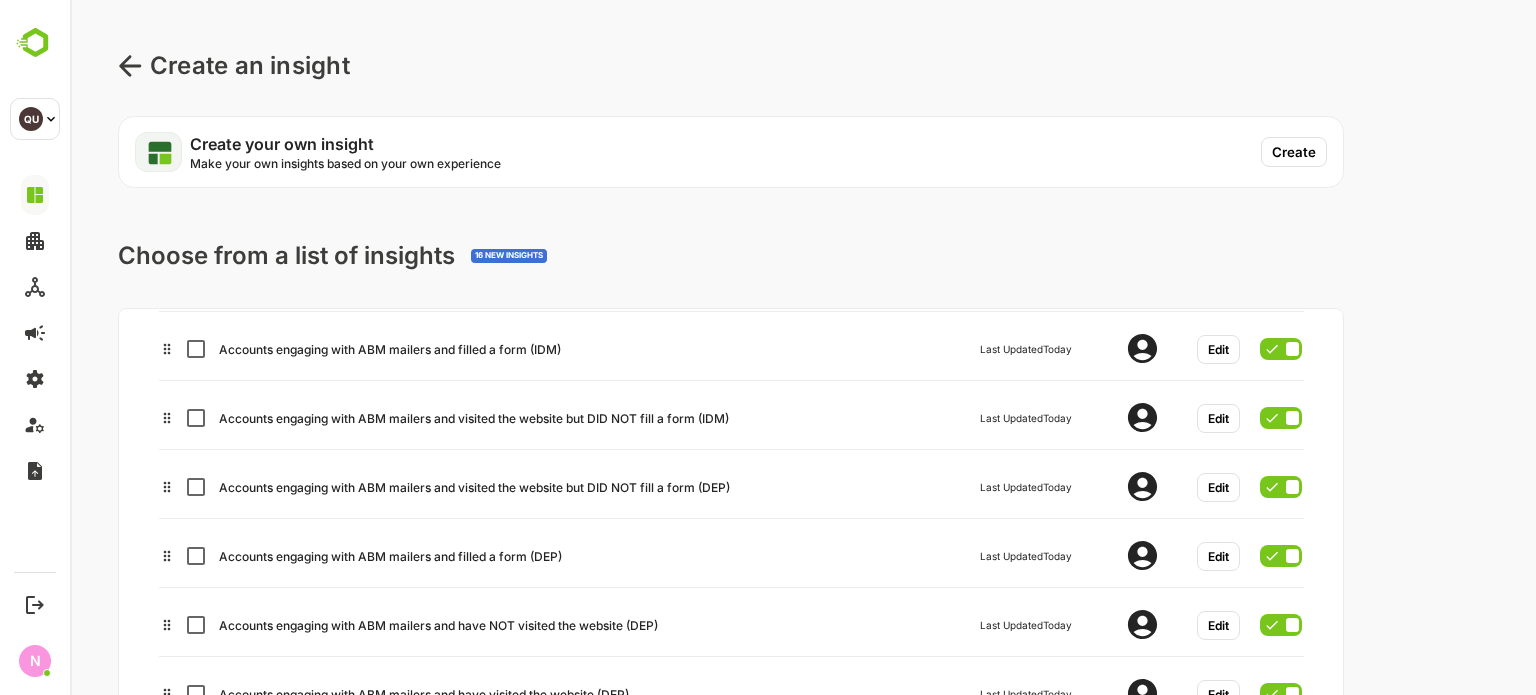 scroll, scrollTop: 388, scrollLeft: 0, axis: vertical 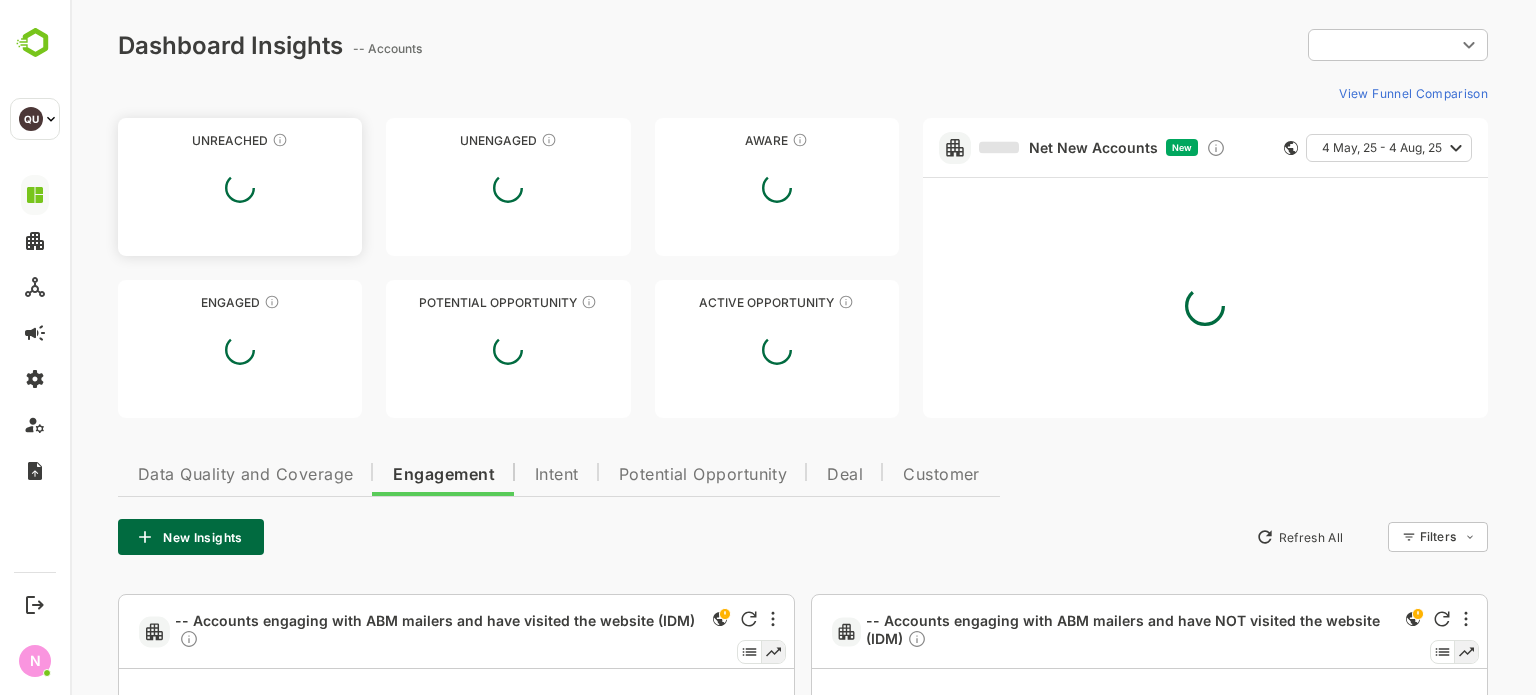 type on "**********" 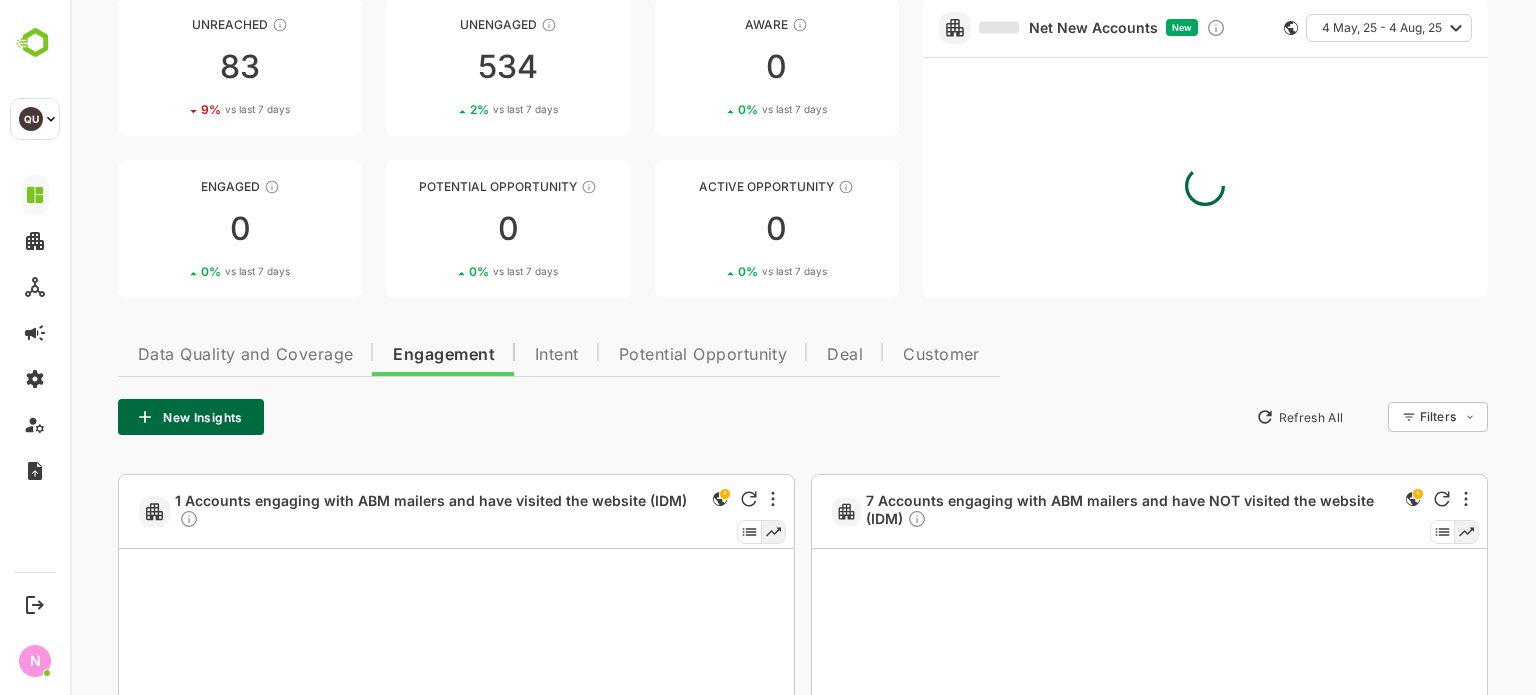scroll, scrollTop: 182, scrollLeft: 0, axis: vertical 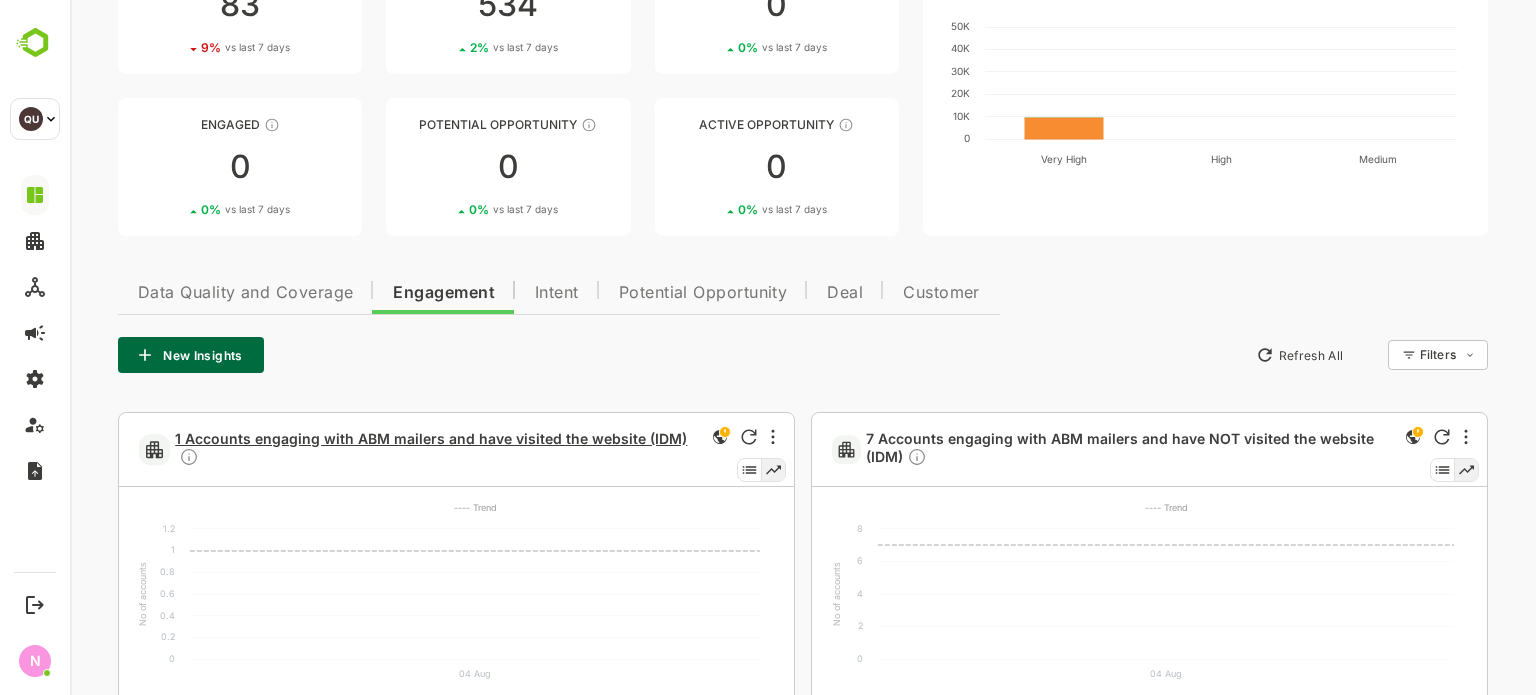 click on "1 Accounts engaging with ABM mailers and have visited the website (IDM)" at bounding box center [437, 450] 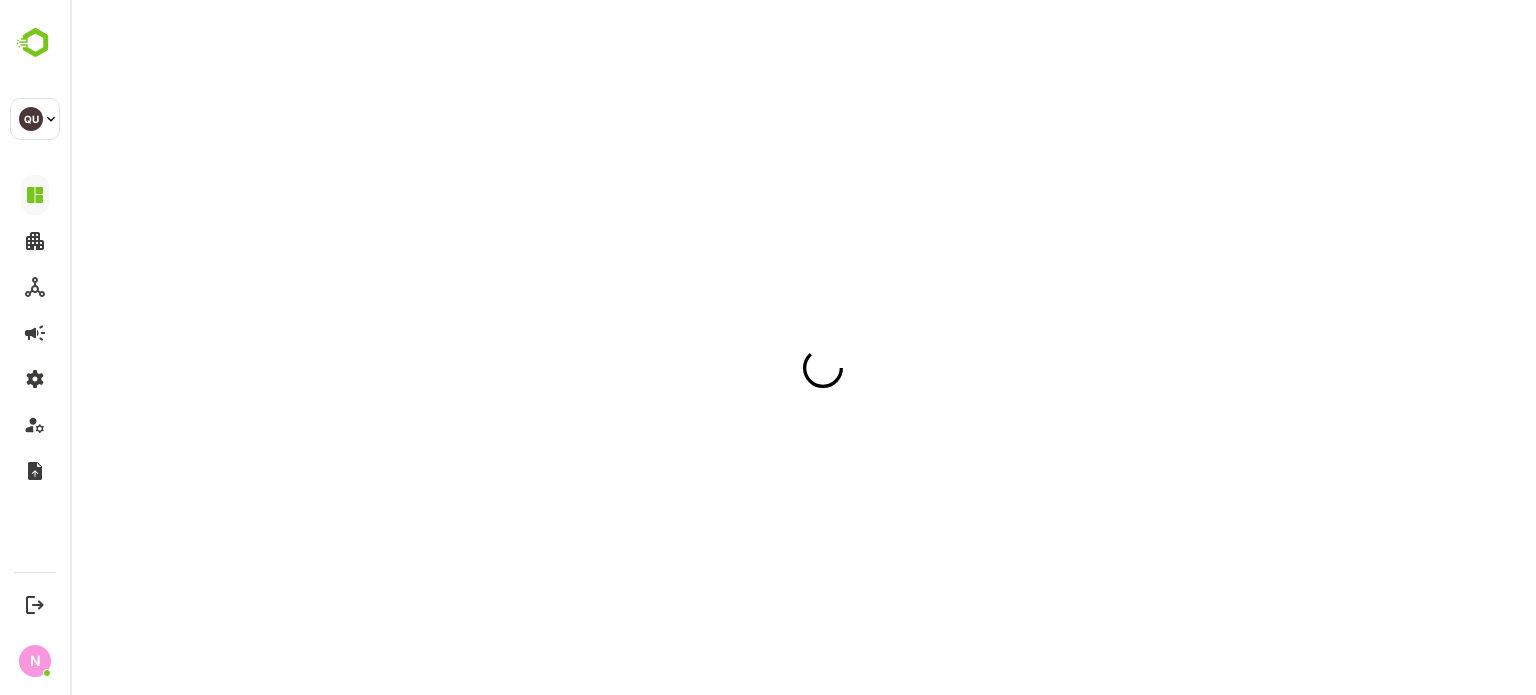 scroll, scrollTop: 0, scrollLeft: 0, axis: both 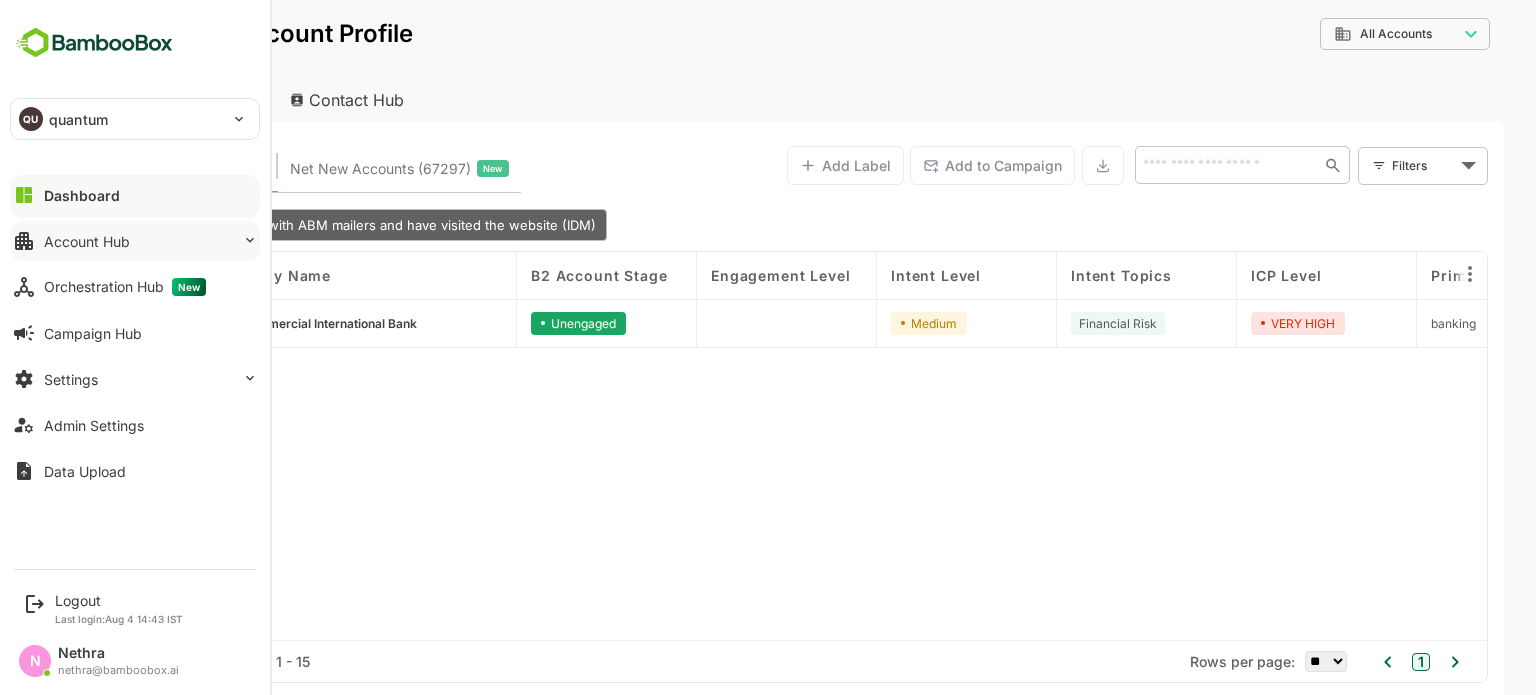 click on "Account Hub" at bounding box center [87, 241] 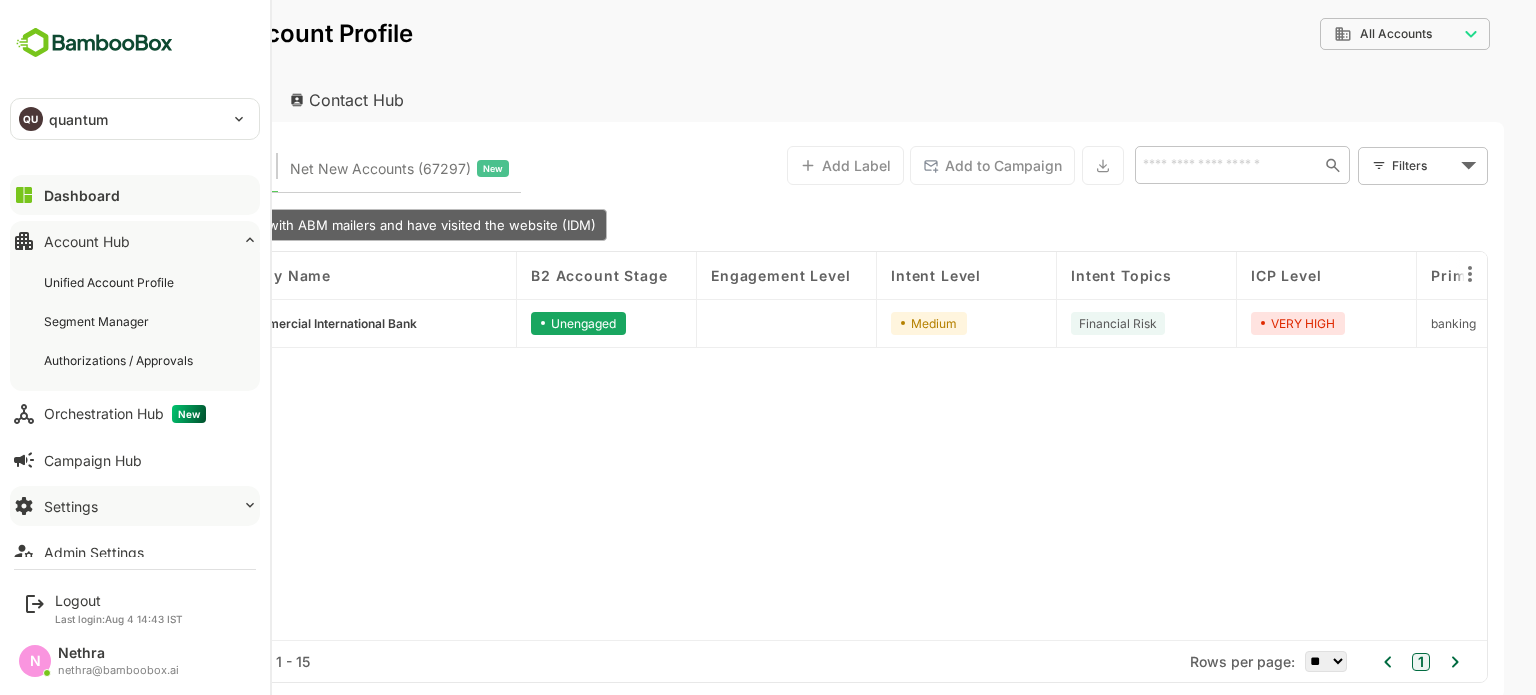 click on "Settings" at bounding box center [135, 506] 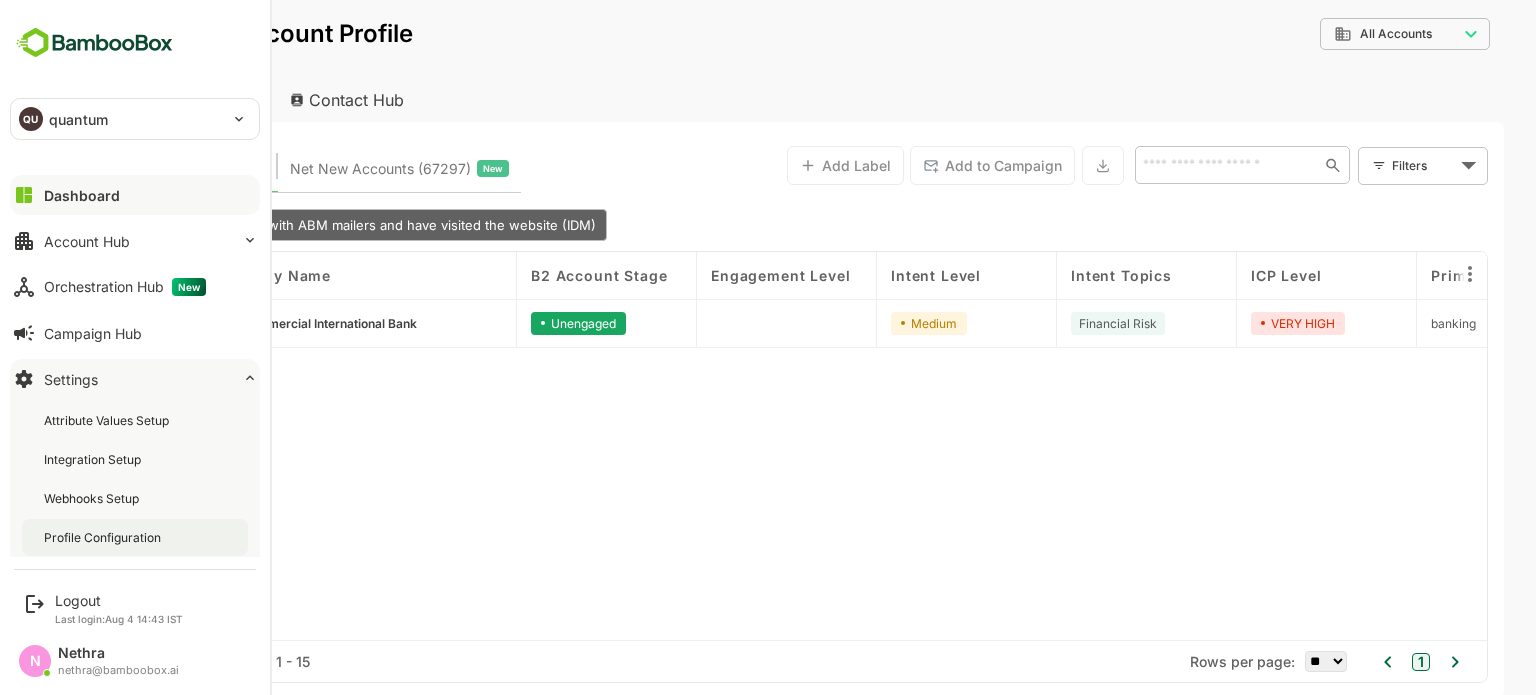 click on "Profile Configuration" at bounding box center [104, 537] 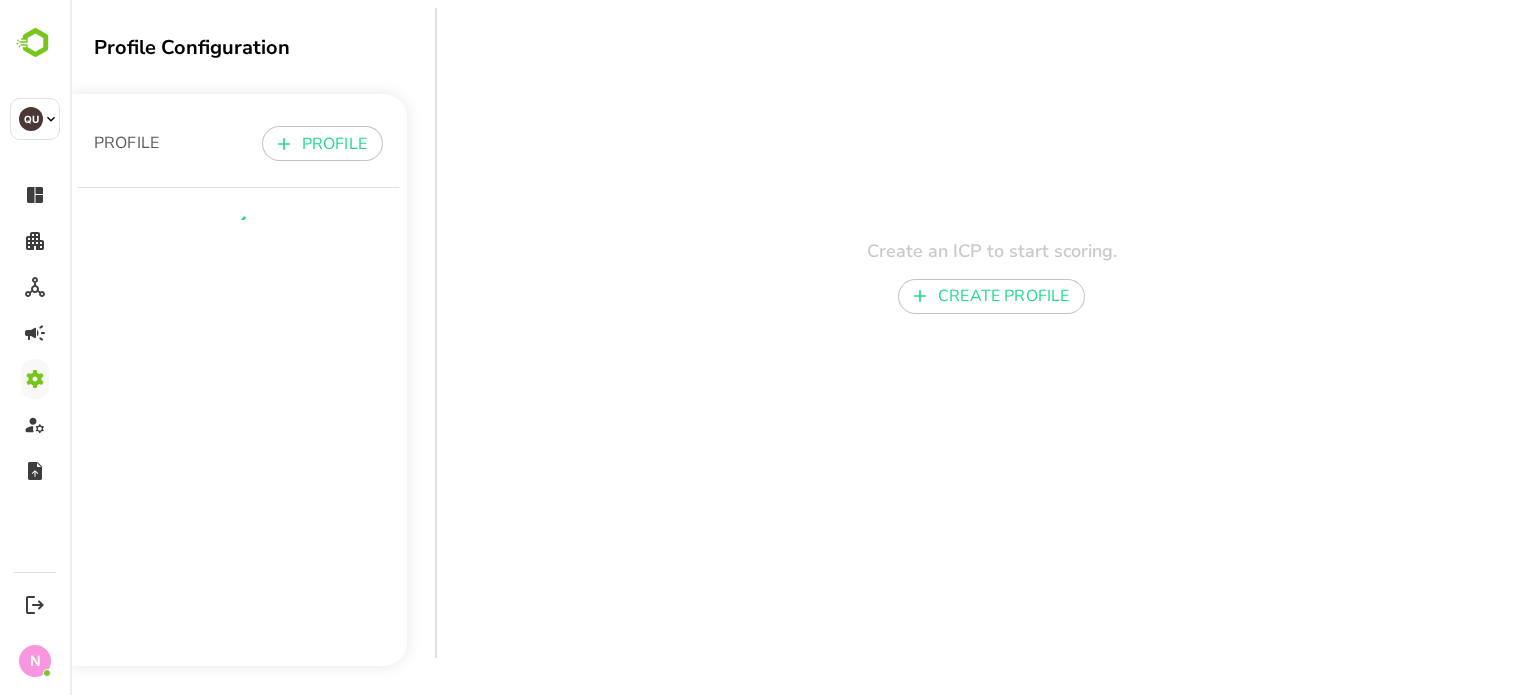 scroll, scrollTop: 0, scrollLeft: 0, axis: both 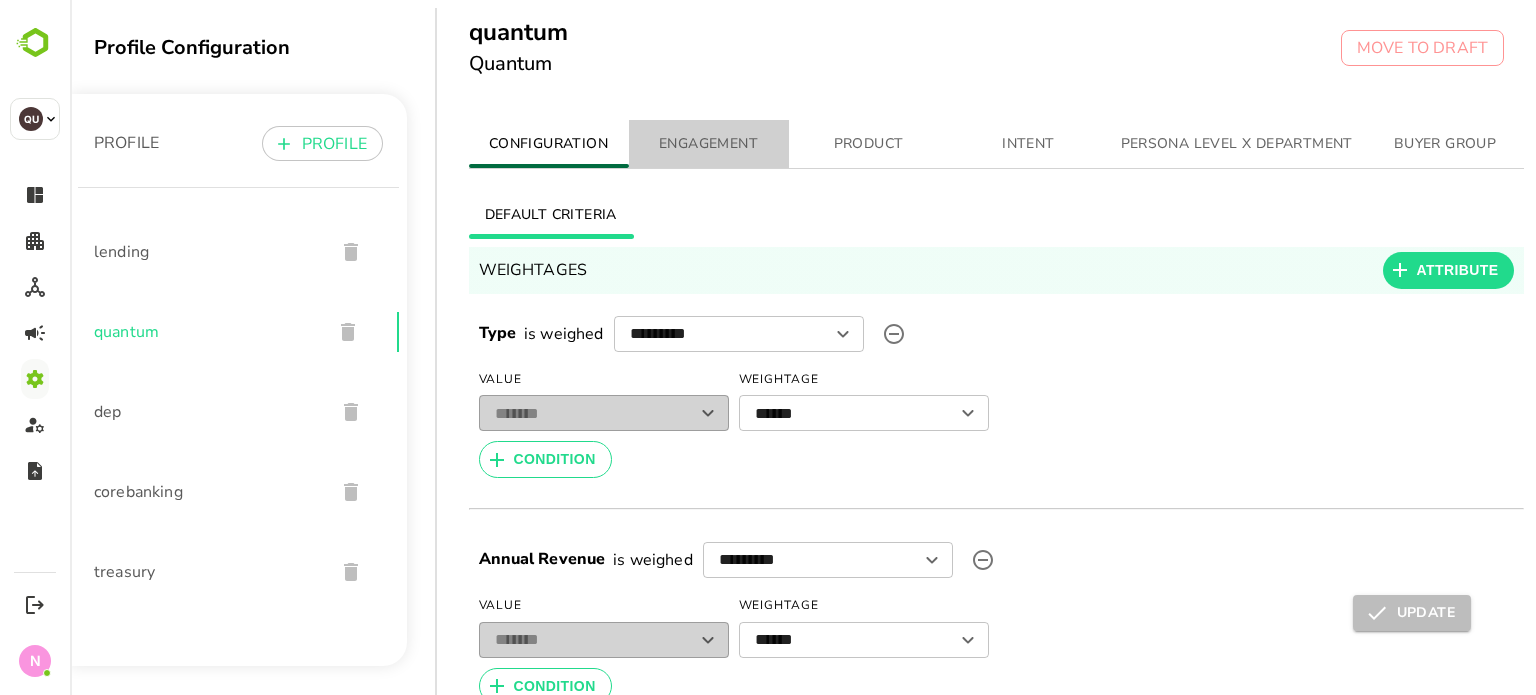click on "ENGAGEMENT" at bounding box center [709, 144] 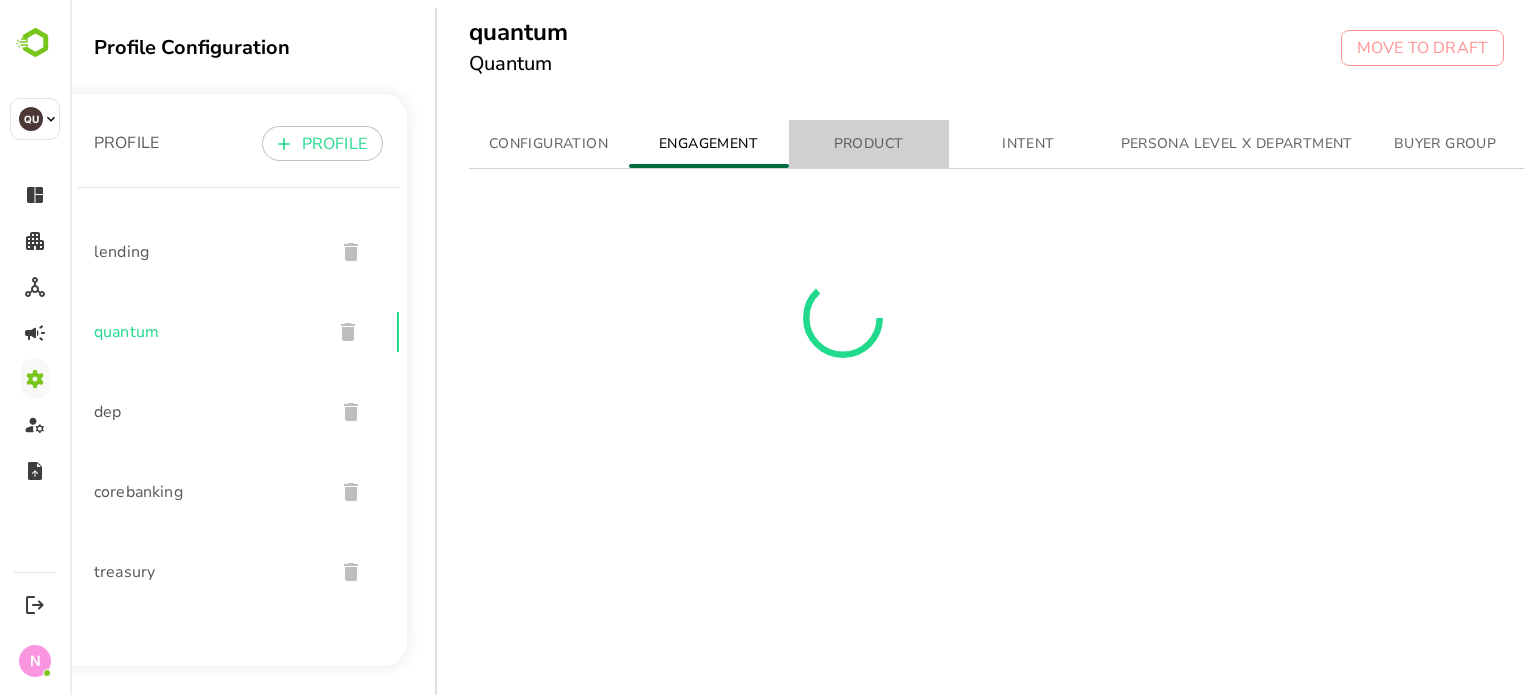 click on "PRODUCT" at bounding box center (869, 144) 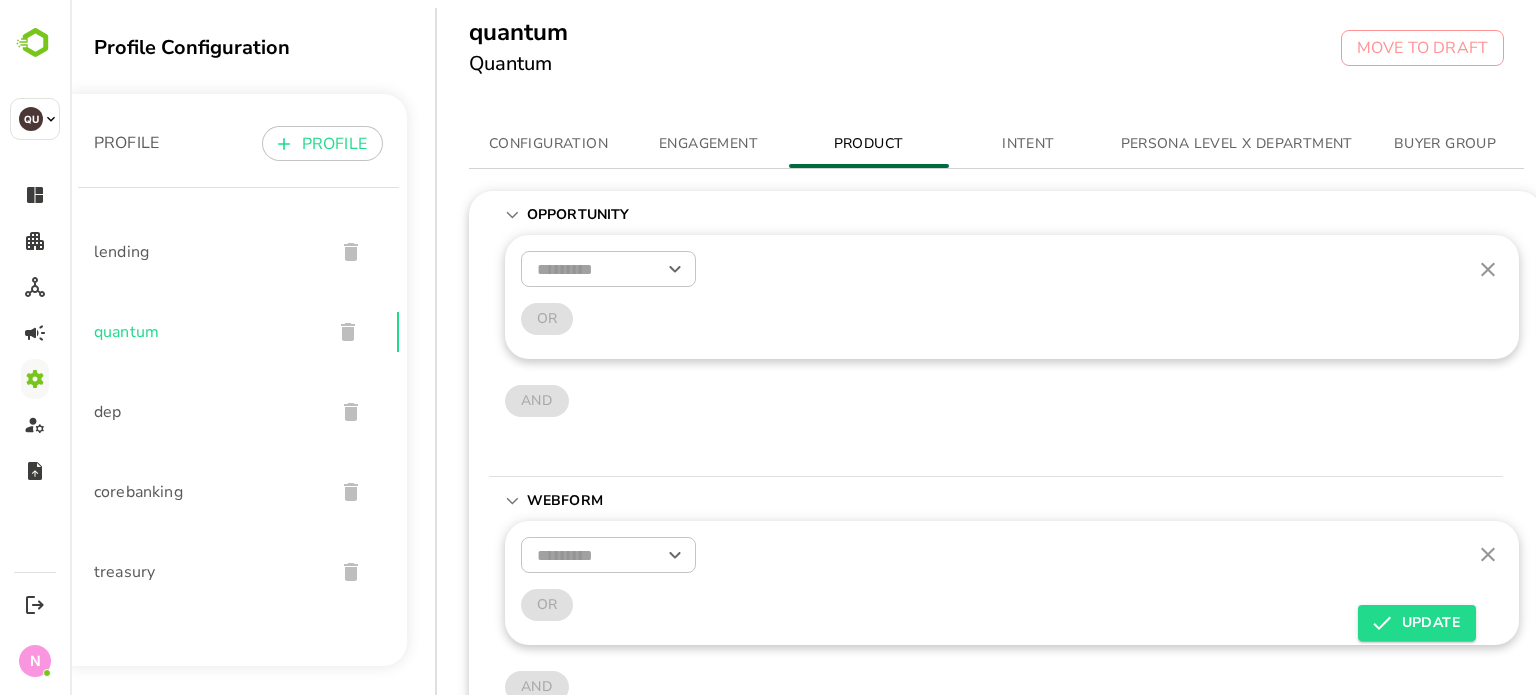 scroll, scrollTop: 140, scrollLeft: 0, axis: vertical 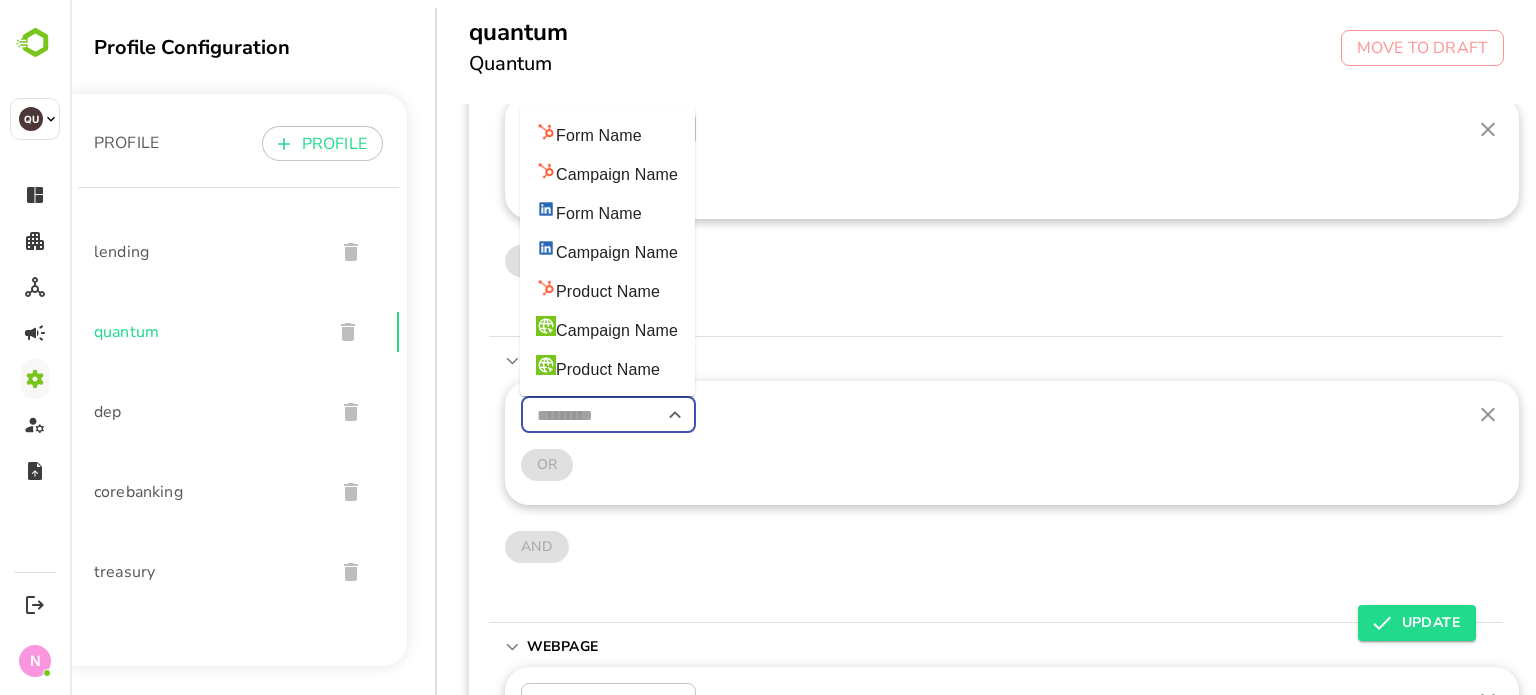 click at bounding box center [608, 415] 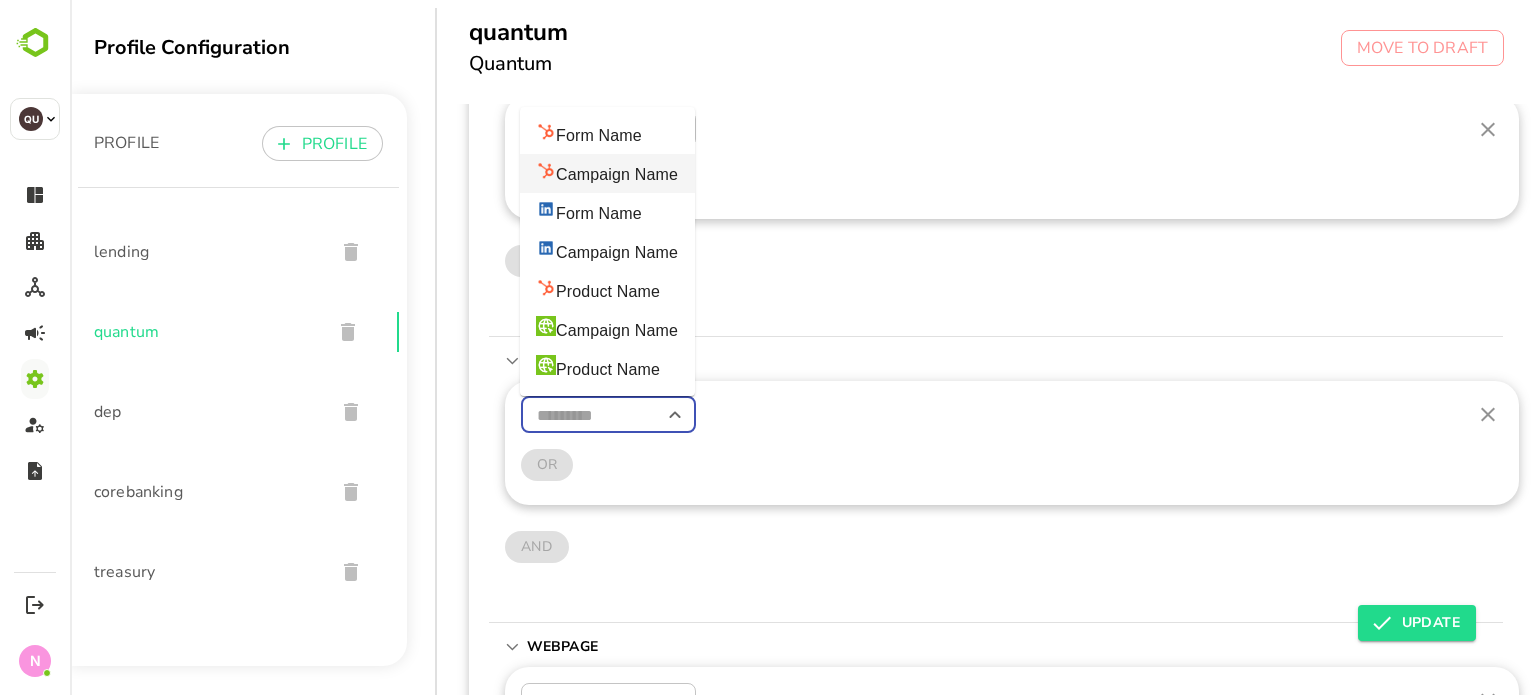 click on "Campaign Name" at bounding box center (607, 173) 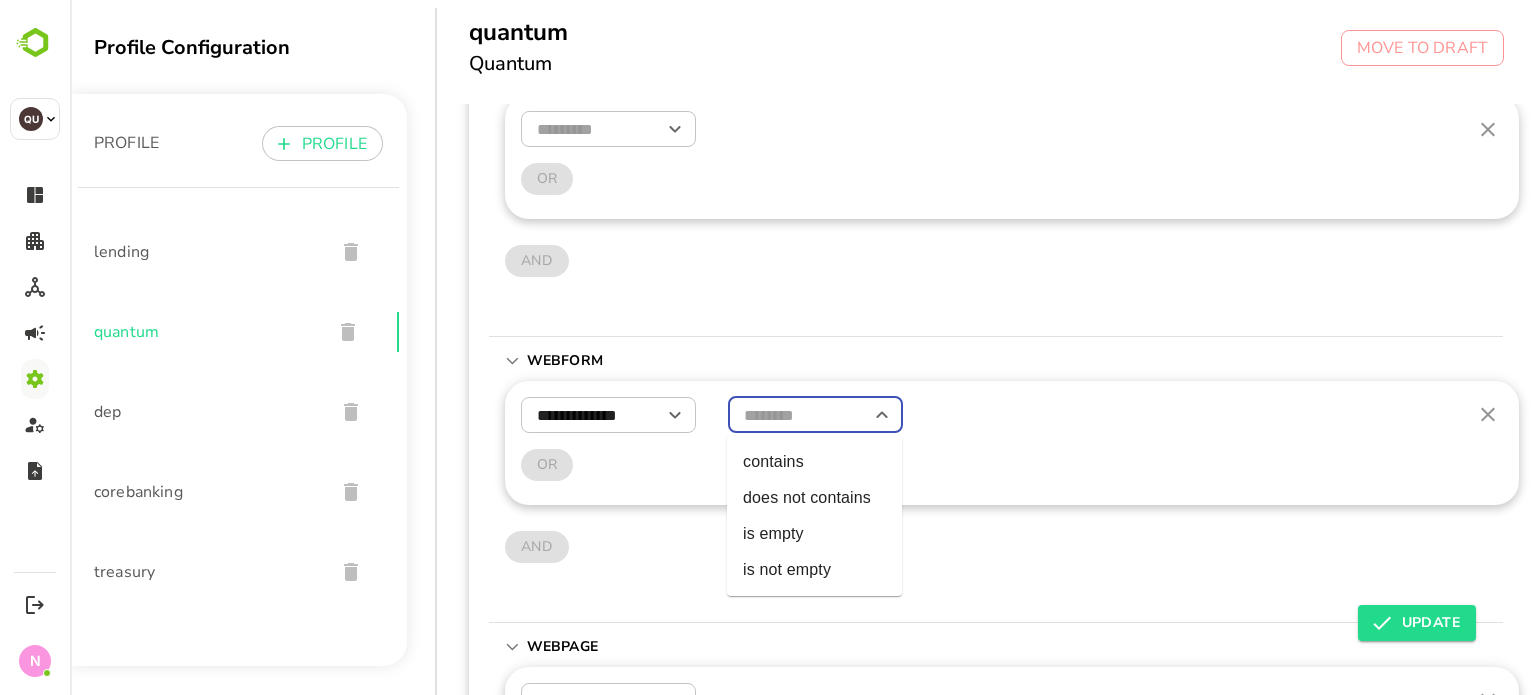 click at bounding box center [815, 415] 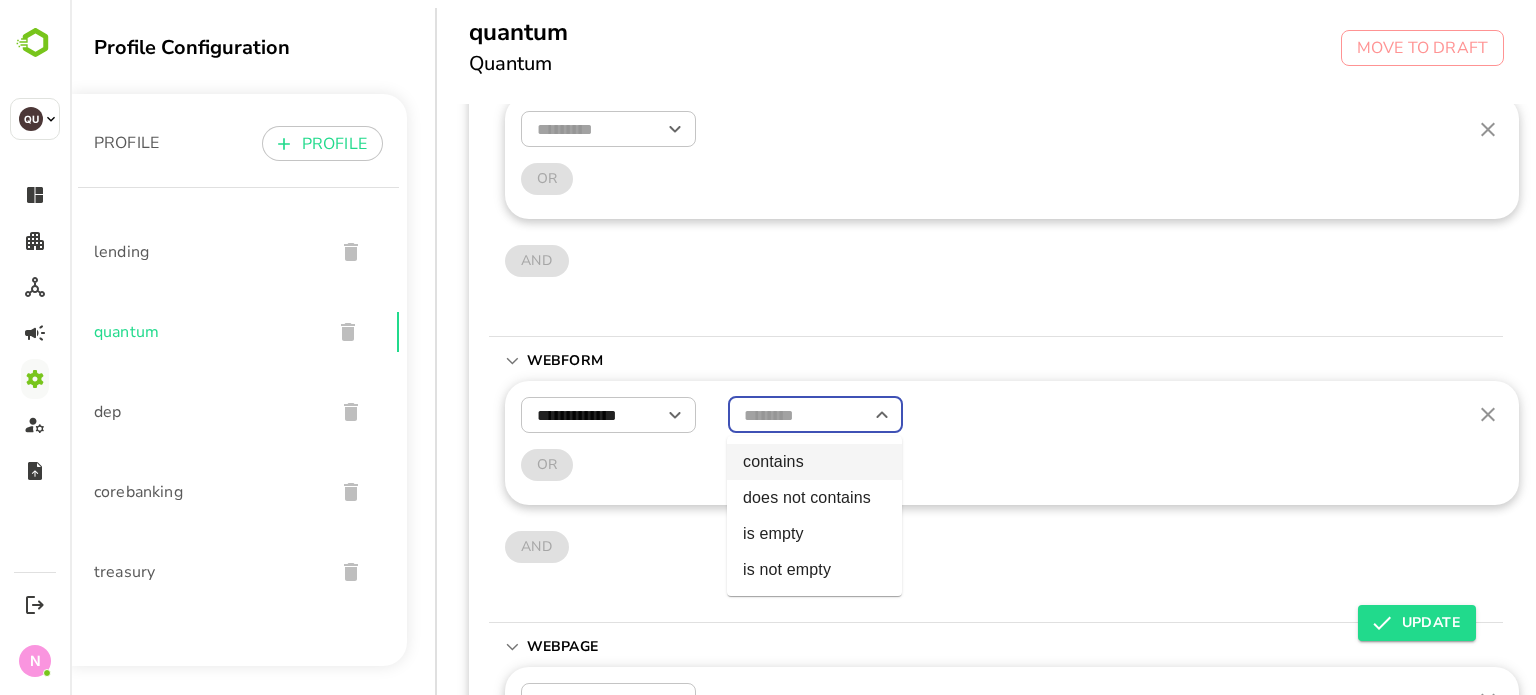 click on "contains" at bounding box center (814, 462) 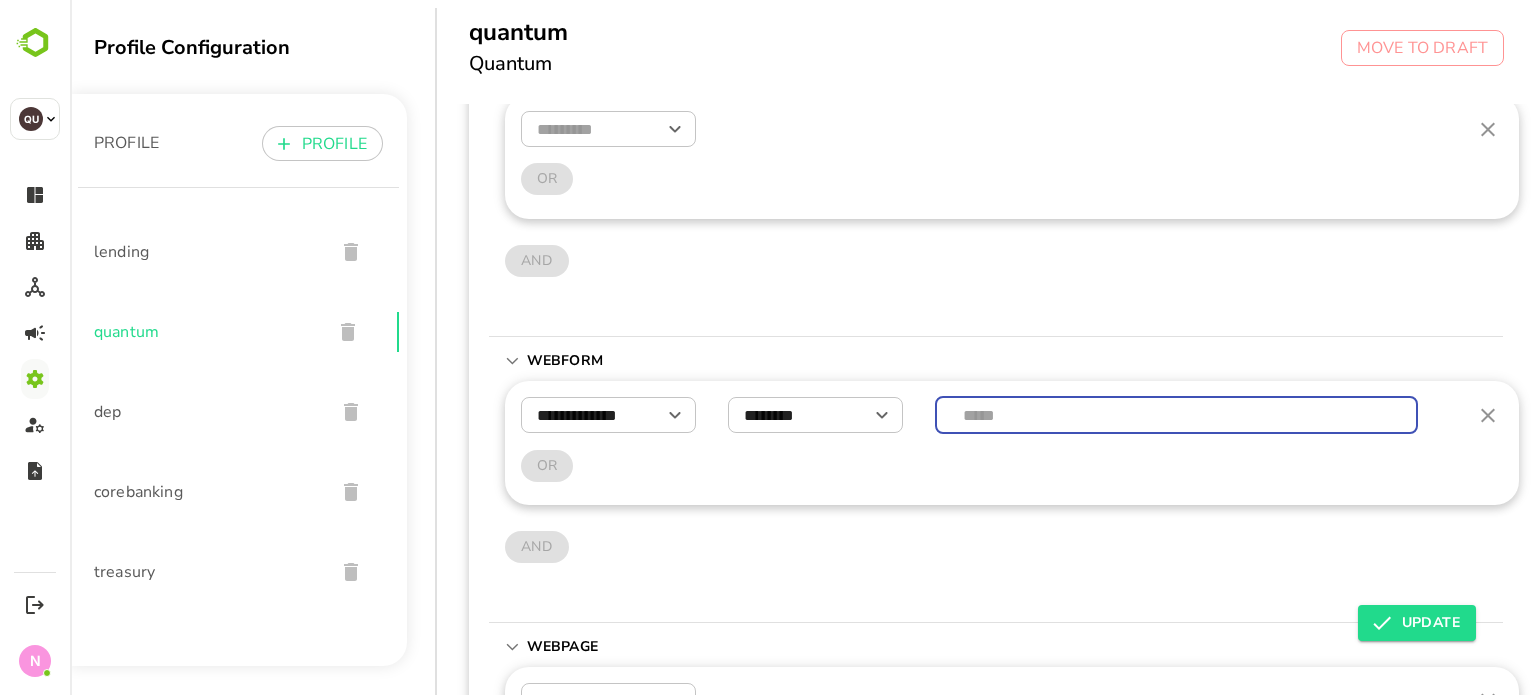 click at bounding box center [1177, 415] 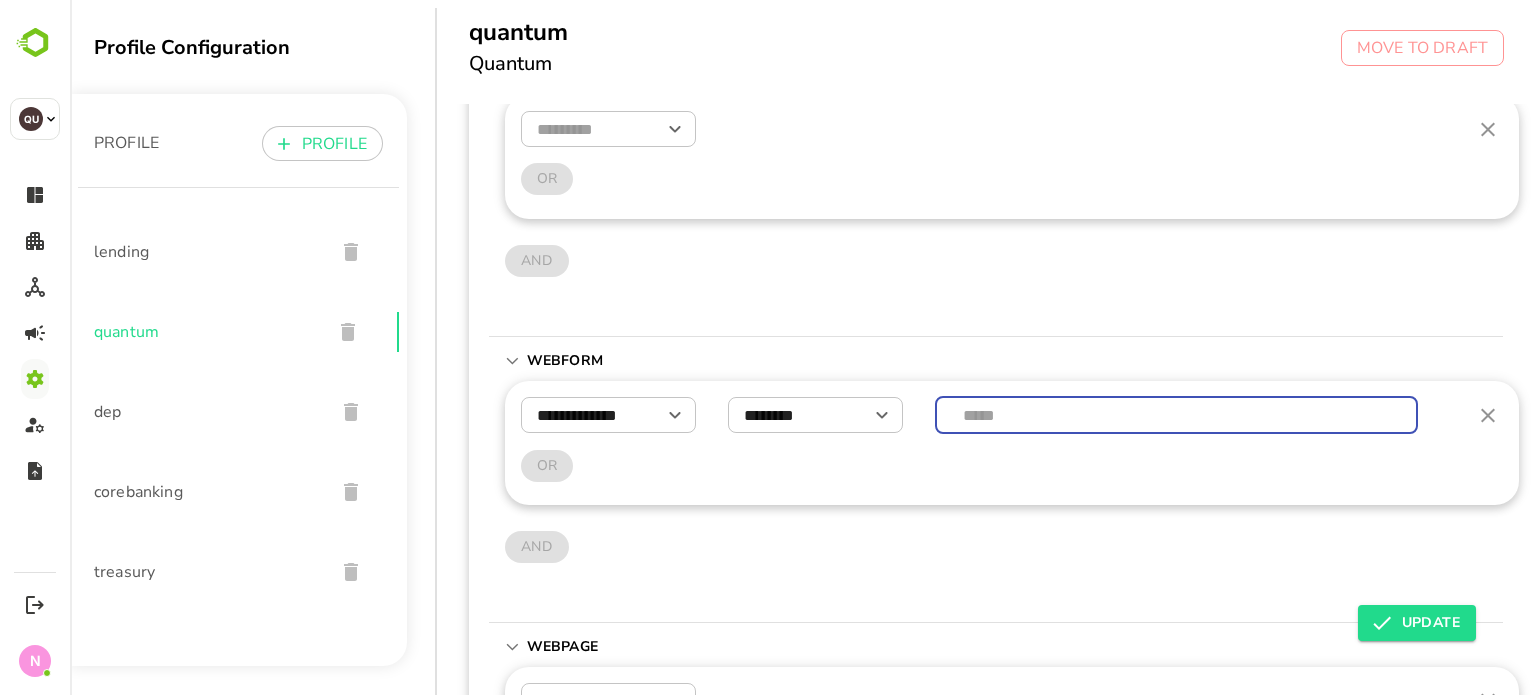 type on "*" 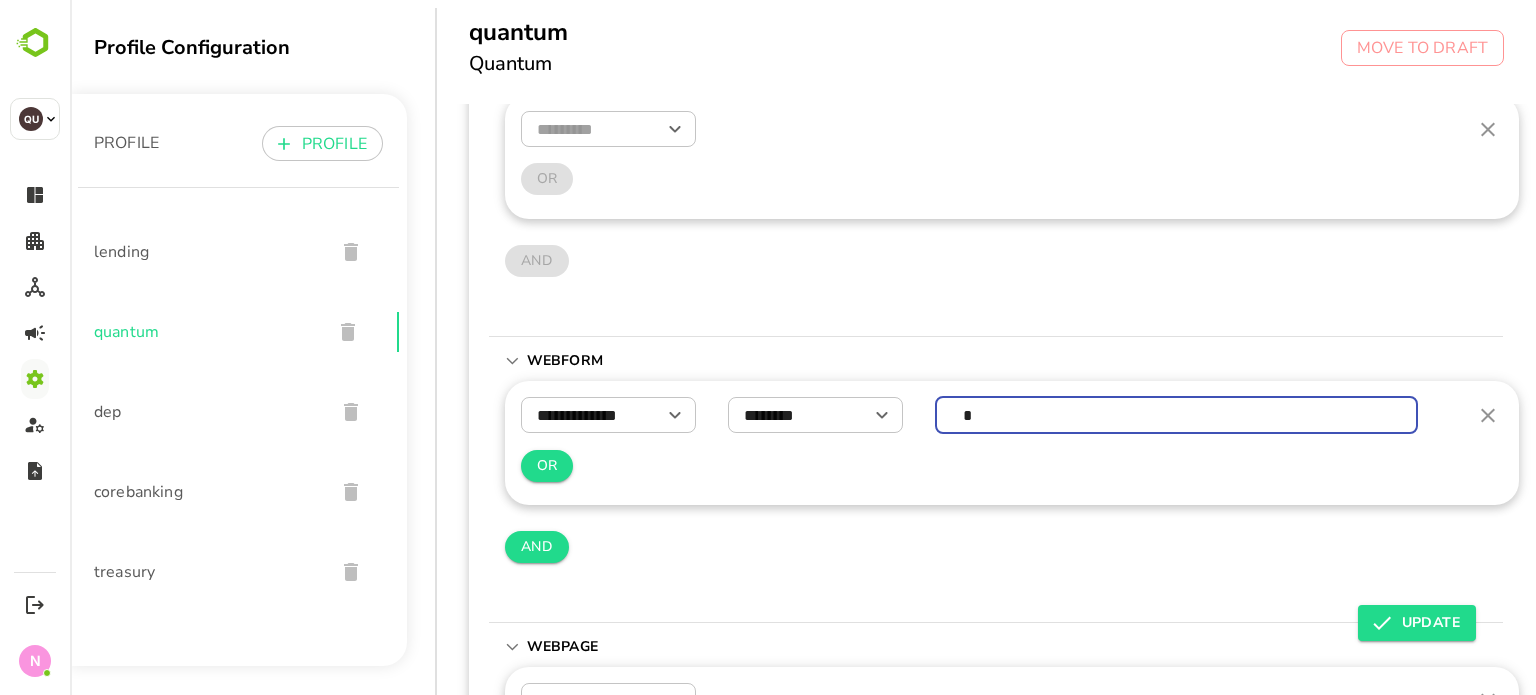 type 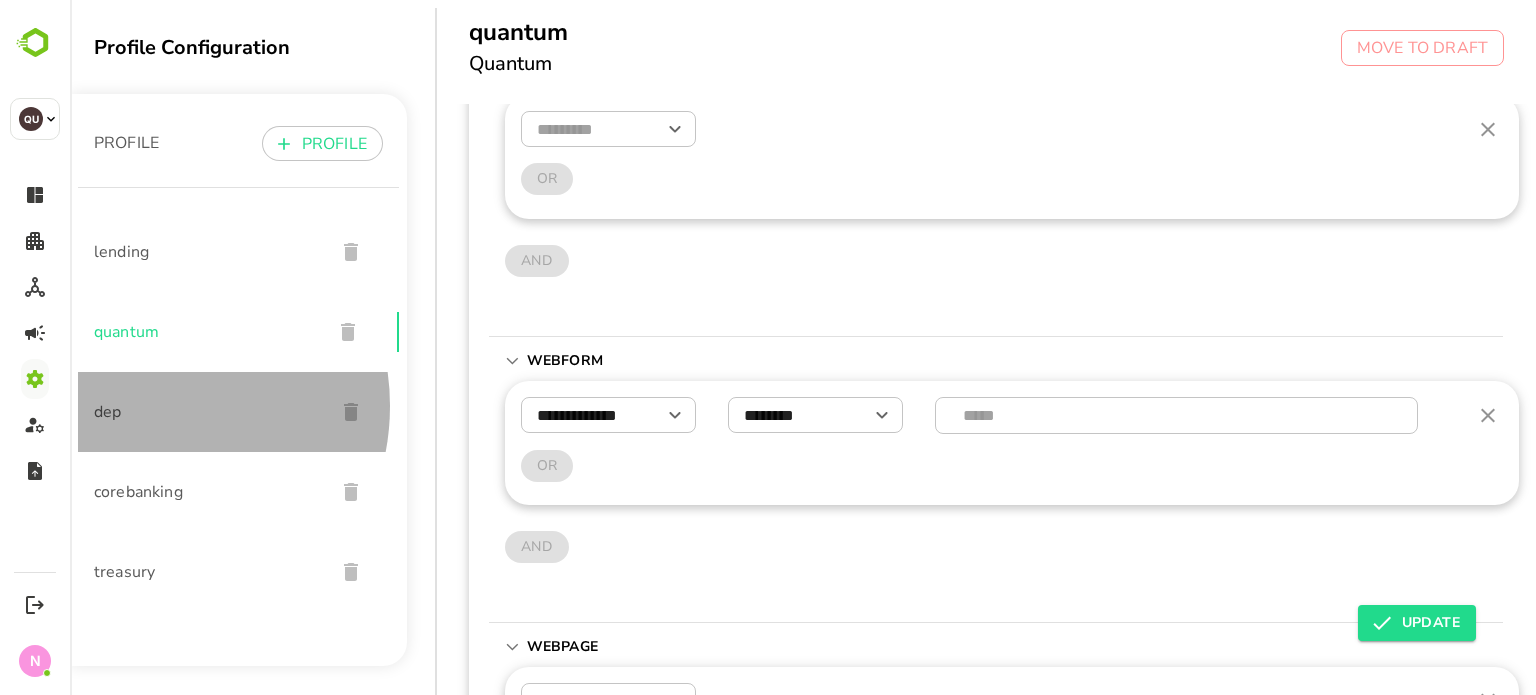 click on "dep" at bounding box center [206, 412] 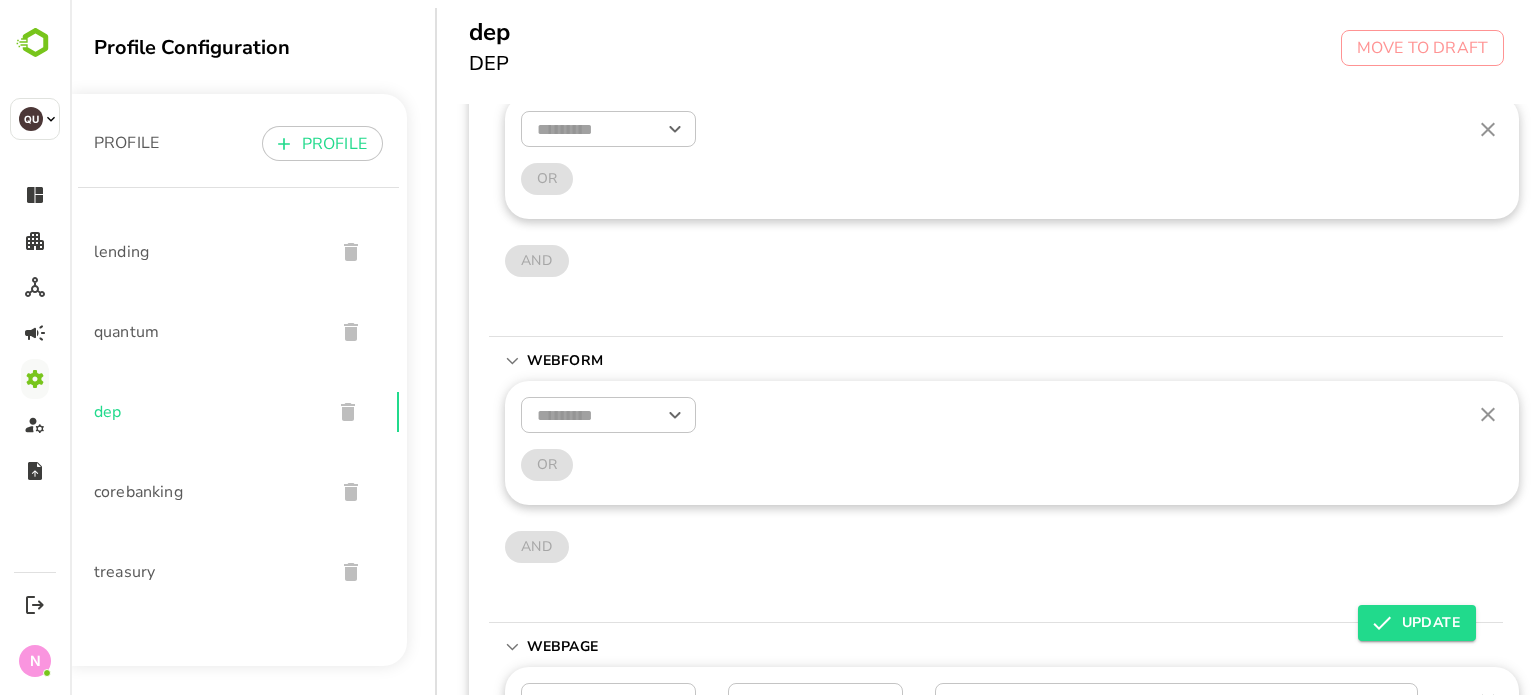 scroll, scrollTop: 224, scrollLeft: 0, axis: vertical 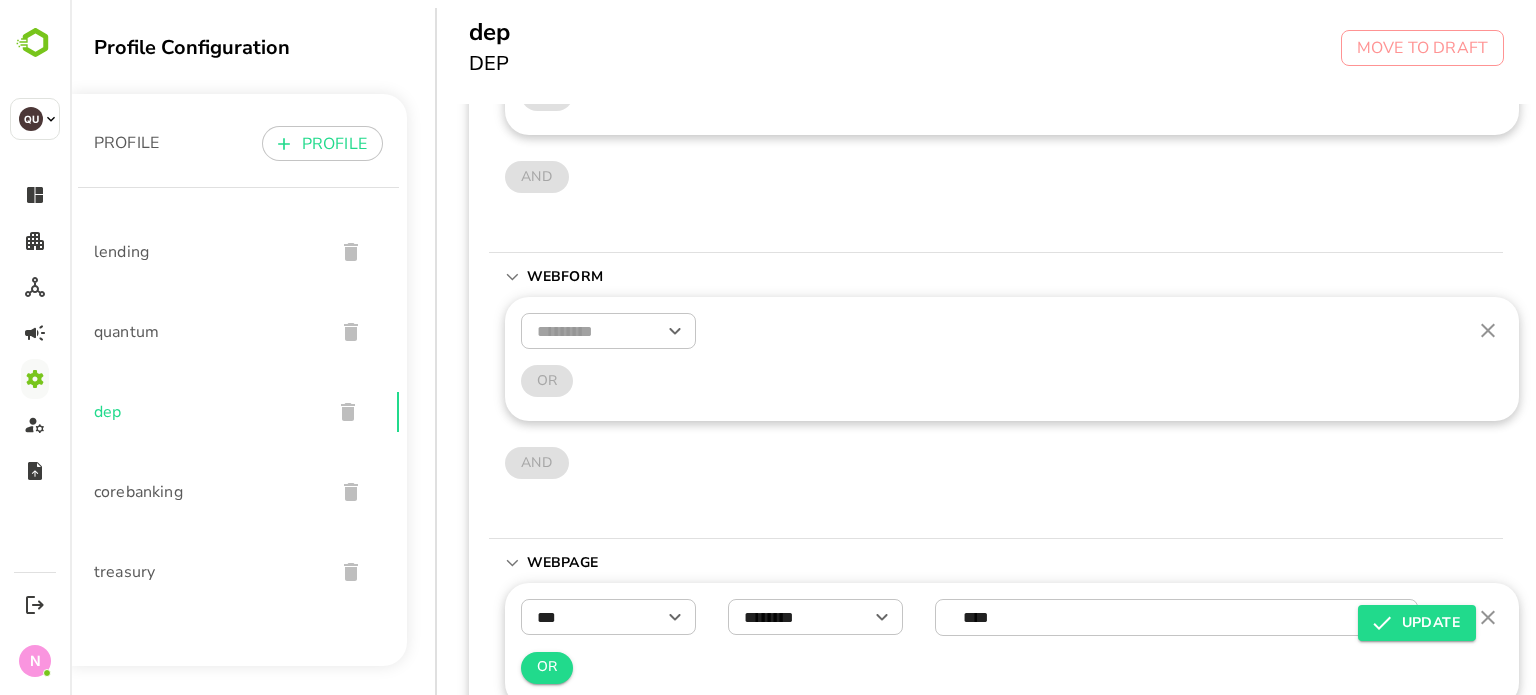 click at bounding box center (608, 331) 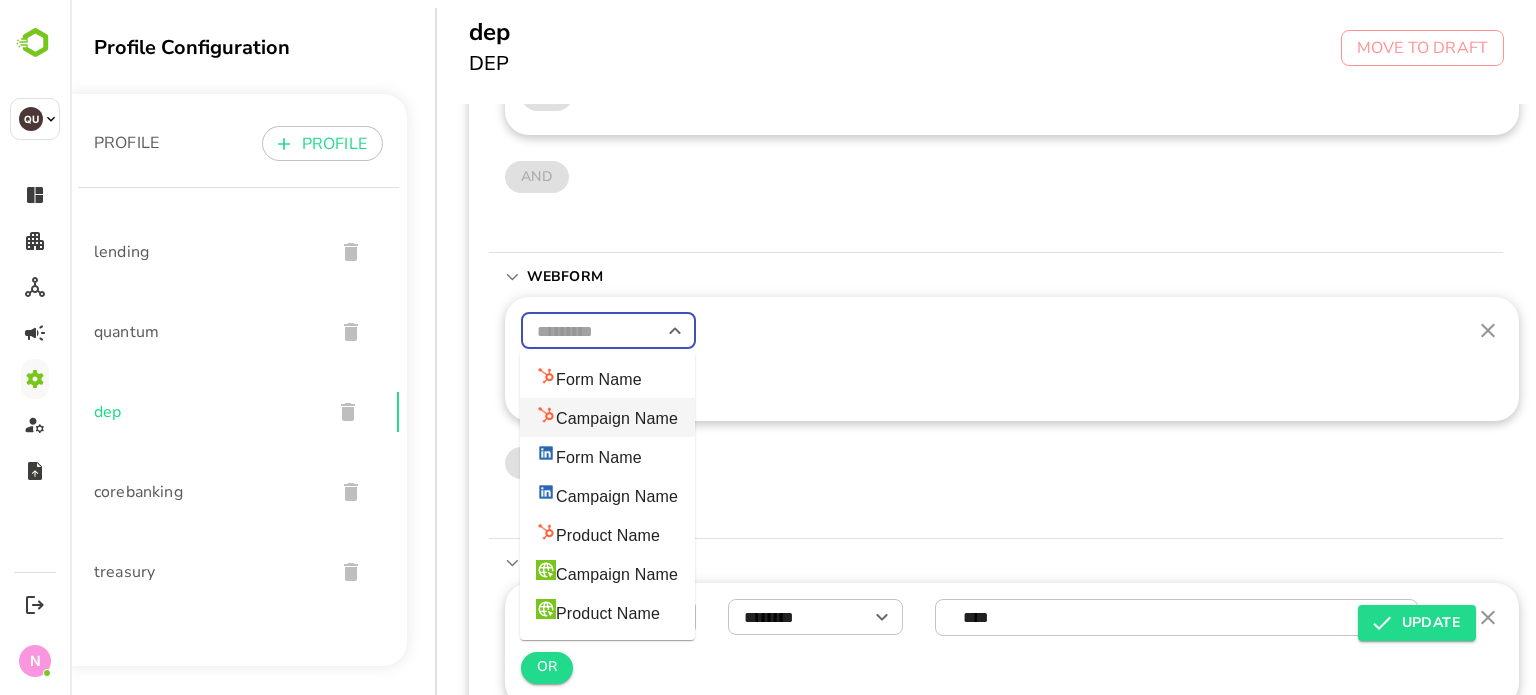 click on "Campaign Name" at bounding box center [607, 417] 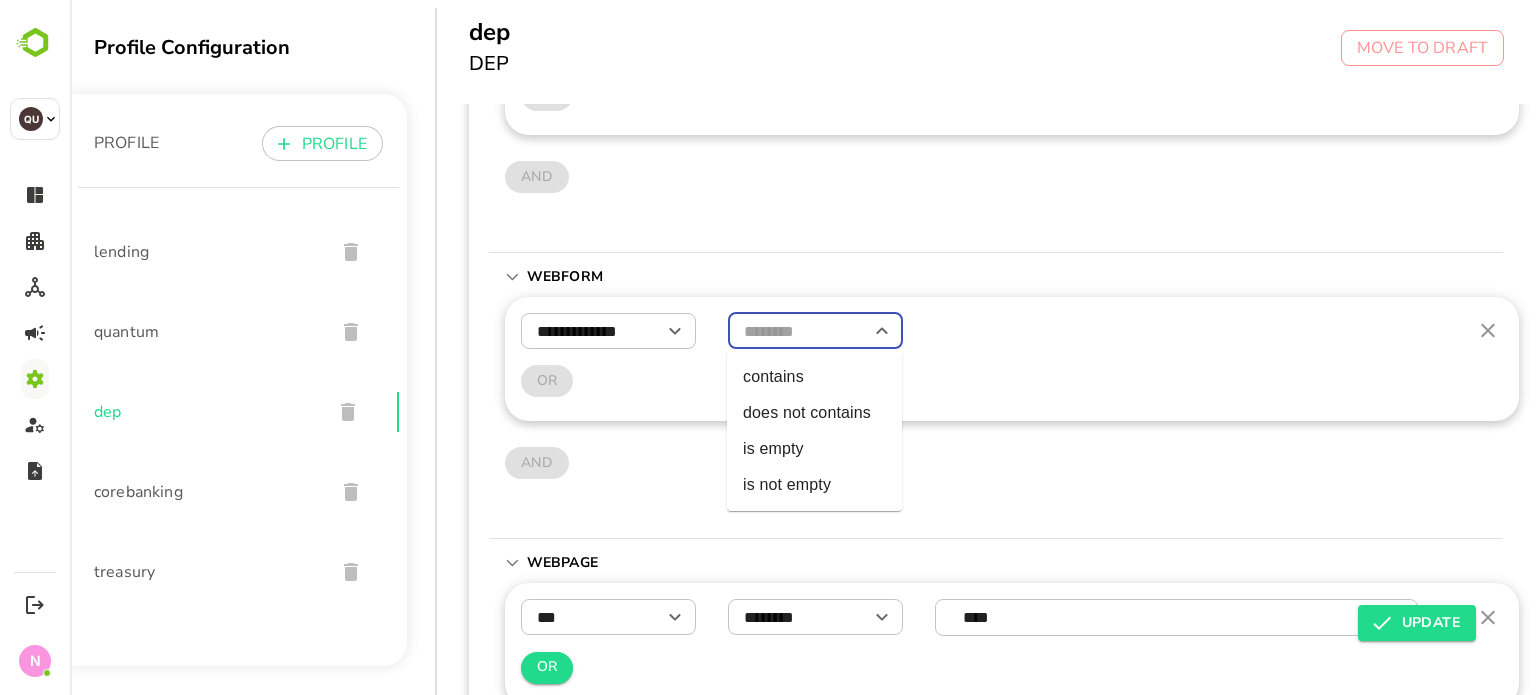 click at bounding box center (815, 331) 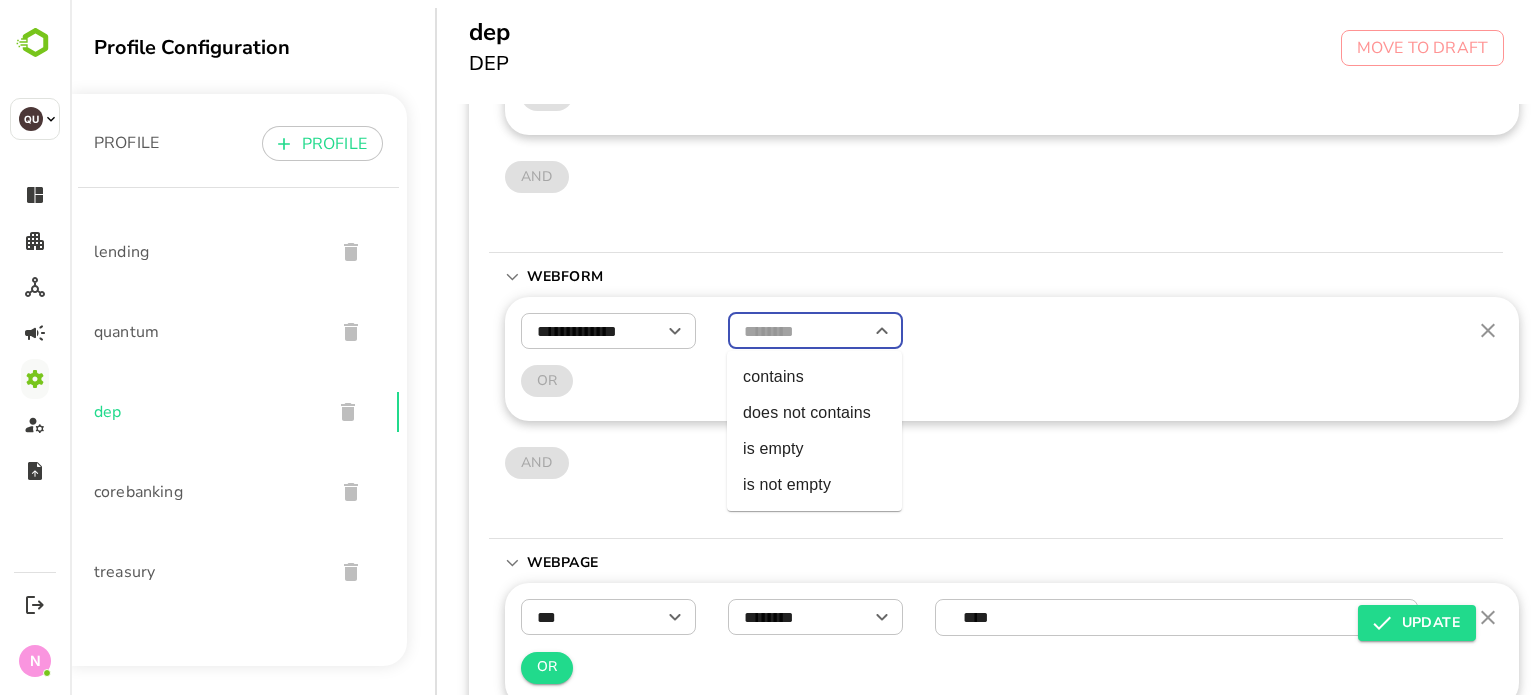 drag, startPoint x: 823, startPoint y: 327, endPoint x: 805, endPoint y: 371, distance: 47.539455 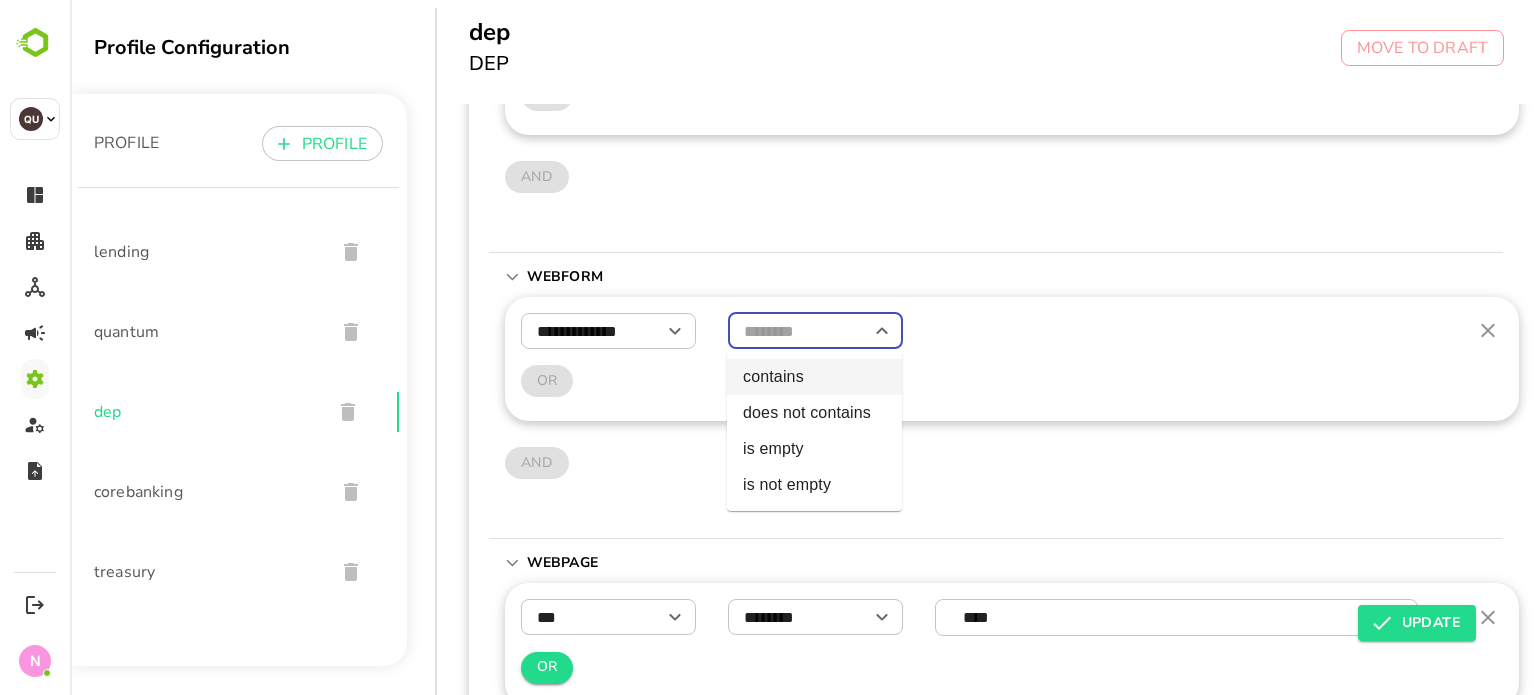 click on "contains" at bounding box center [814, 377] 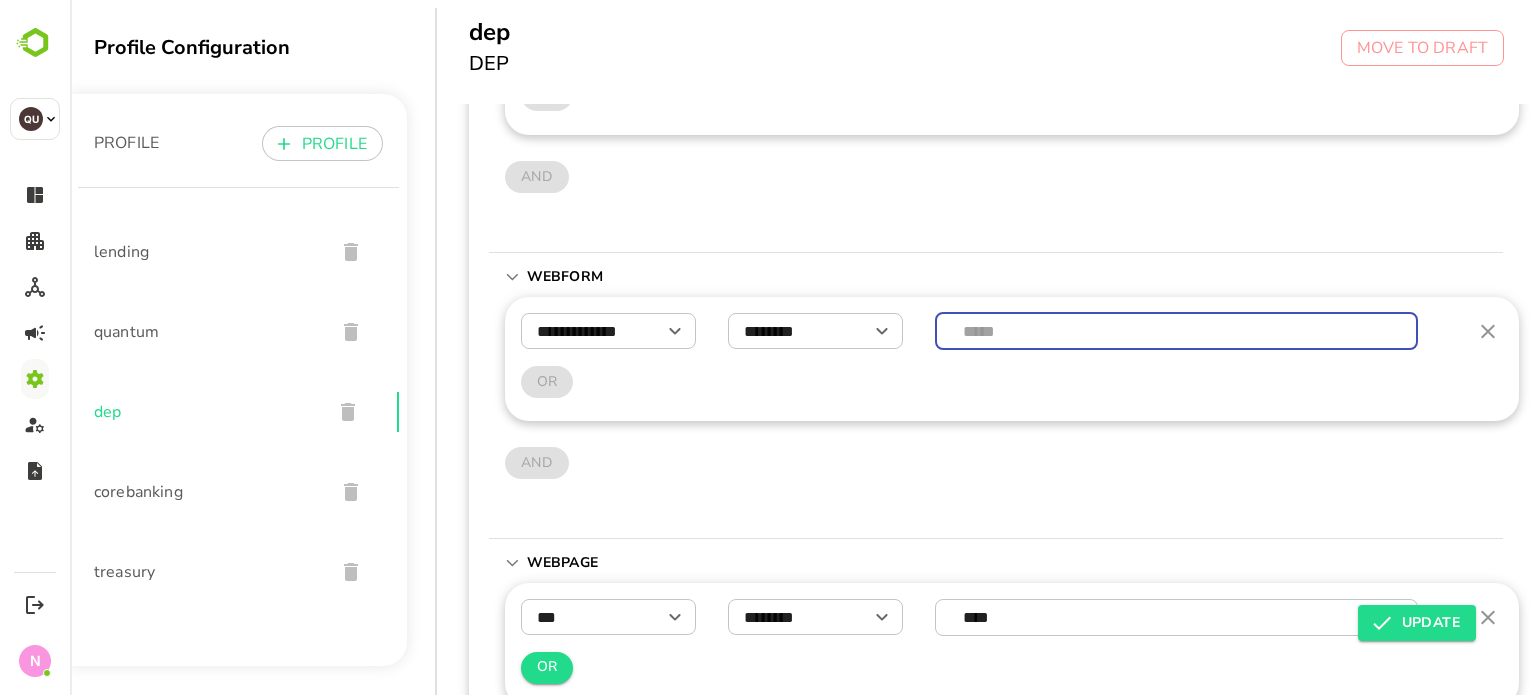 click at bounding box center (1177, 331) 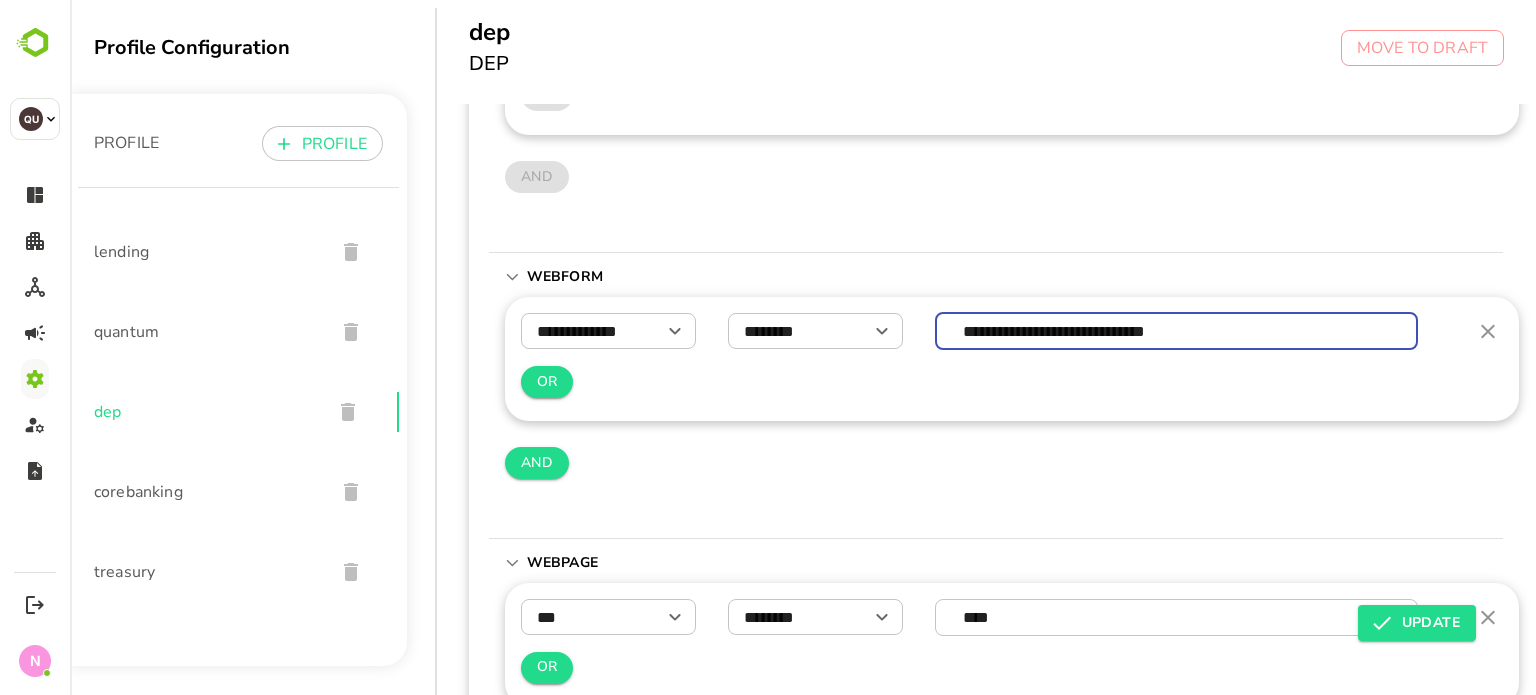 type on "**********" 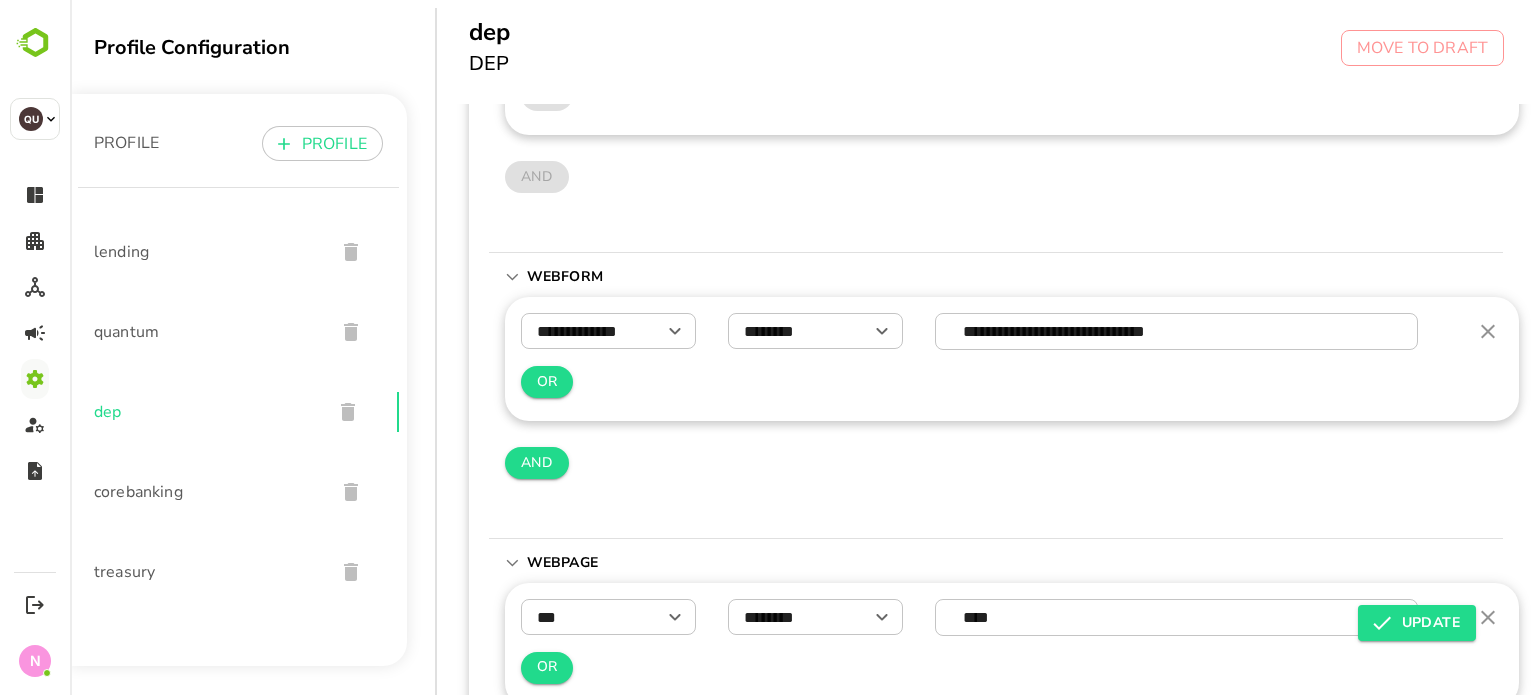 click on "**********" at bounding box center [1012, 409] 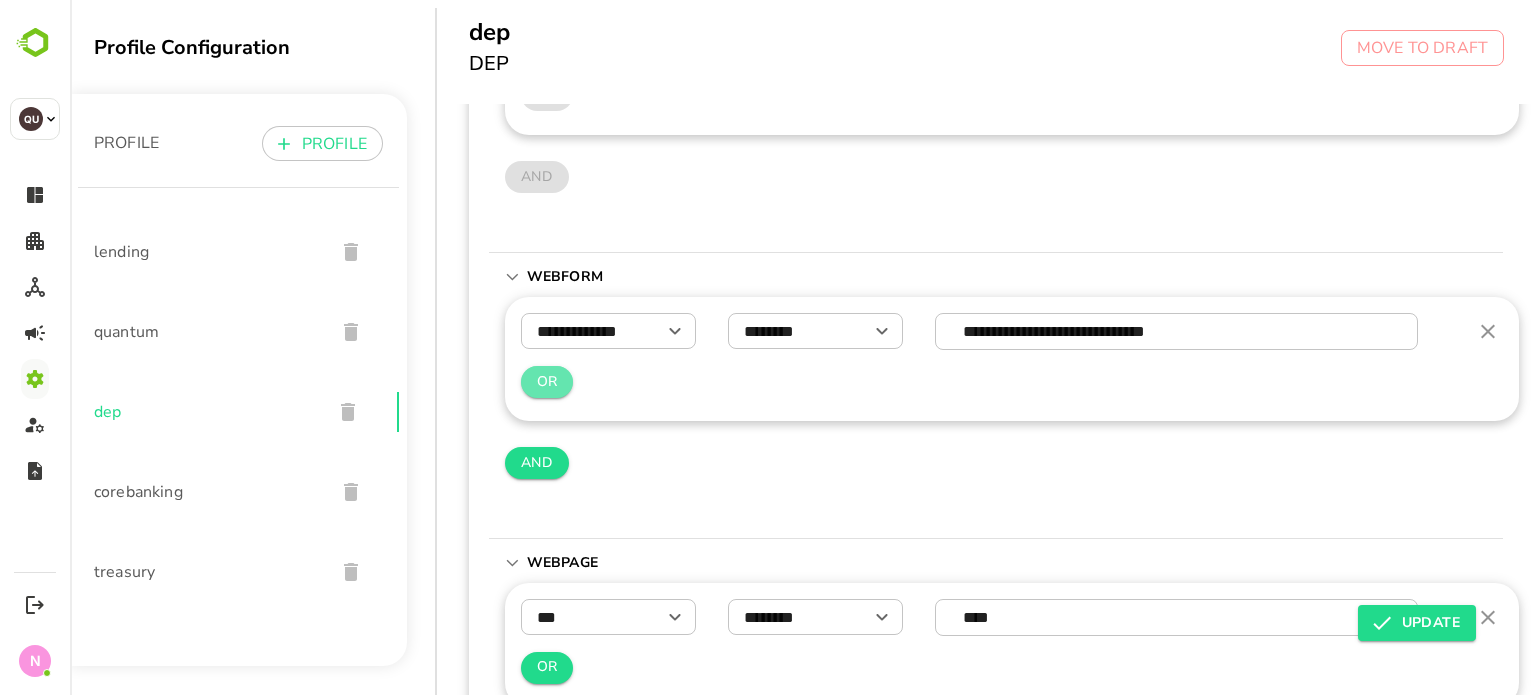 click on "OR" at bounding box center [547, 382] 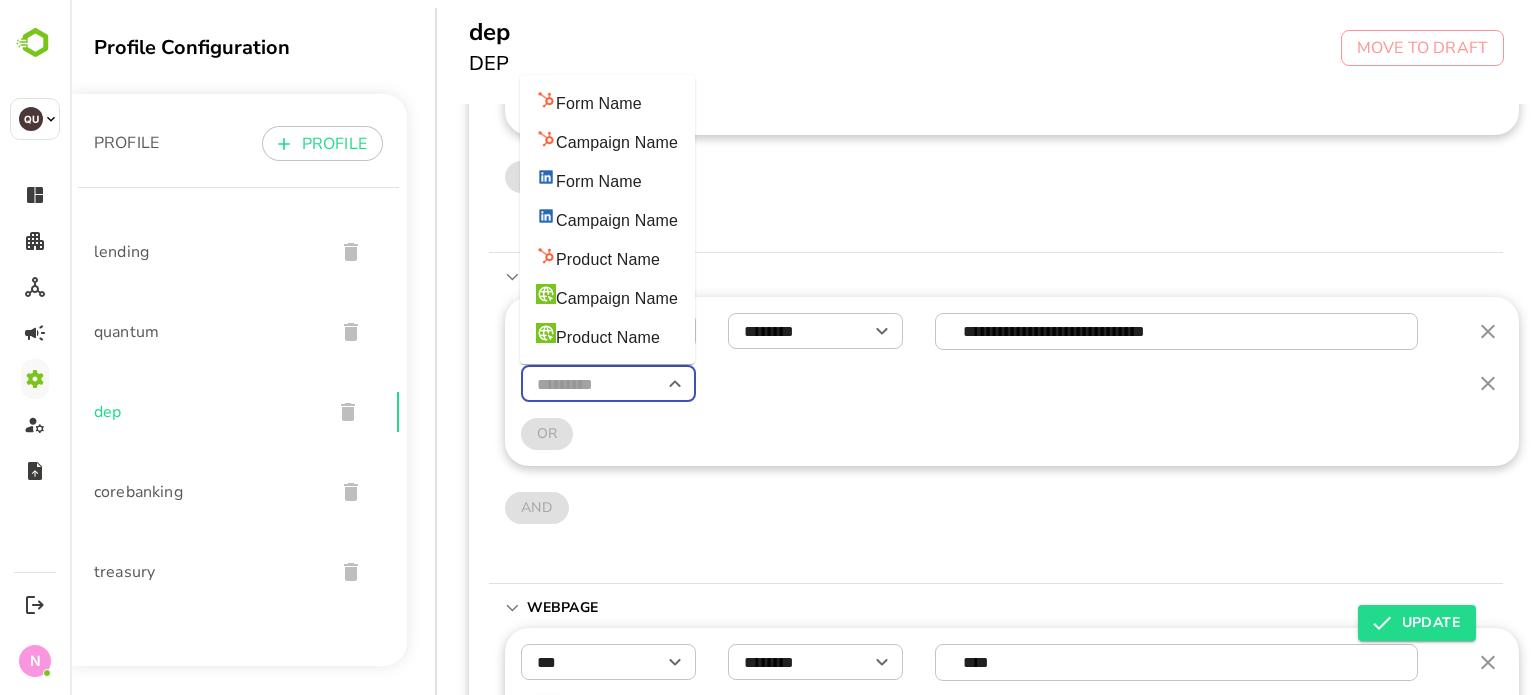 click at bounding box center (608, 384) 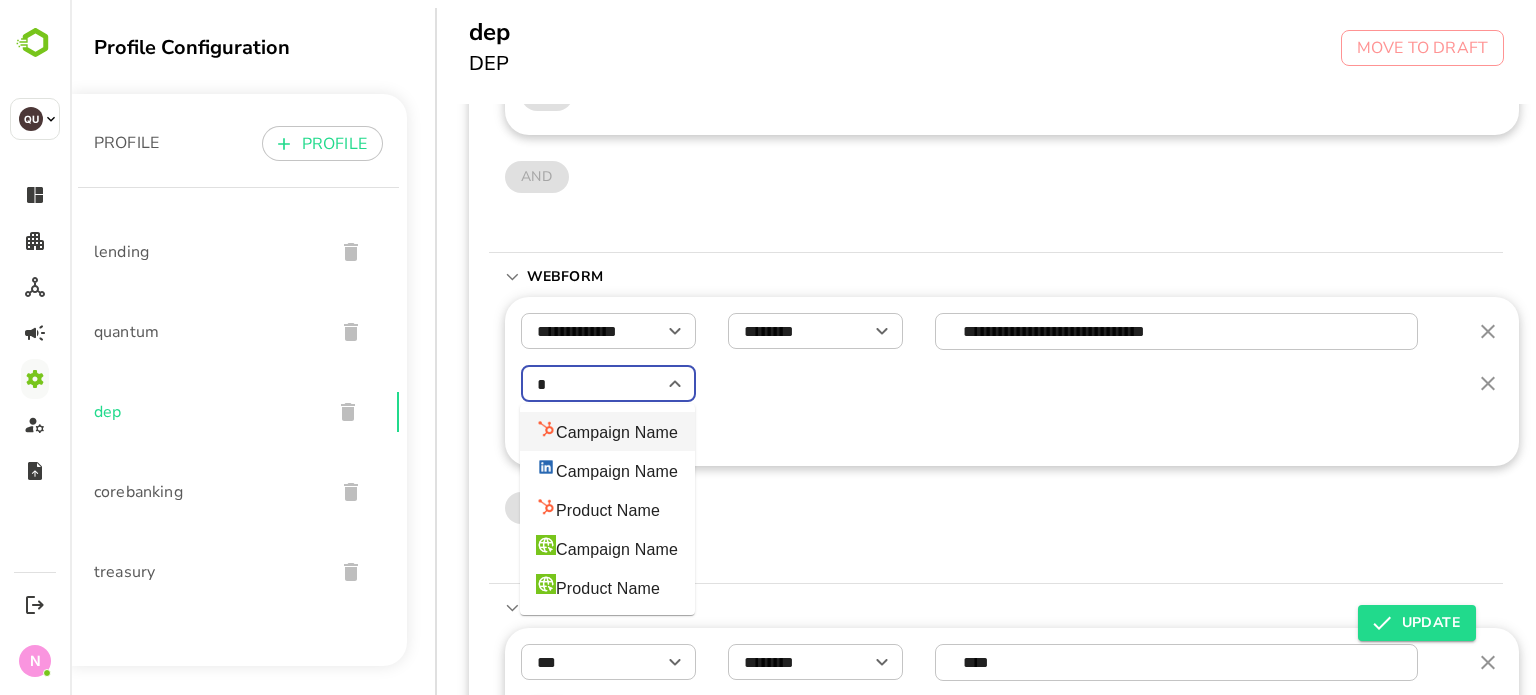 click on "Campaign Name" at bounding box center (607, 431) 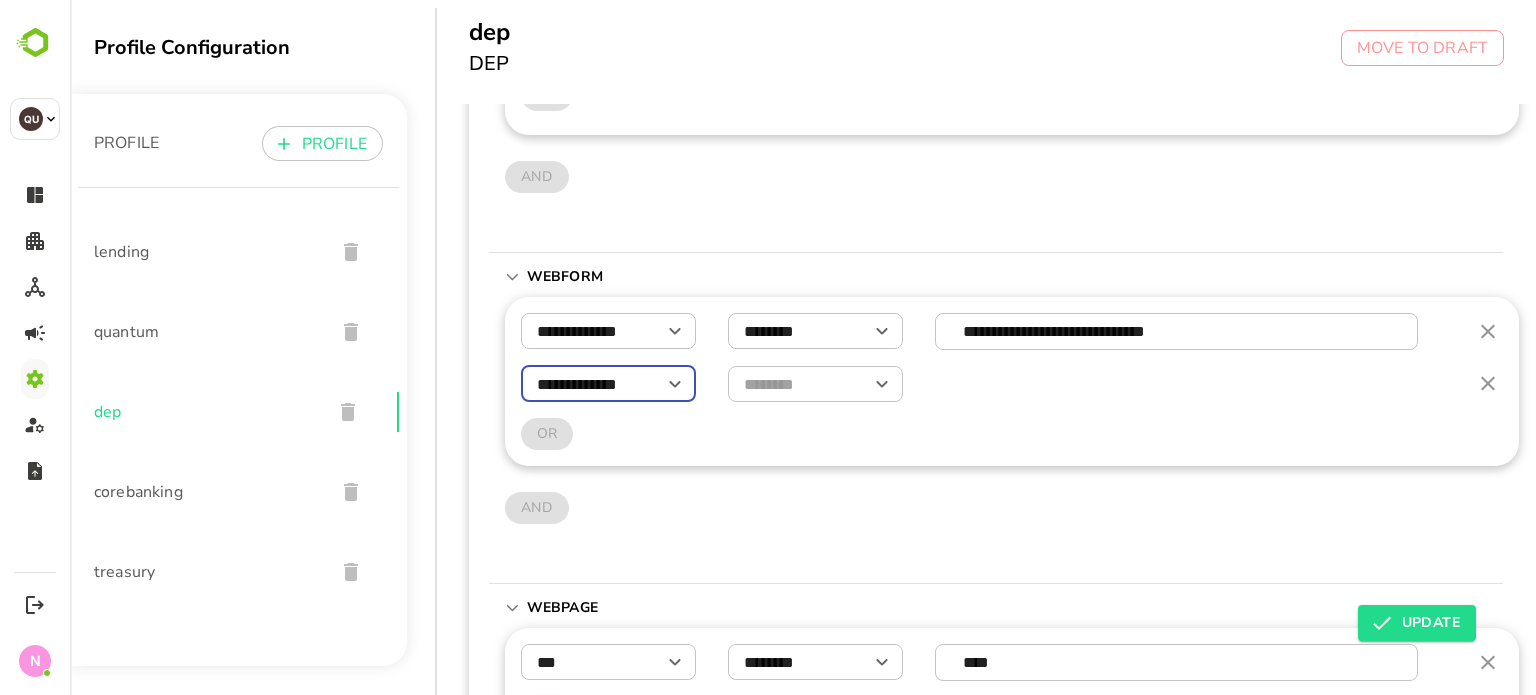 type on "**********" 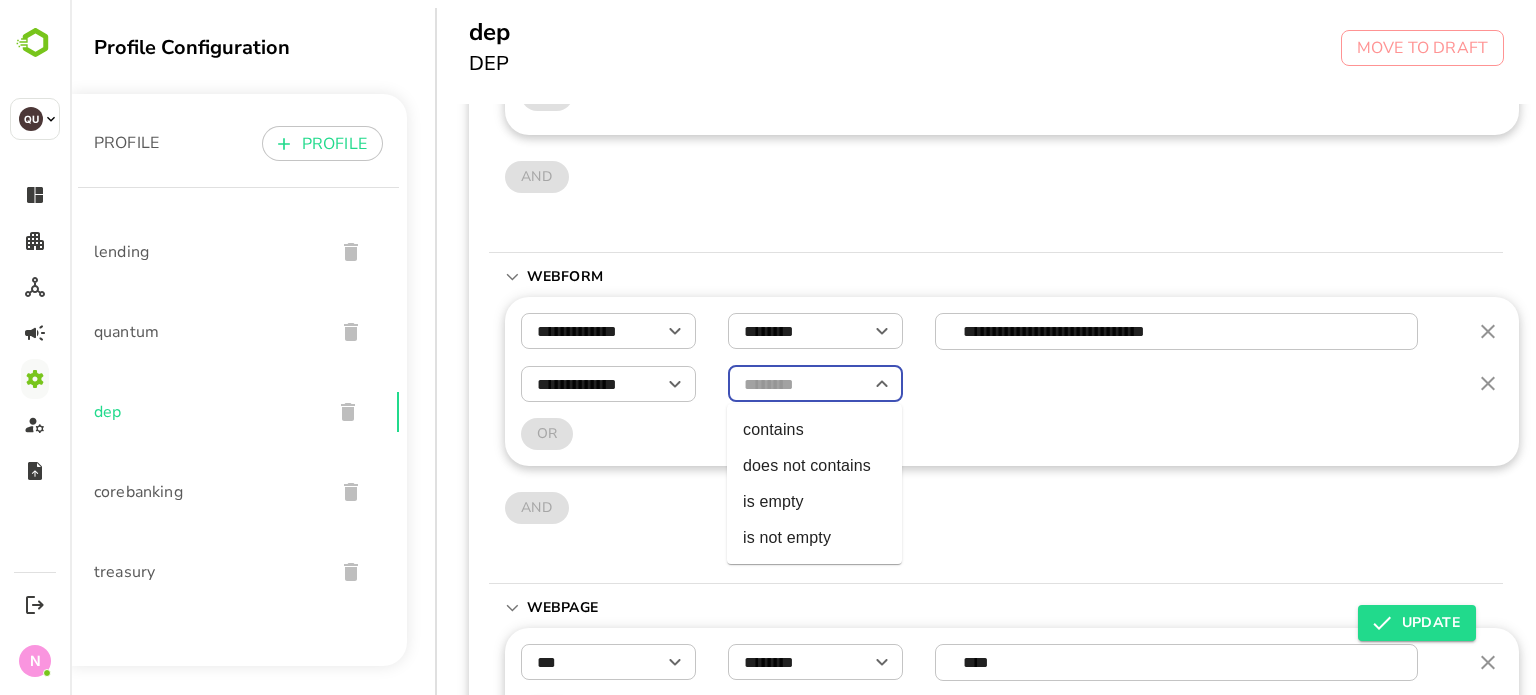 click at bounding box center (815, 384) 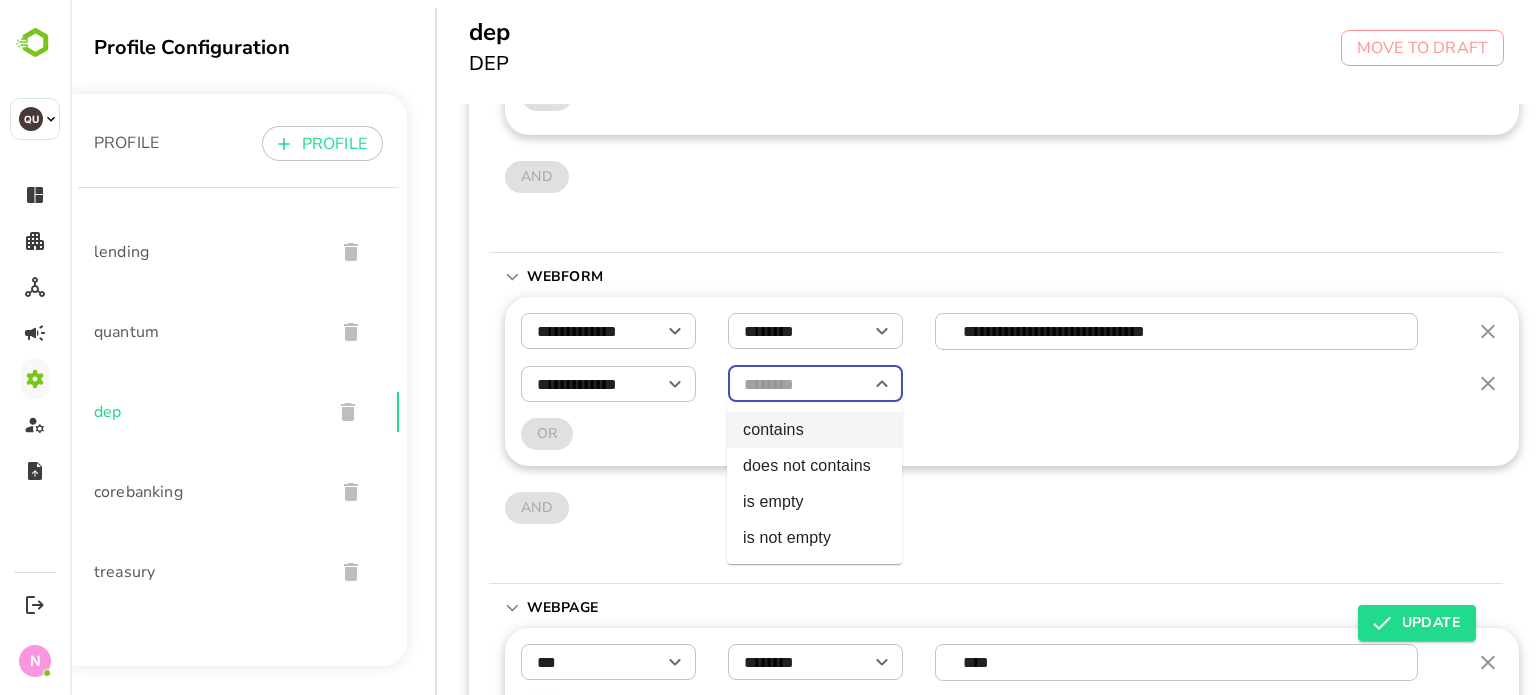 click on "contains" at bounding box center (814, 430) 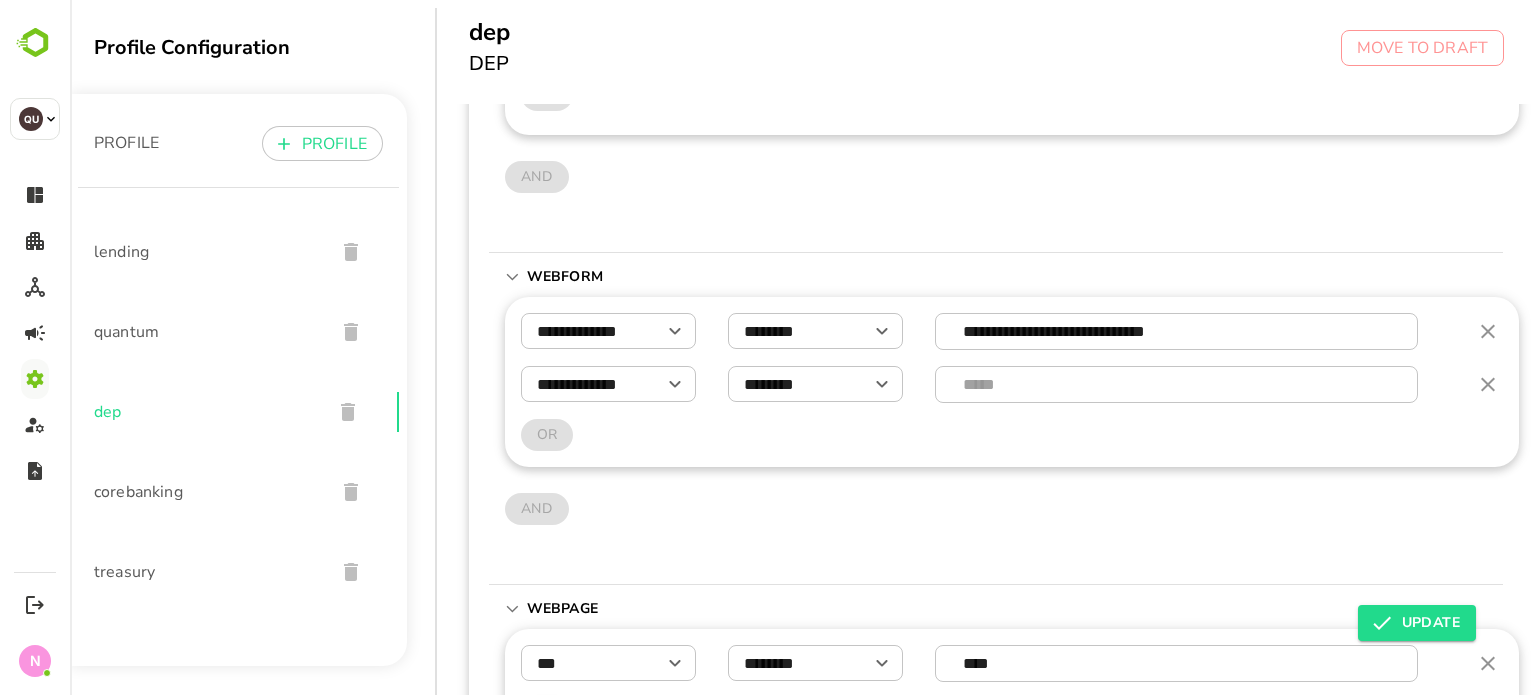 click on "​" at bounding box center [1177, 384] 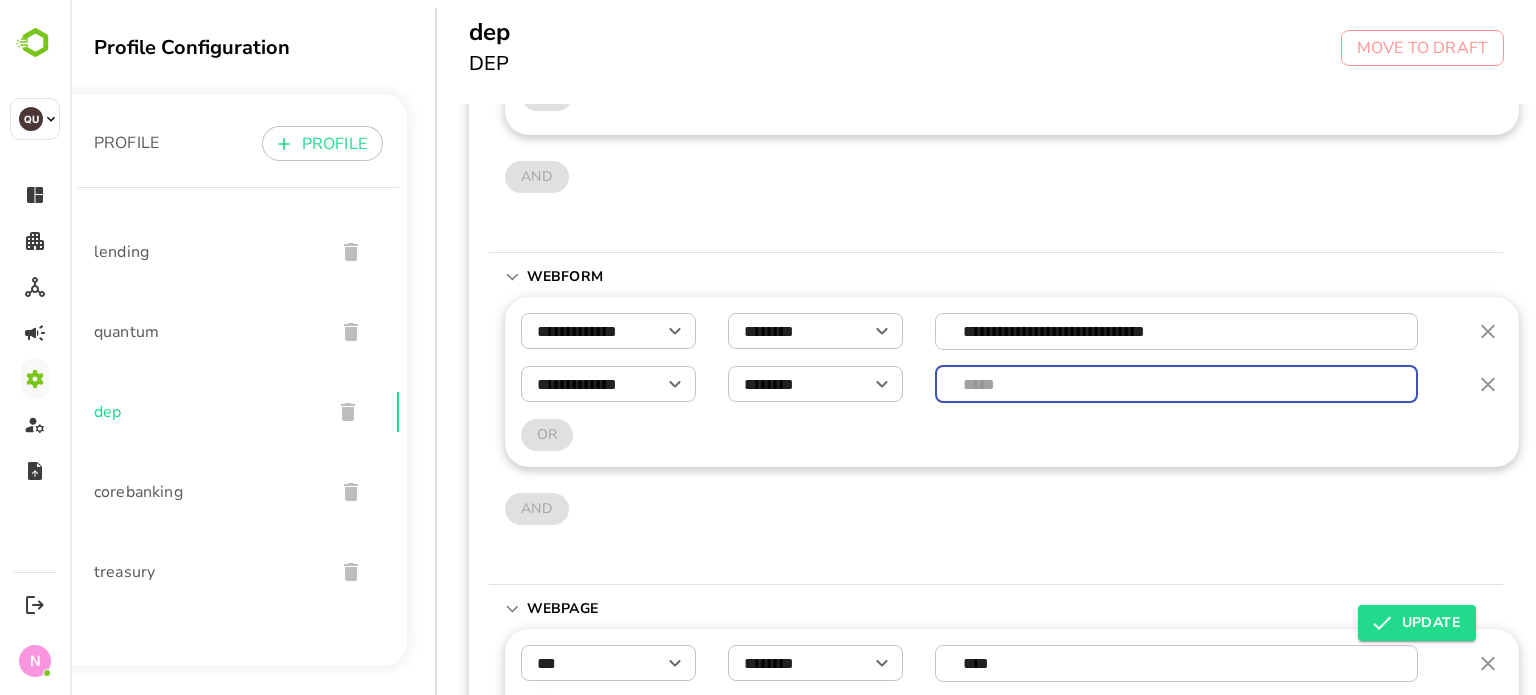 paste on "**********" 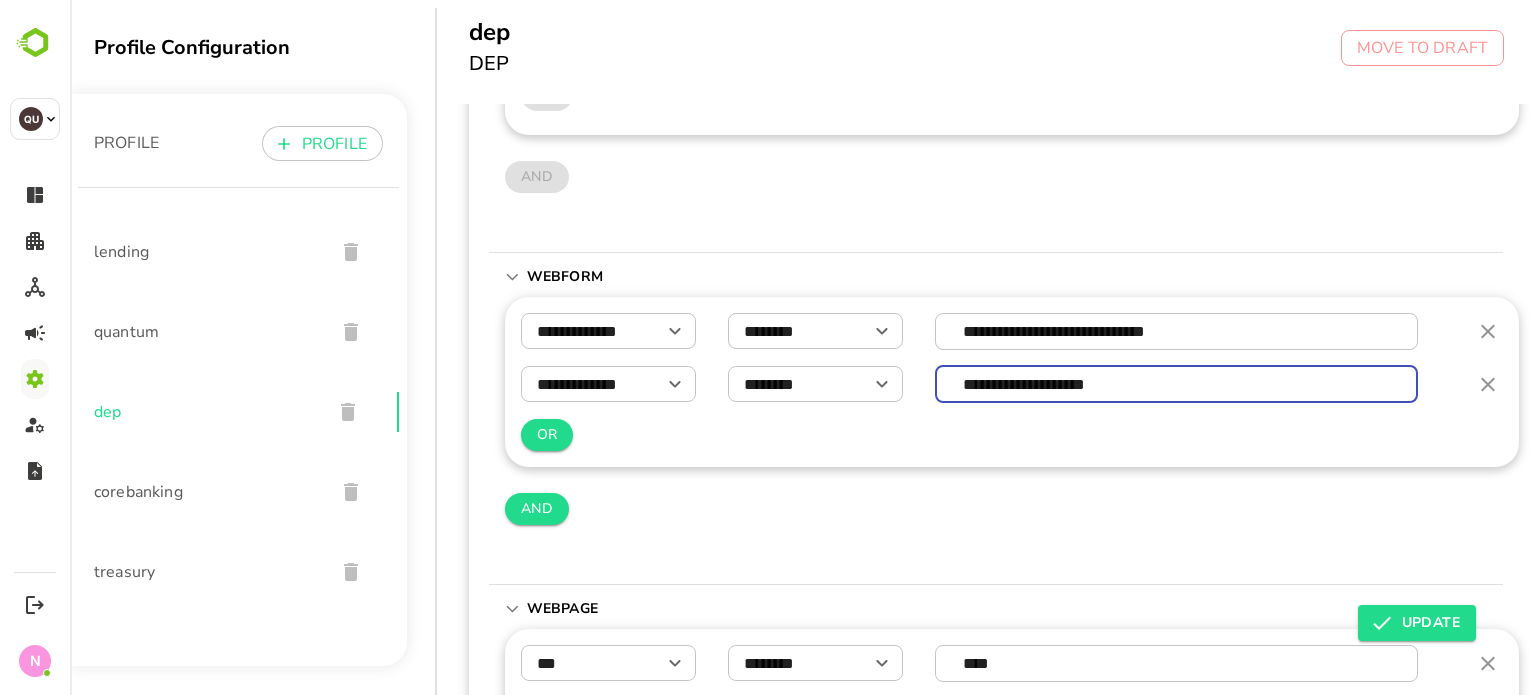 type on "**********" 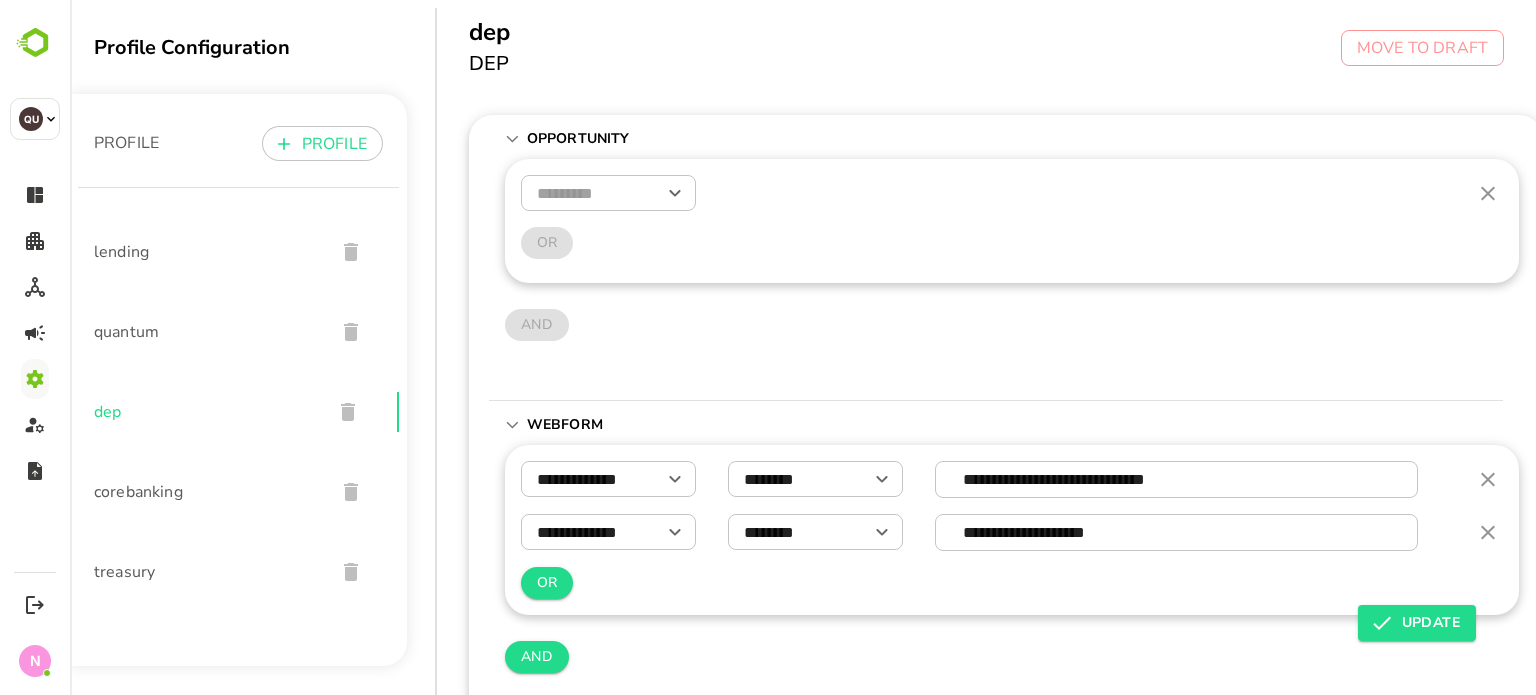 scroll, scrollTop: 80, scrollLeft: 0, axis: vertical 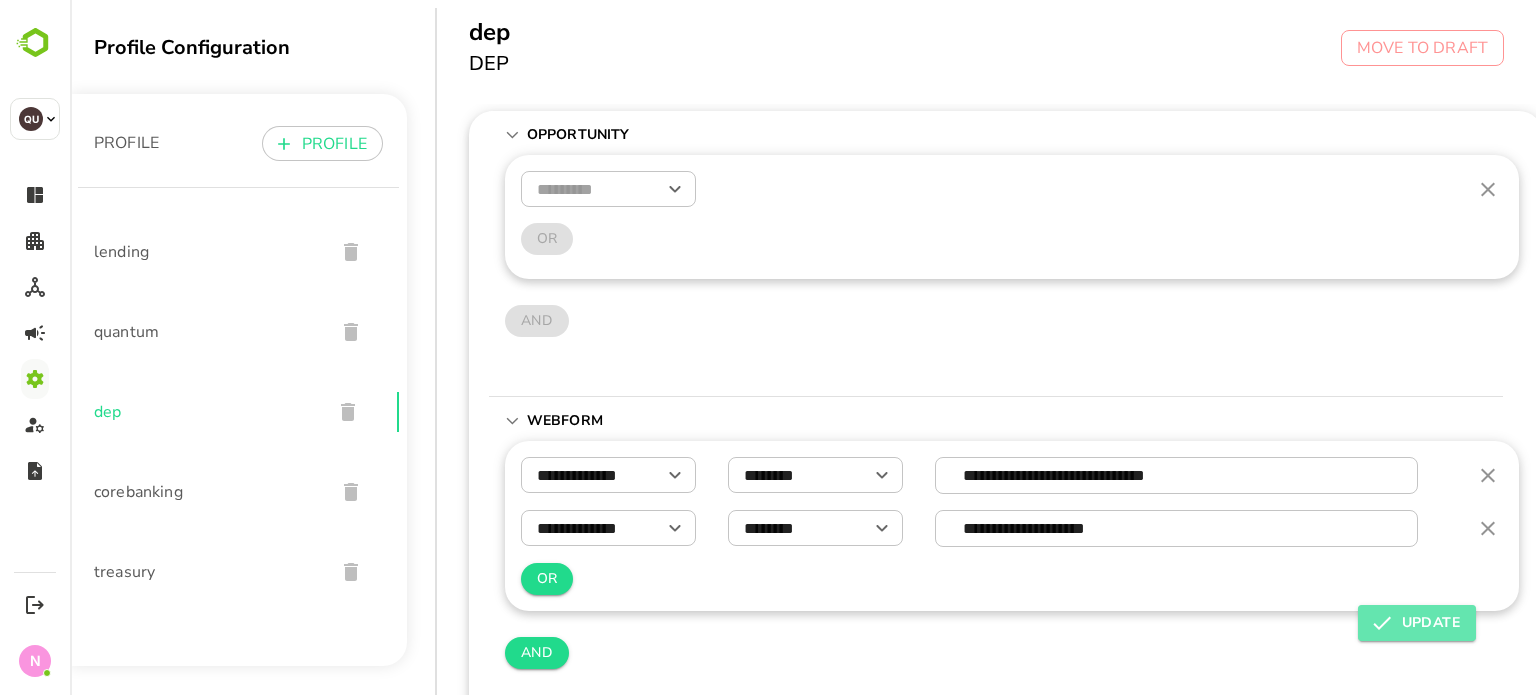 click on "UPDATE" at bounding box center [1417, 623] 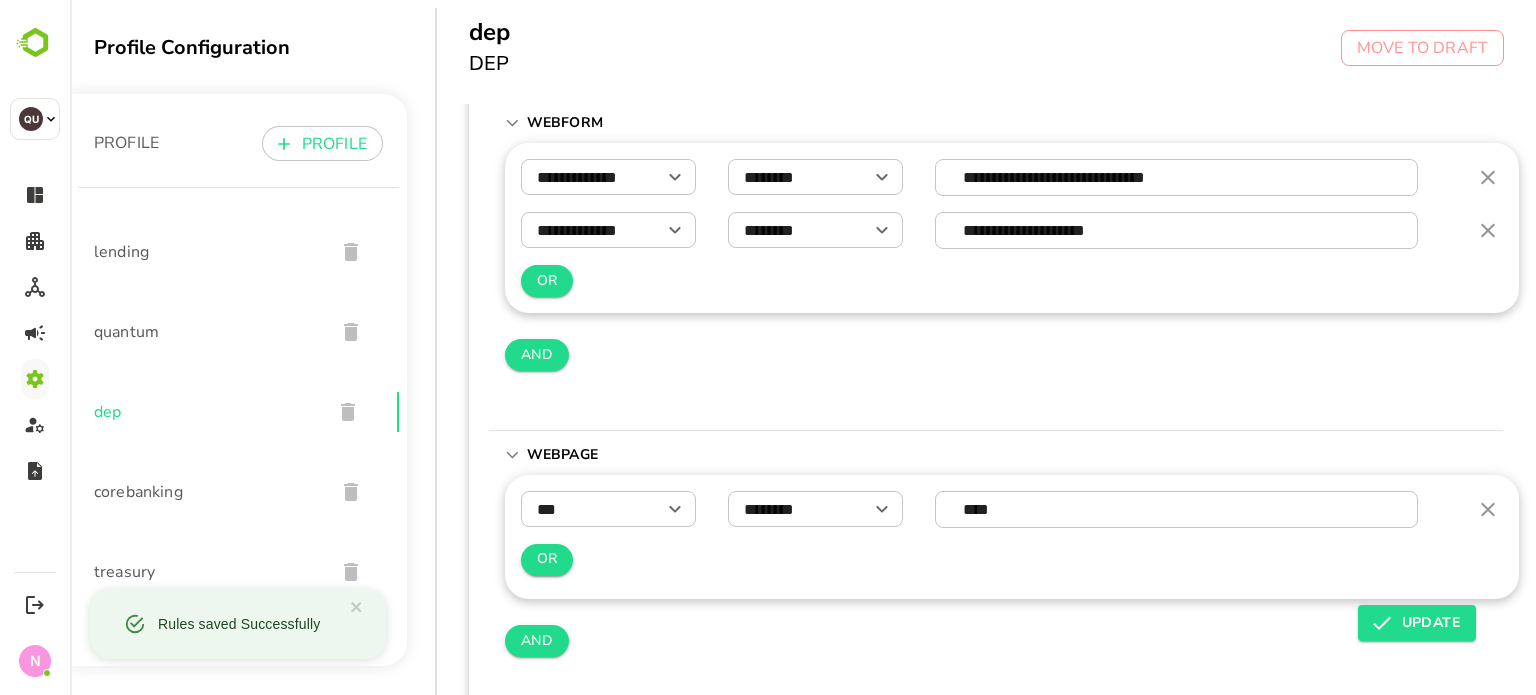 scroll, scrollTop: 395, scrollLeft: 0, axis: vertical 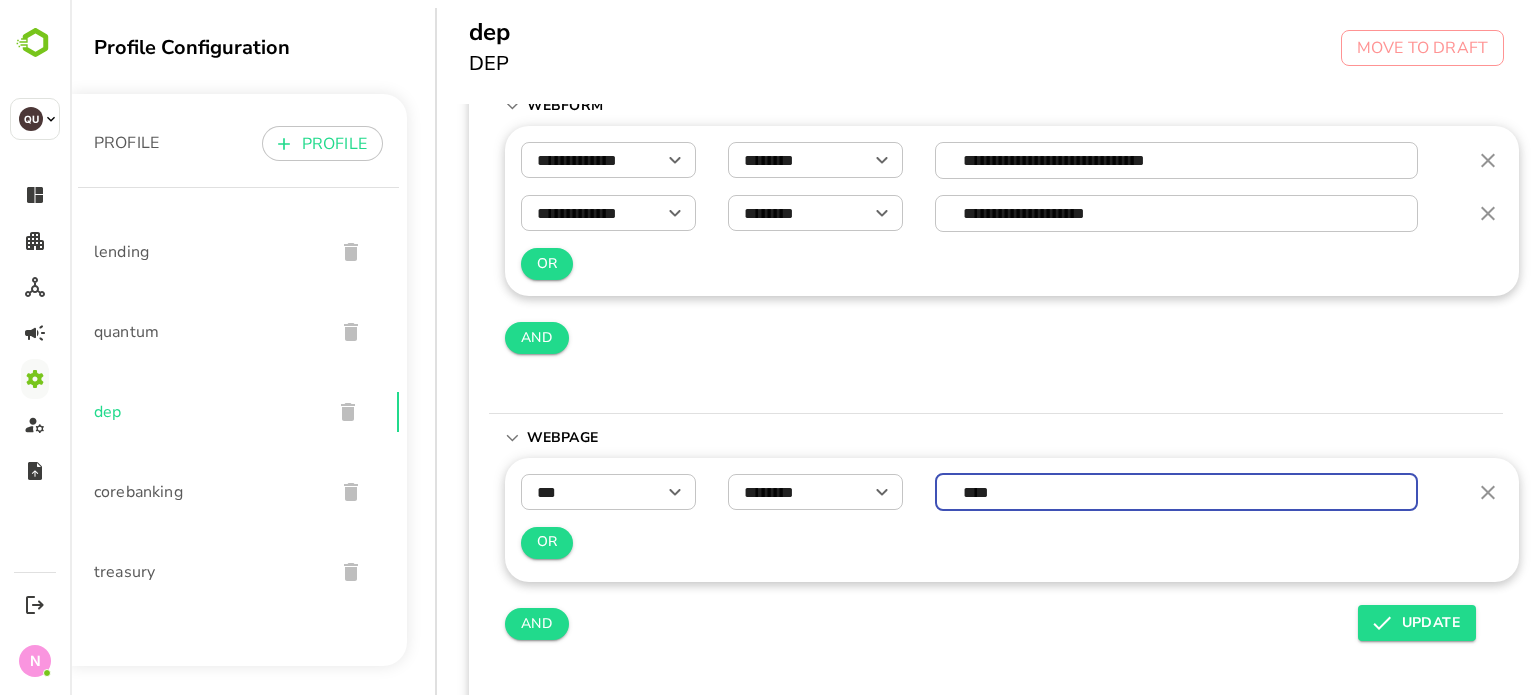 click on "****" at bounding box center (1177, 492) 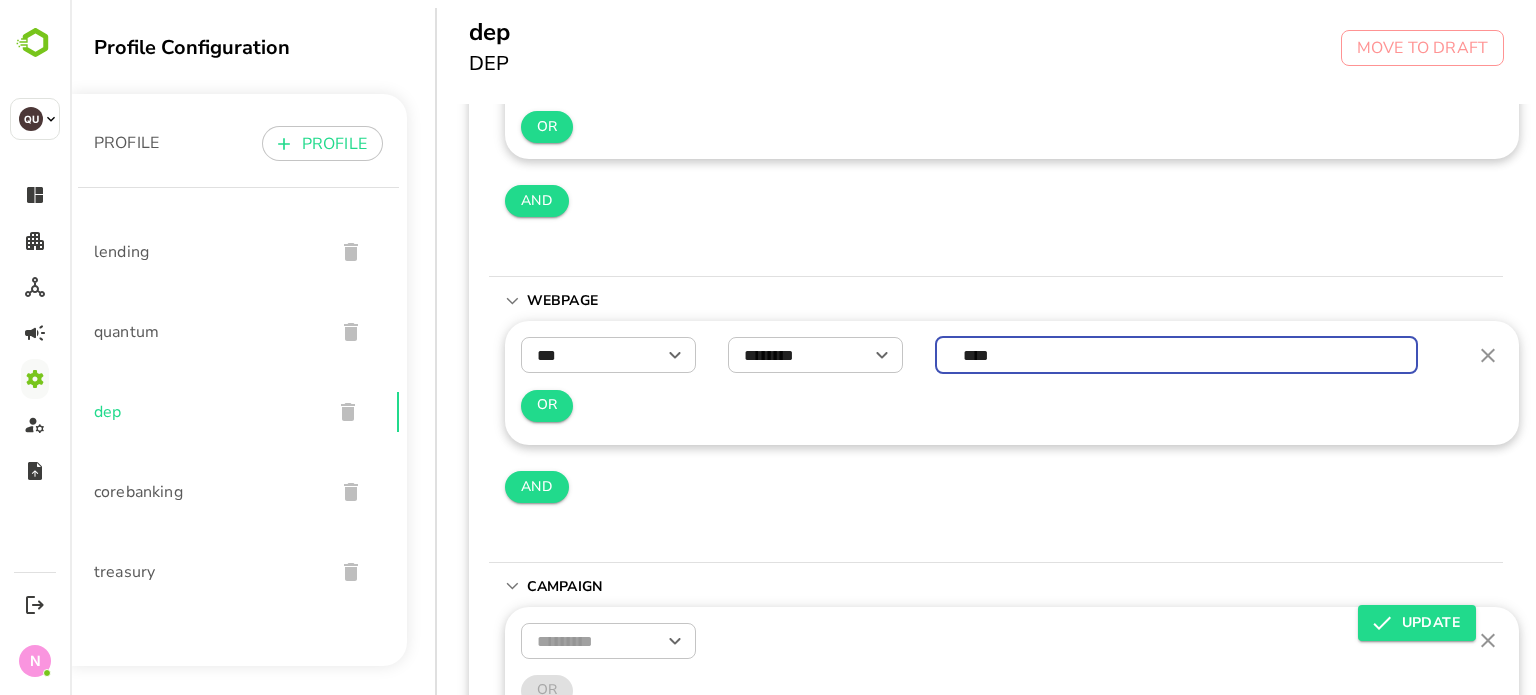 scroll, scrollTop: 534, scrollLeft: 0, axis: vertical 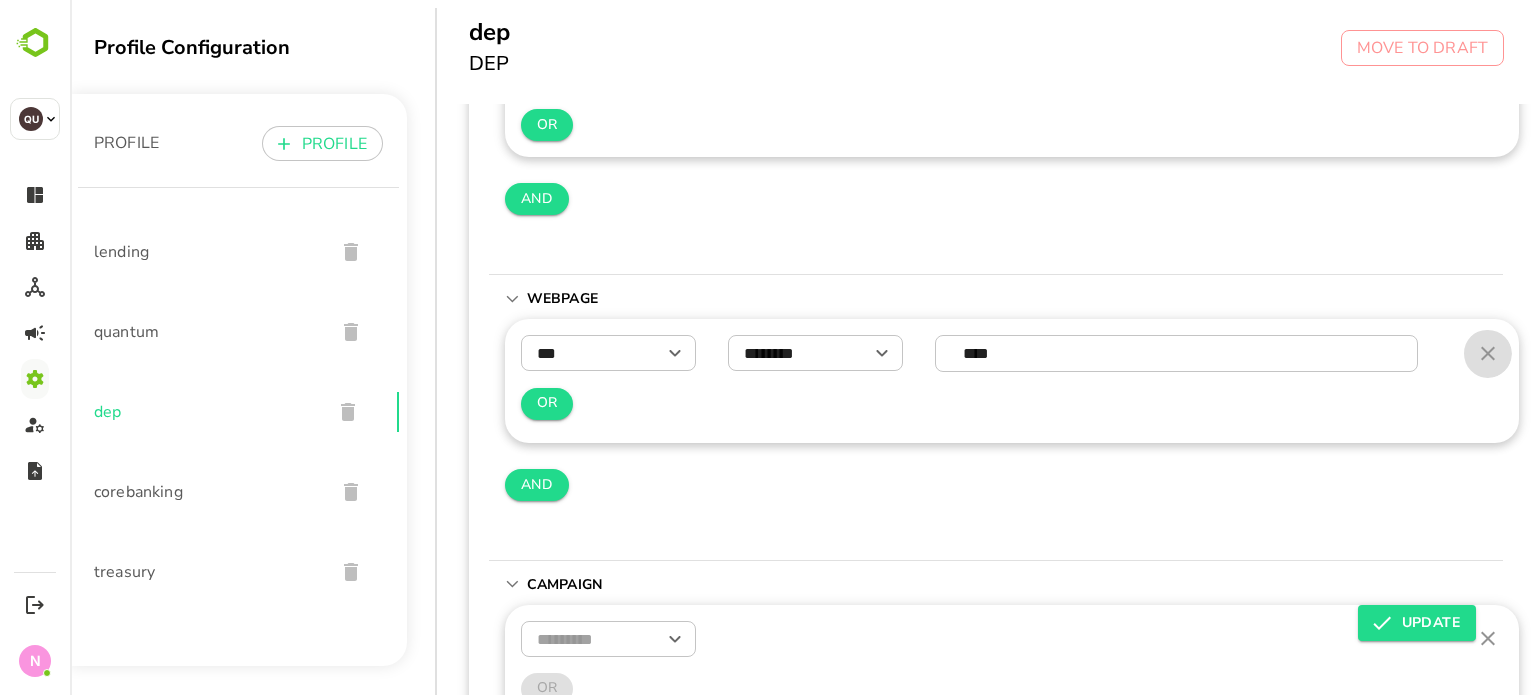 click 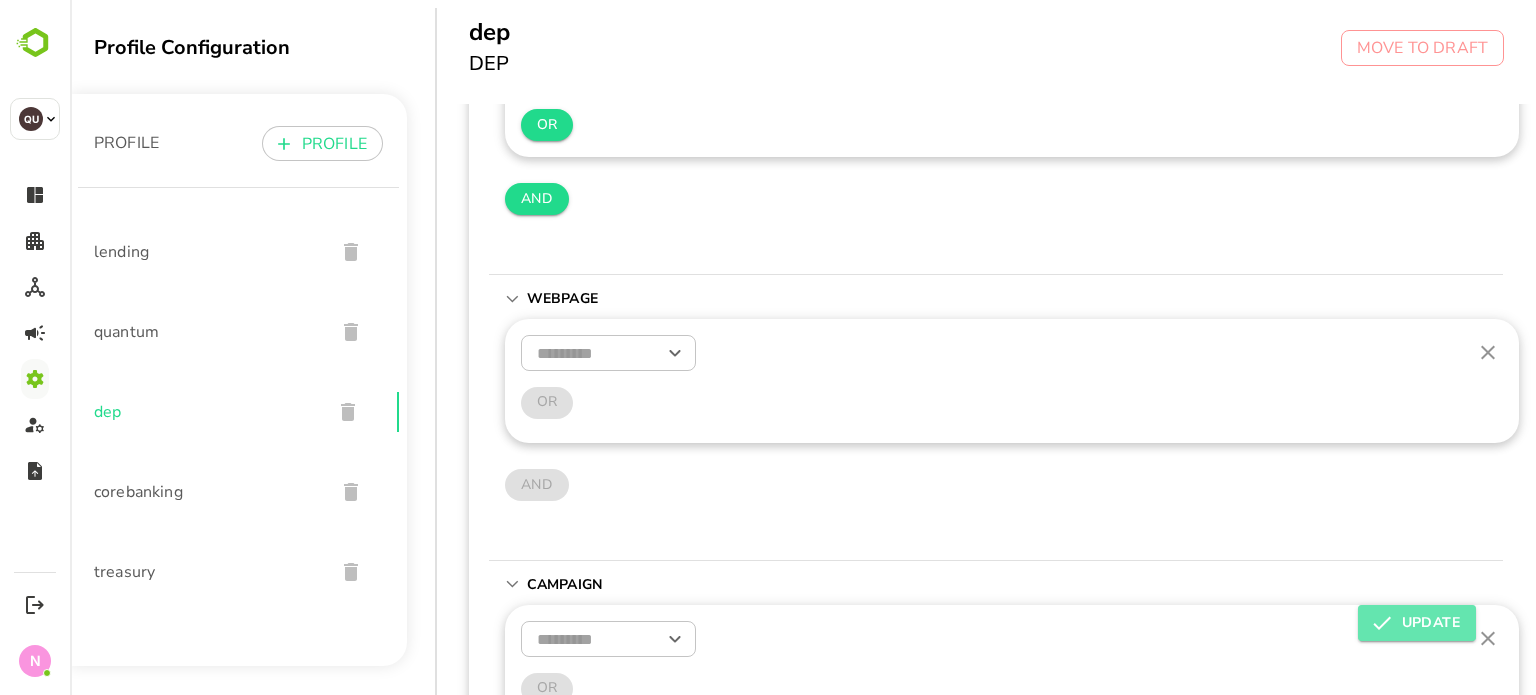click 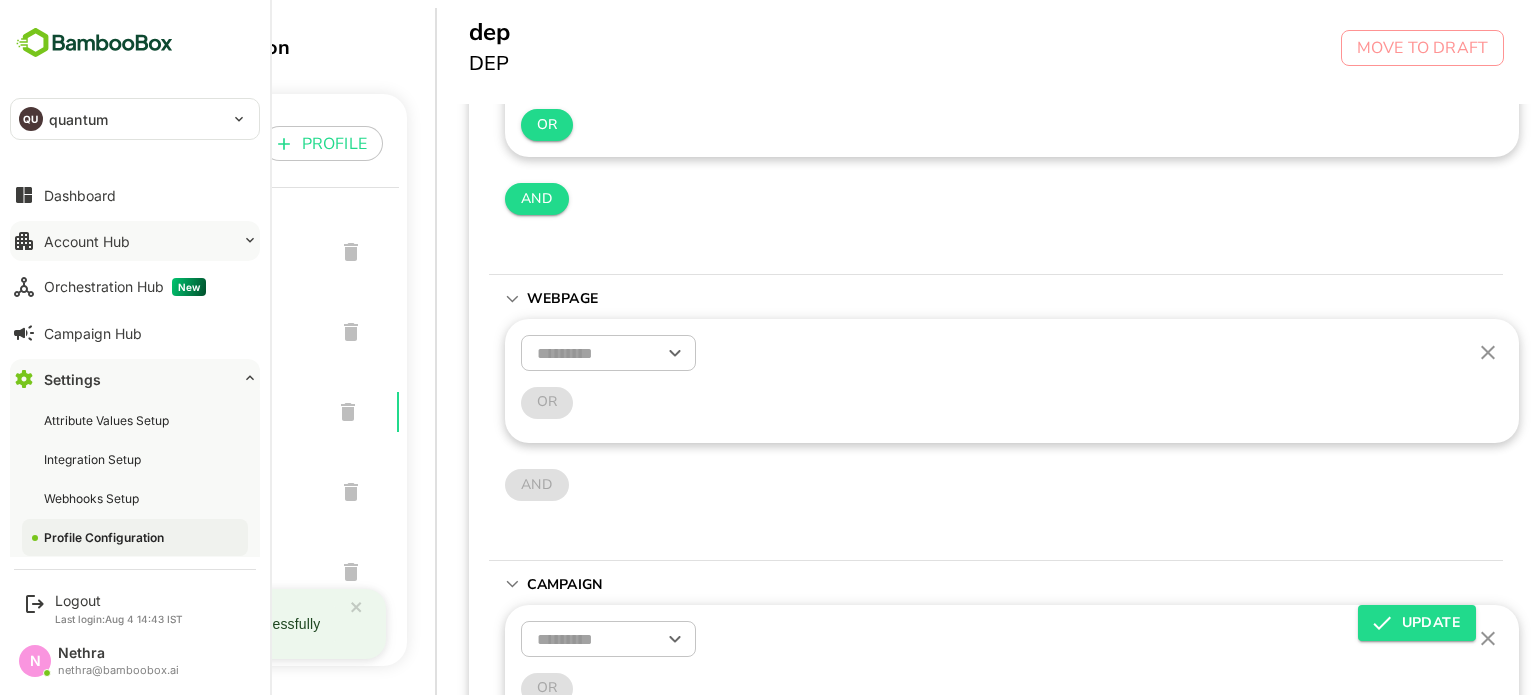 click on "Account Hub" at bounding box center (87, 241) 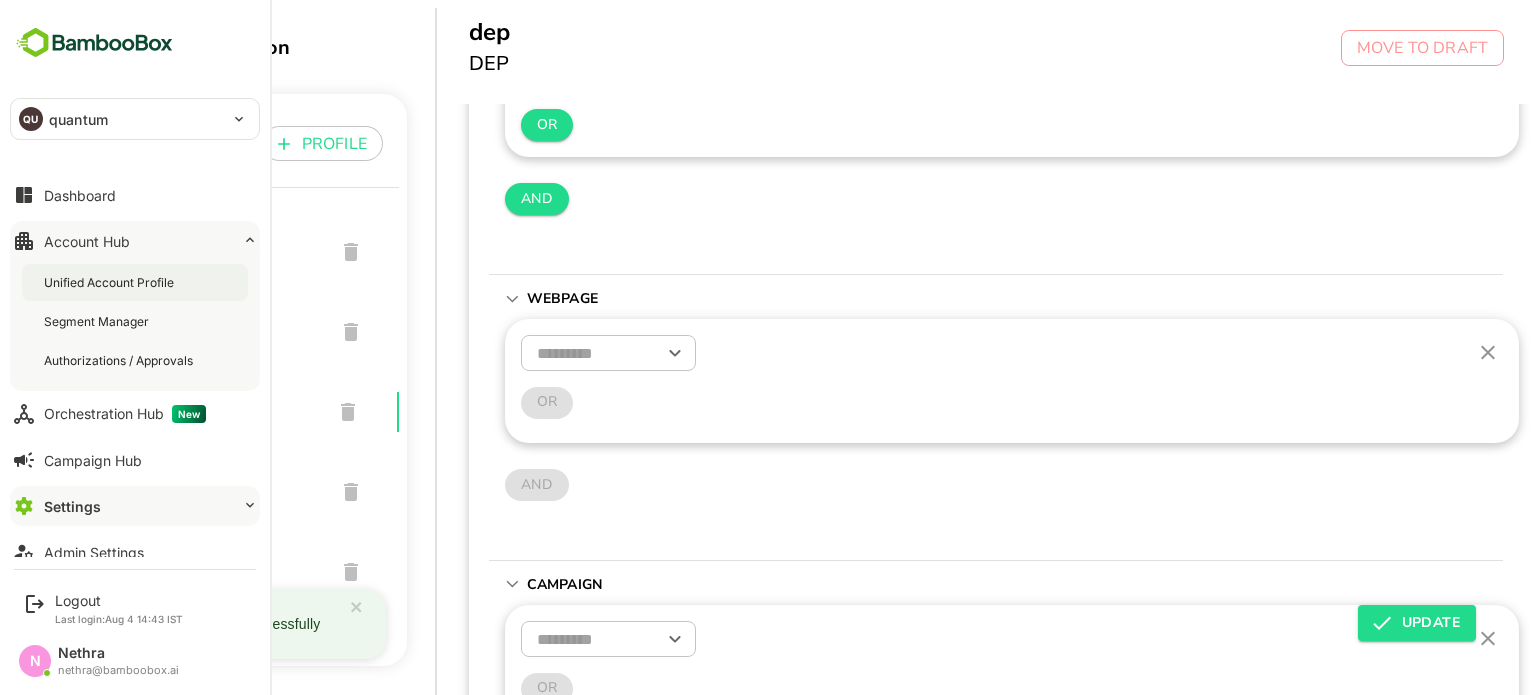 click on "Unified Account Profile" at bounding box center (111, 282) 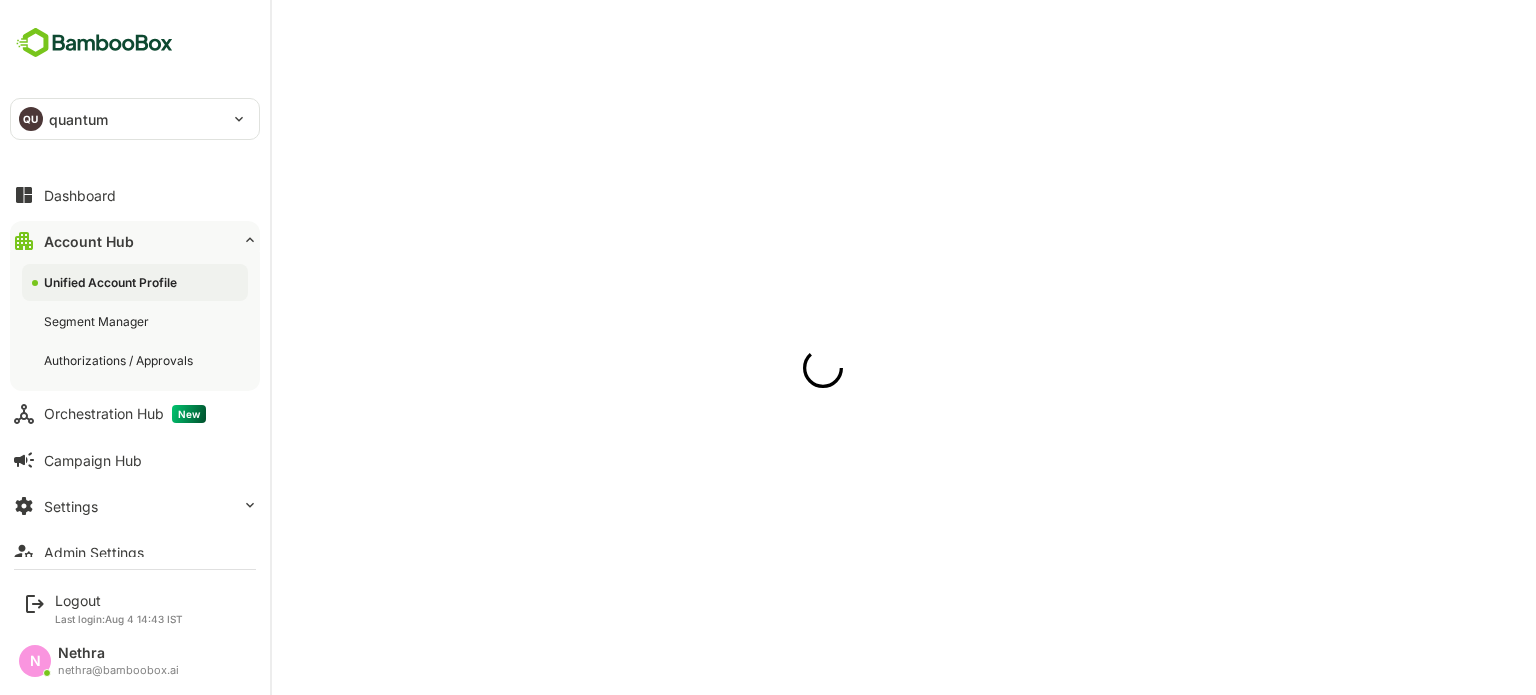 scroll, scrollTop: 0, scrollLeft: 0, axis: both 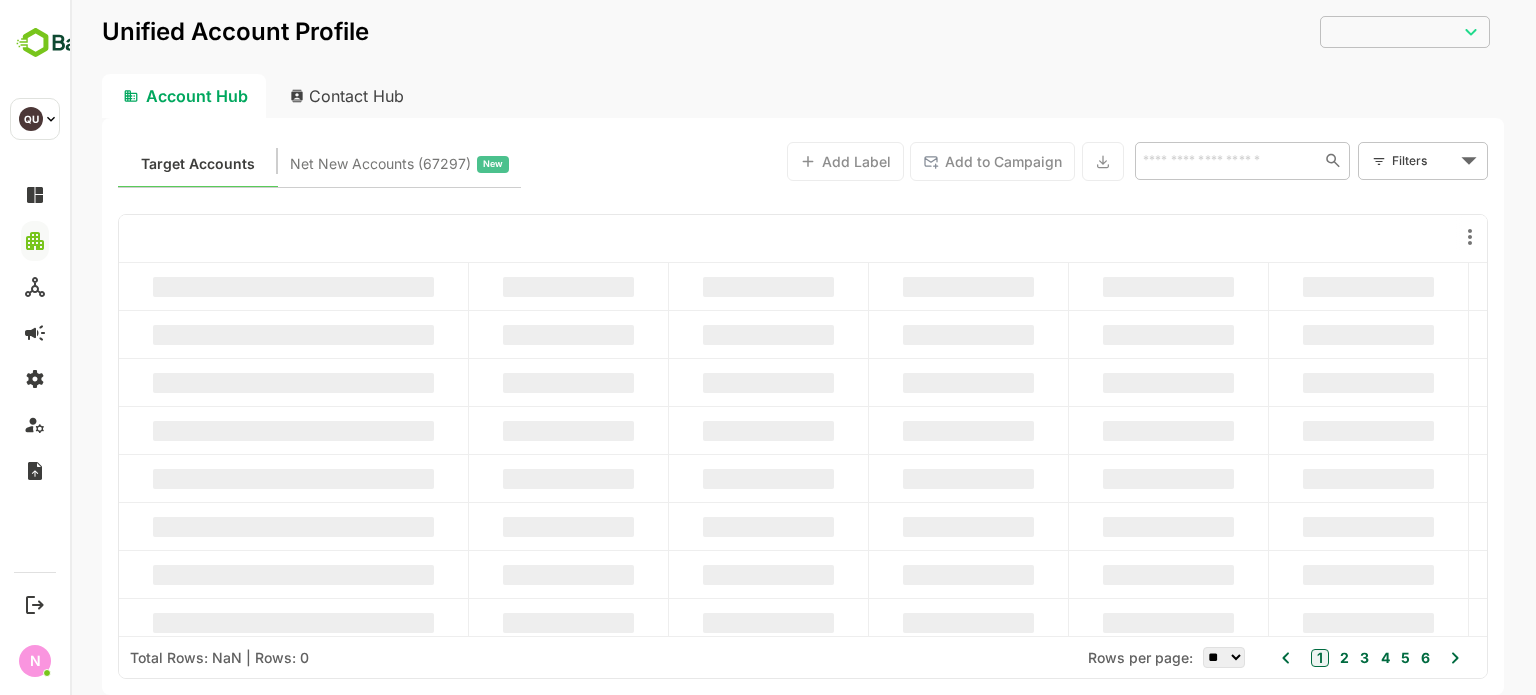 type on "**********" 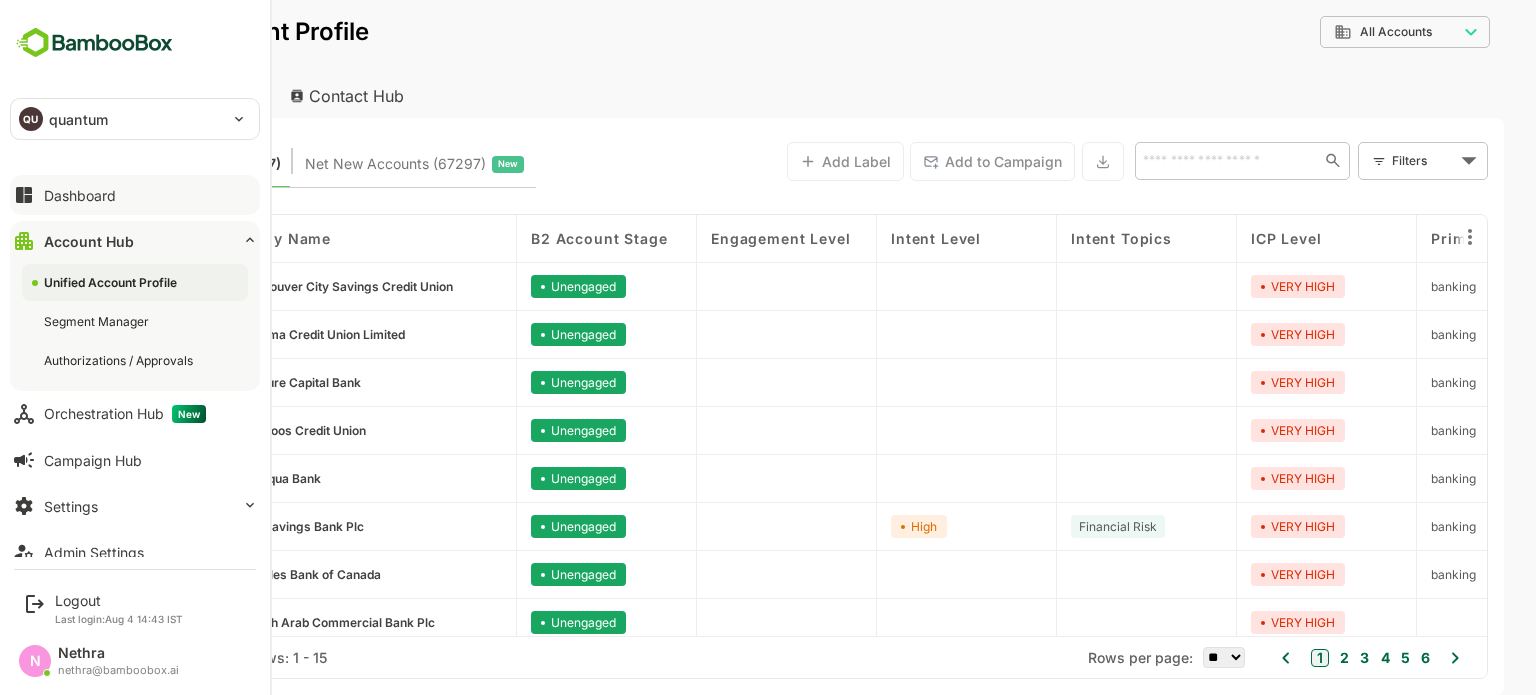 click on "Dashboard" at bounding box center [80, 195] 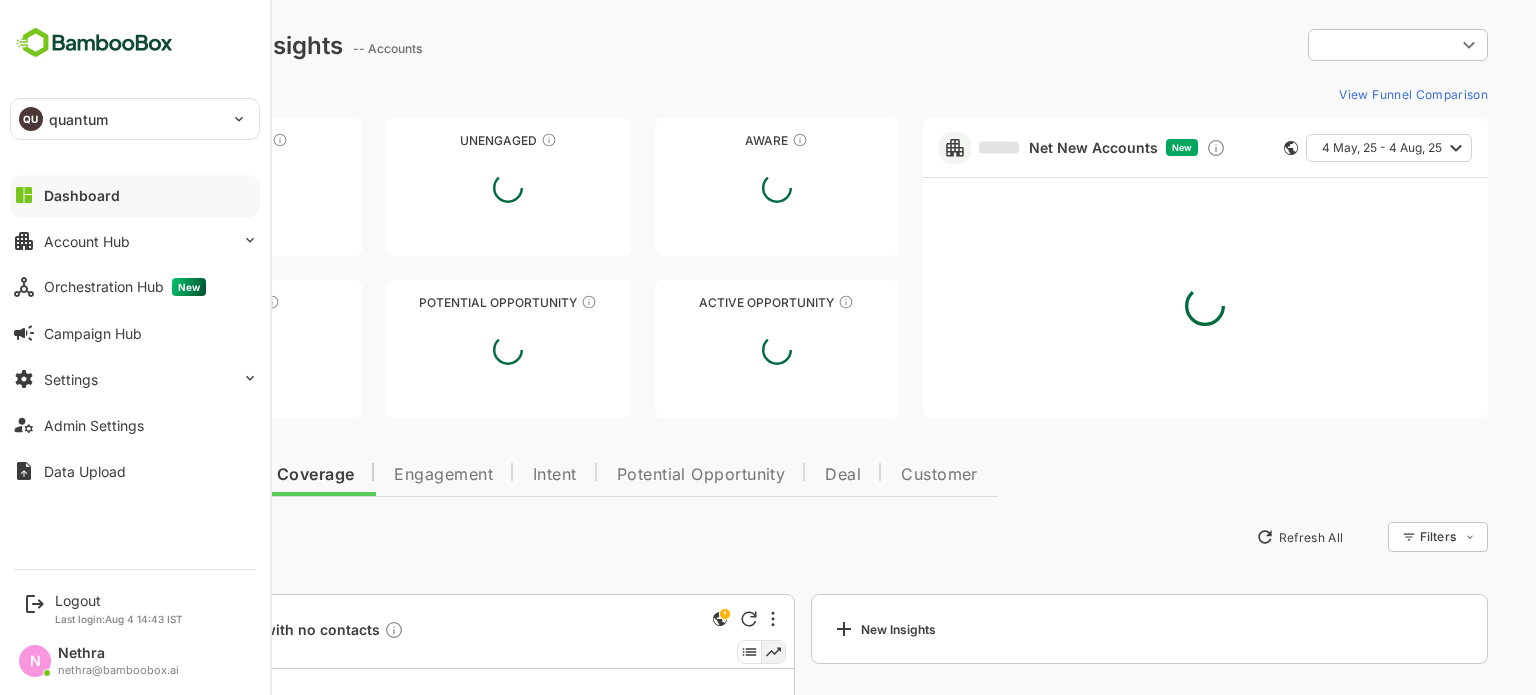 scroll, scrollTop: 0, scrollLeft: 0, axis: both 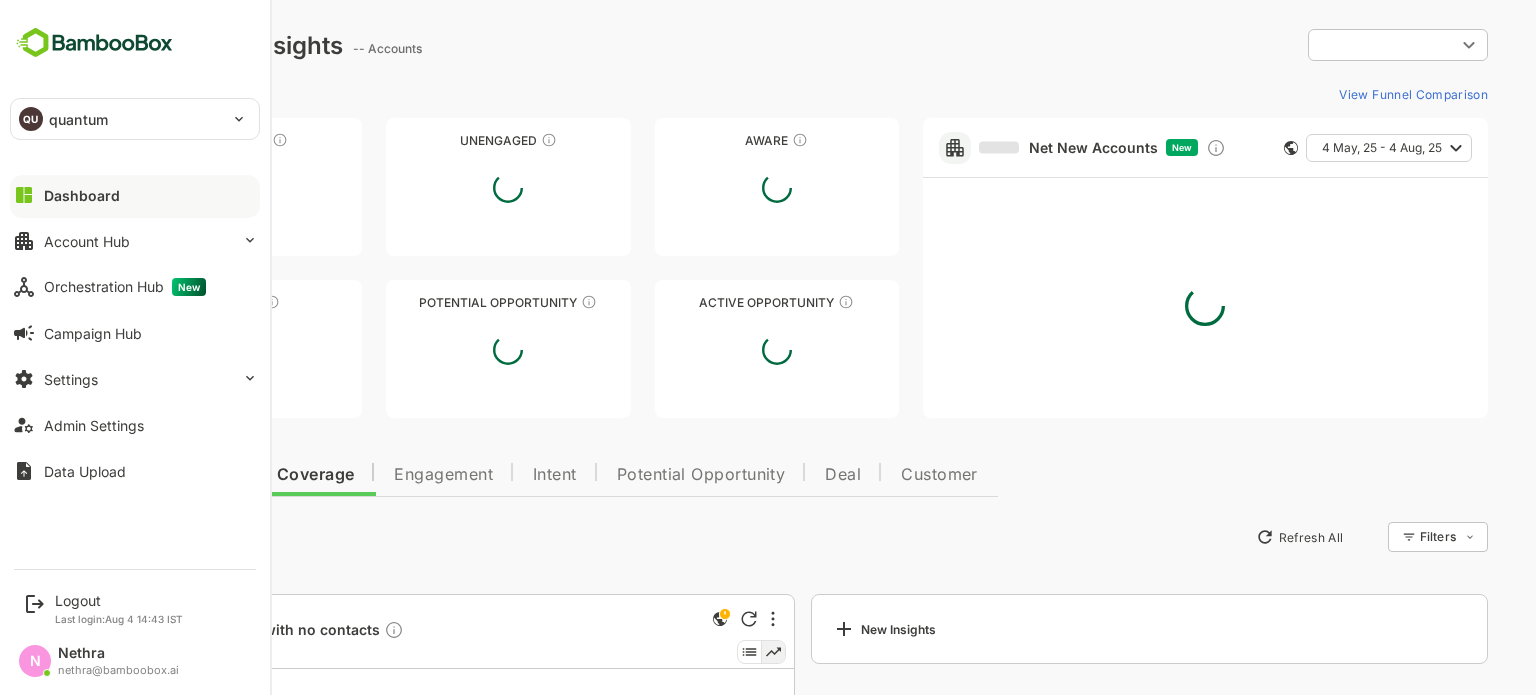 type on "**********" 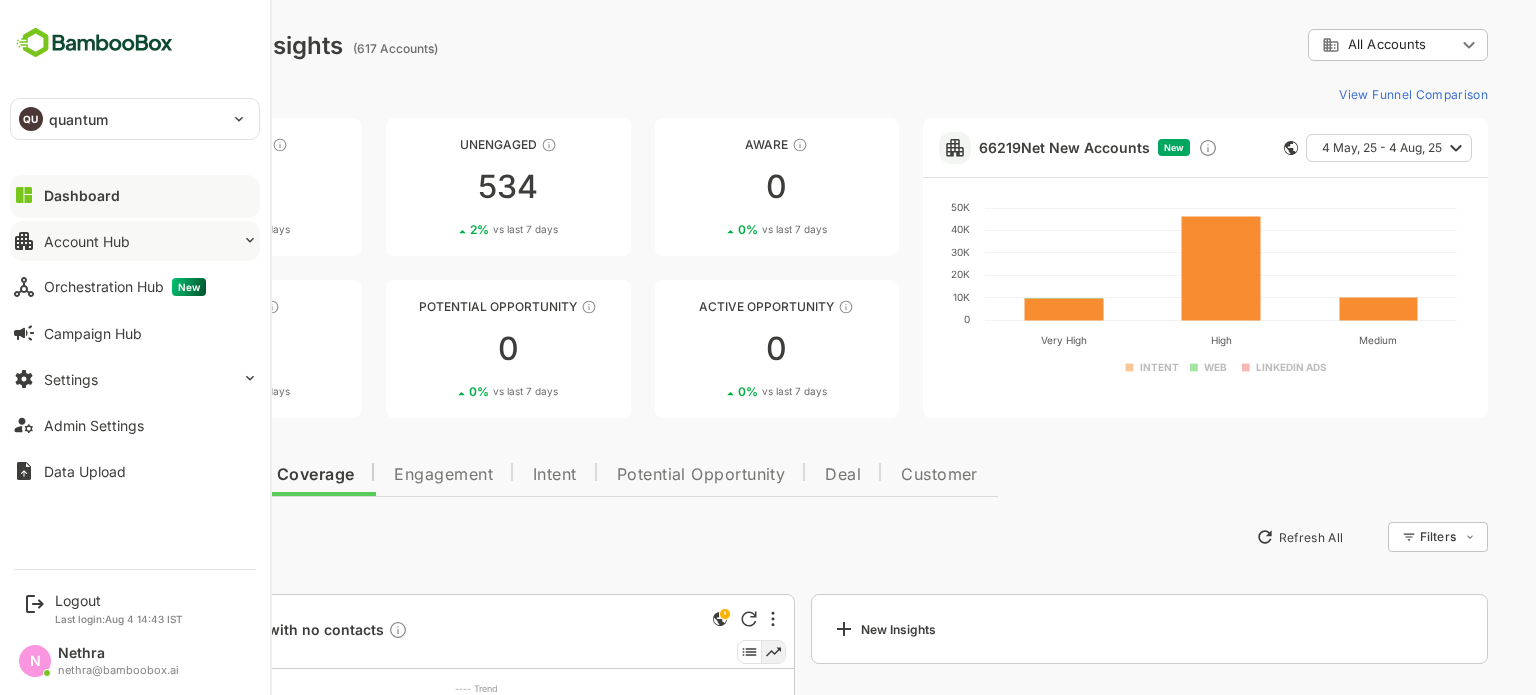 click on "Account Hub" at bounding box center [135, 241] 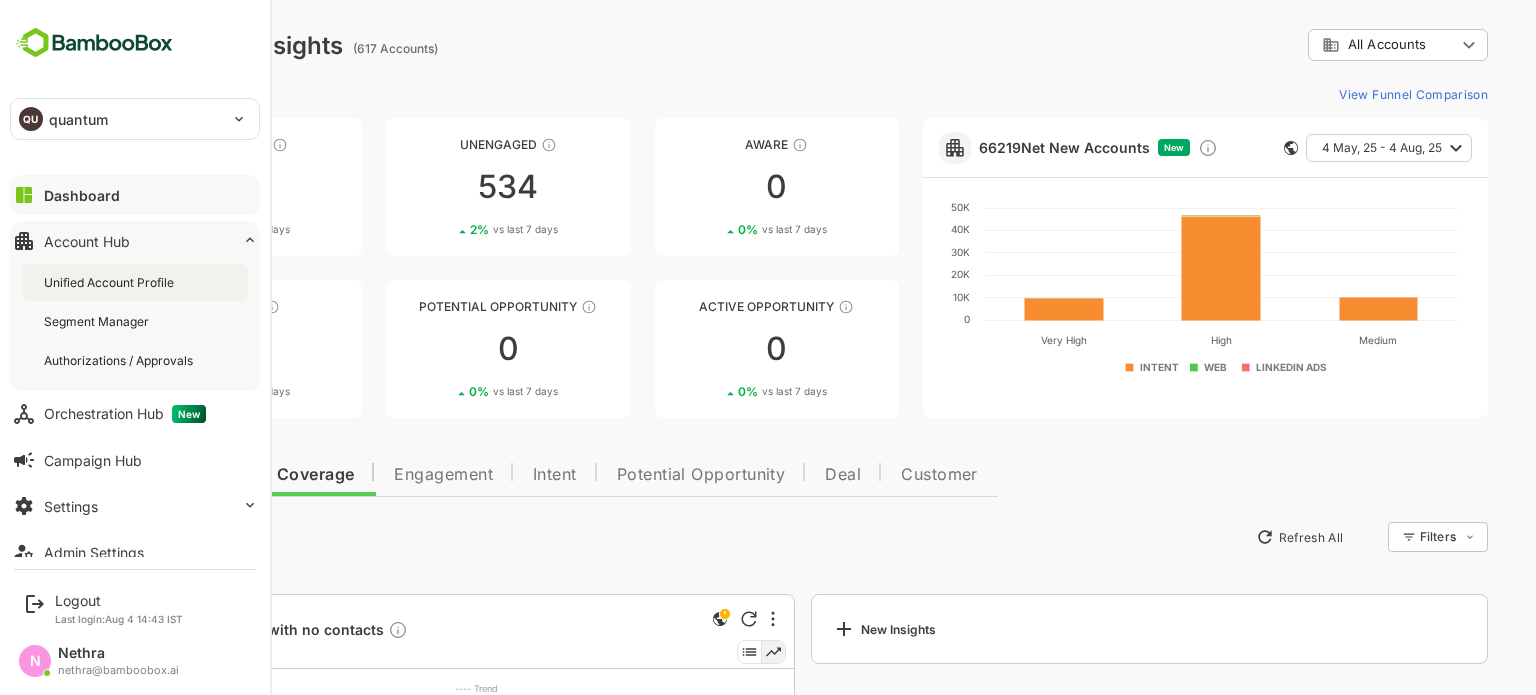 click on "Unified Account Profile" at bounding box center (111, 282) 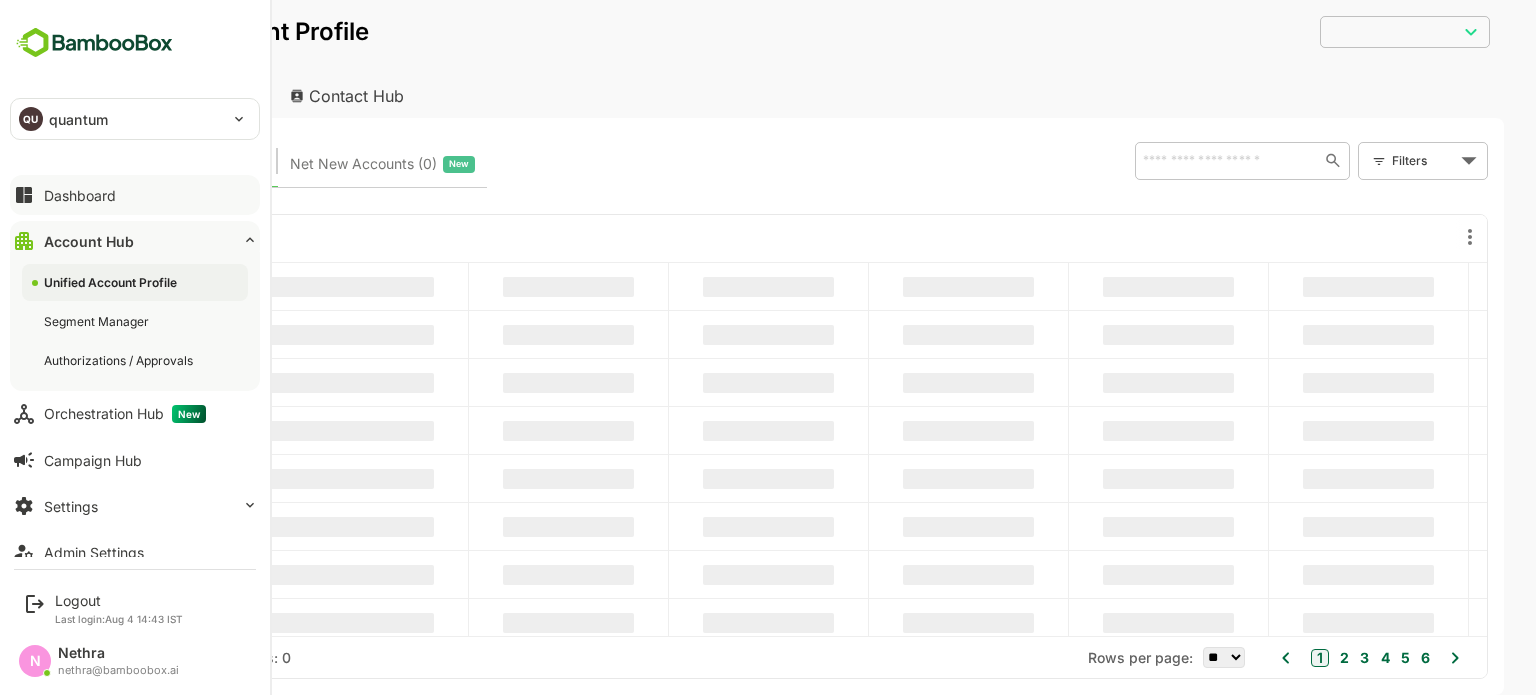 scroll, scrollTop: 0, scrollLeft: 0, axis: both 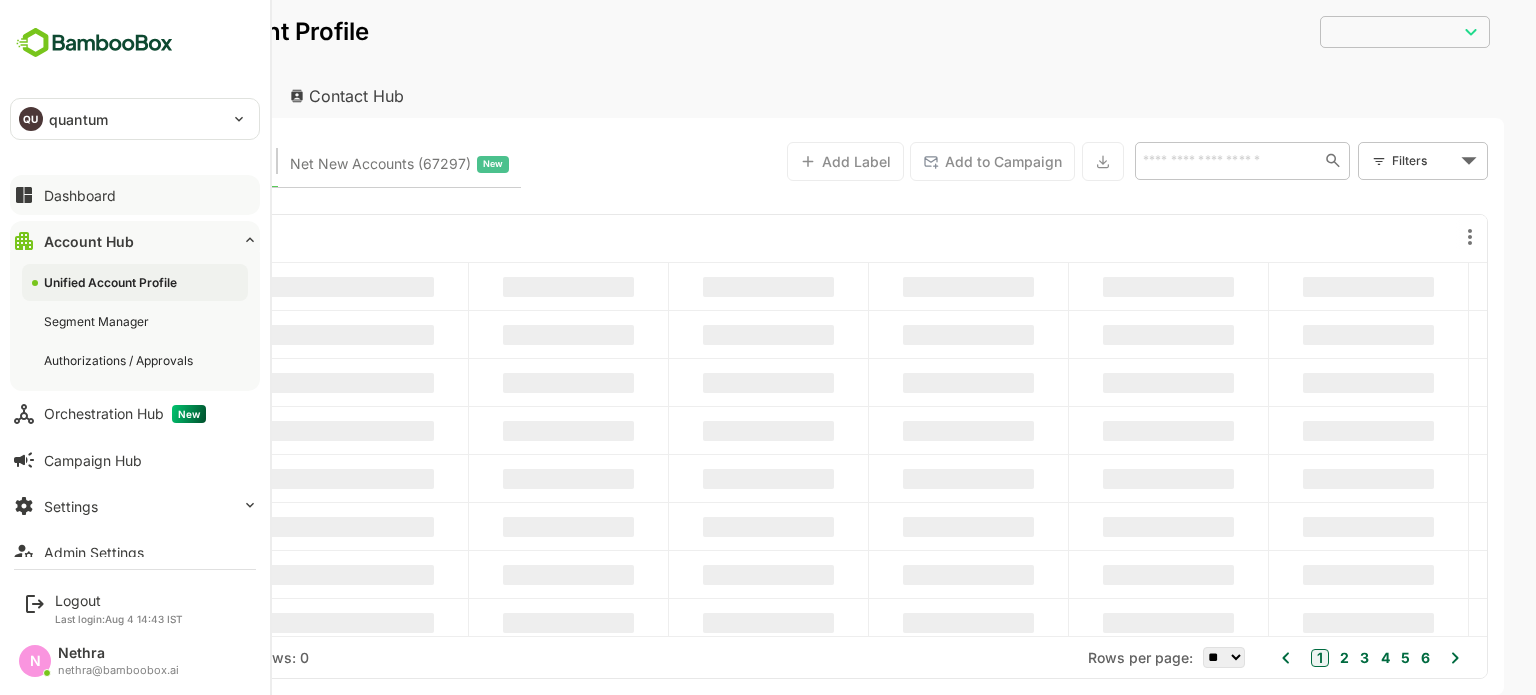 type on "**********" 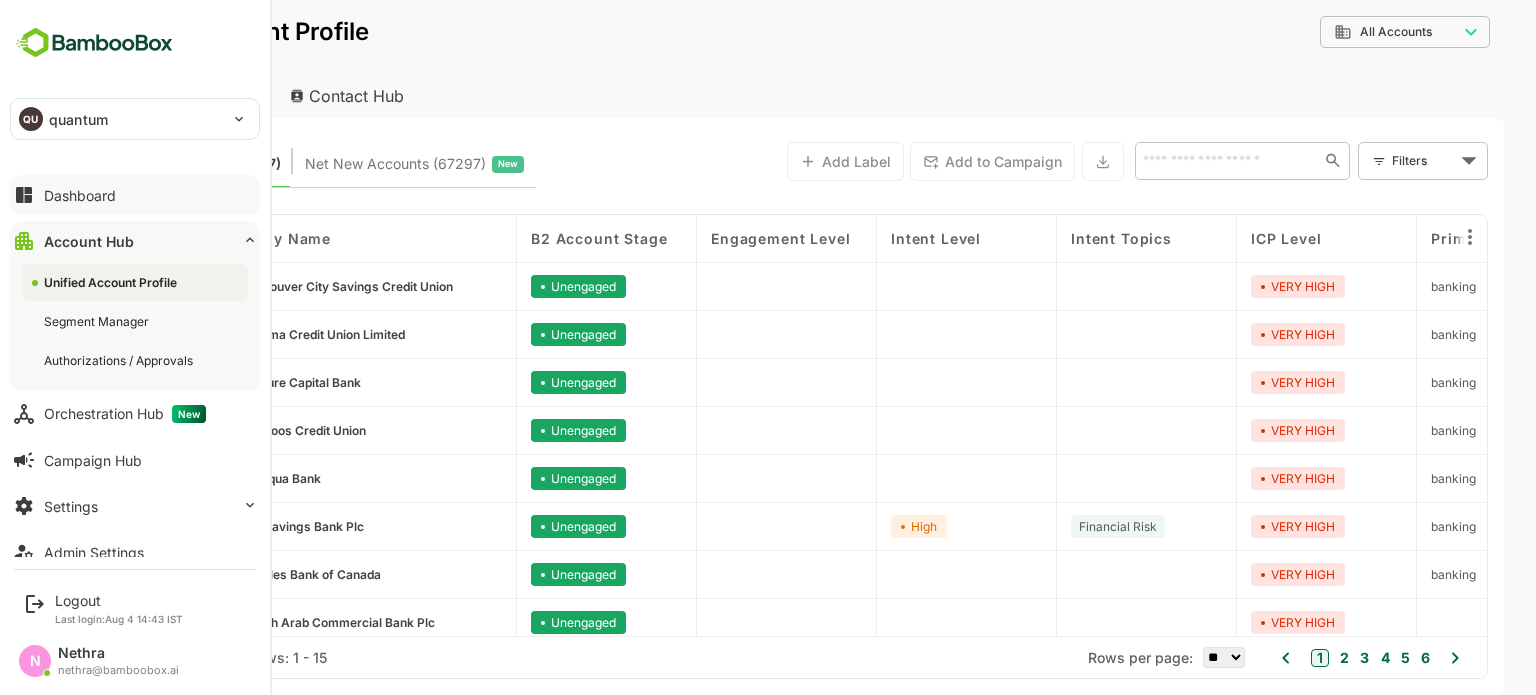 click on "Dashboard" at bounding box center [135, 195] 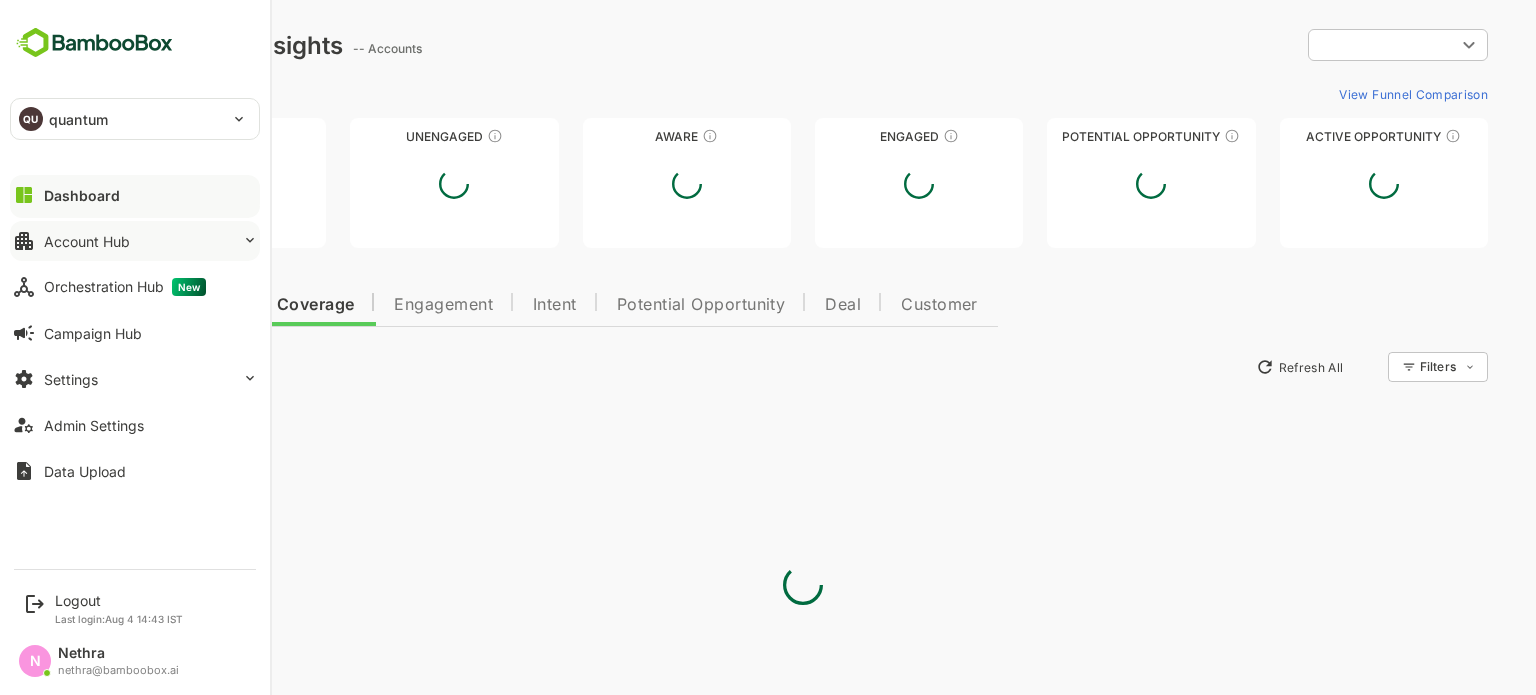 scroll, scrollTop: 0, scrollLeft: 0, axis: both 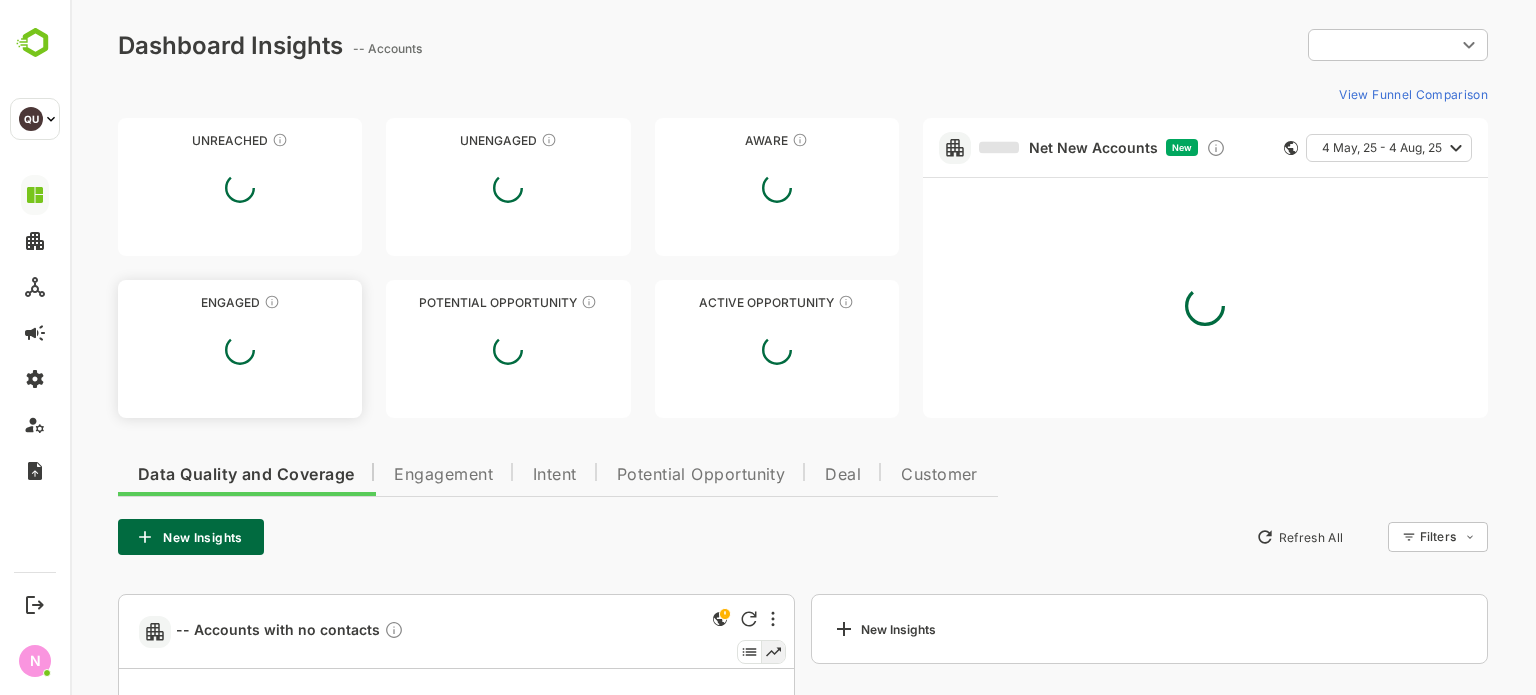 type on "**********" 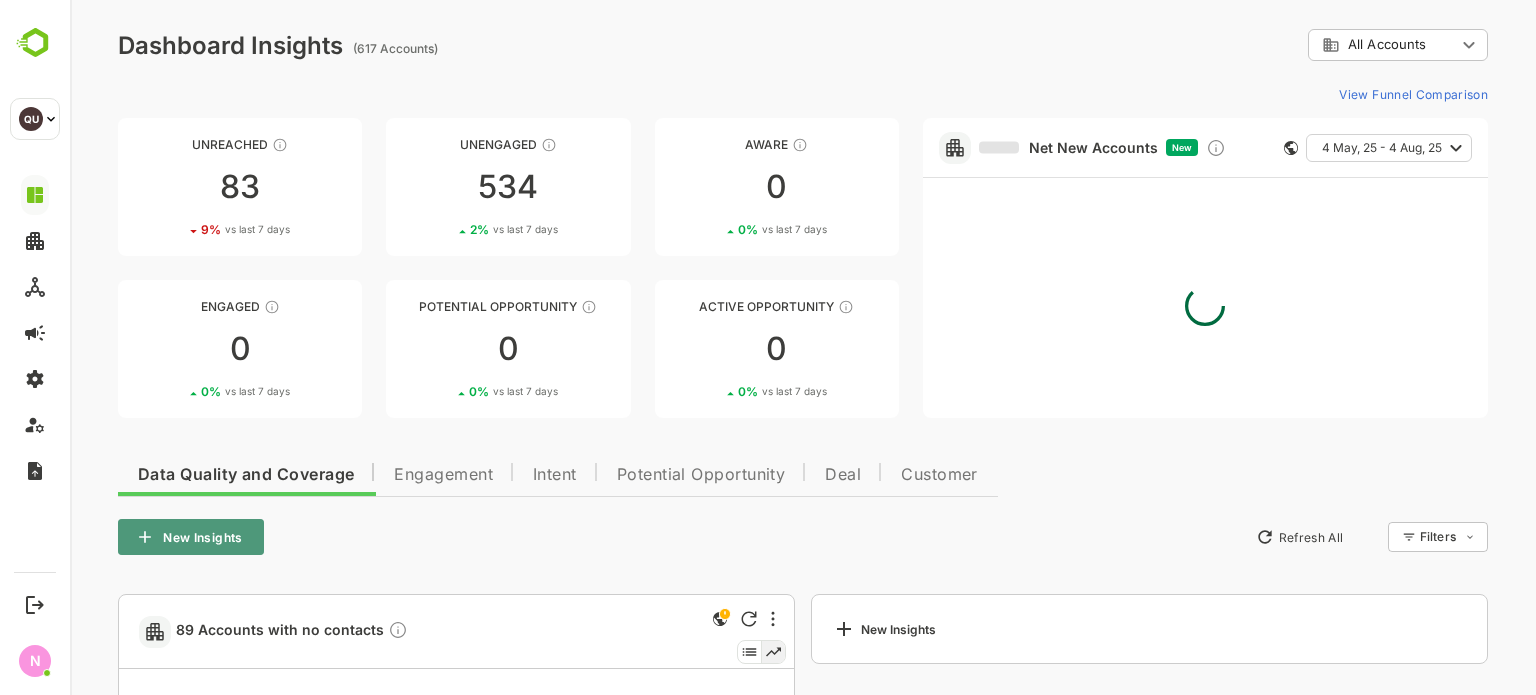 click on "New Insights" at bounding box center [191, 537] 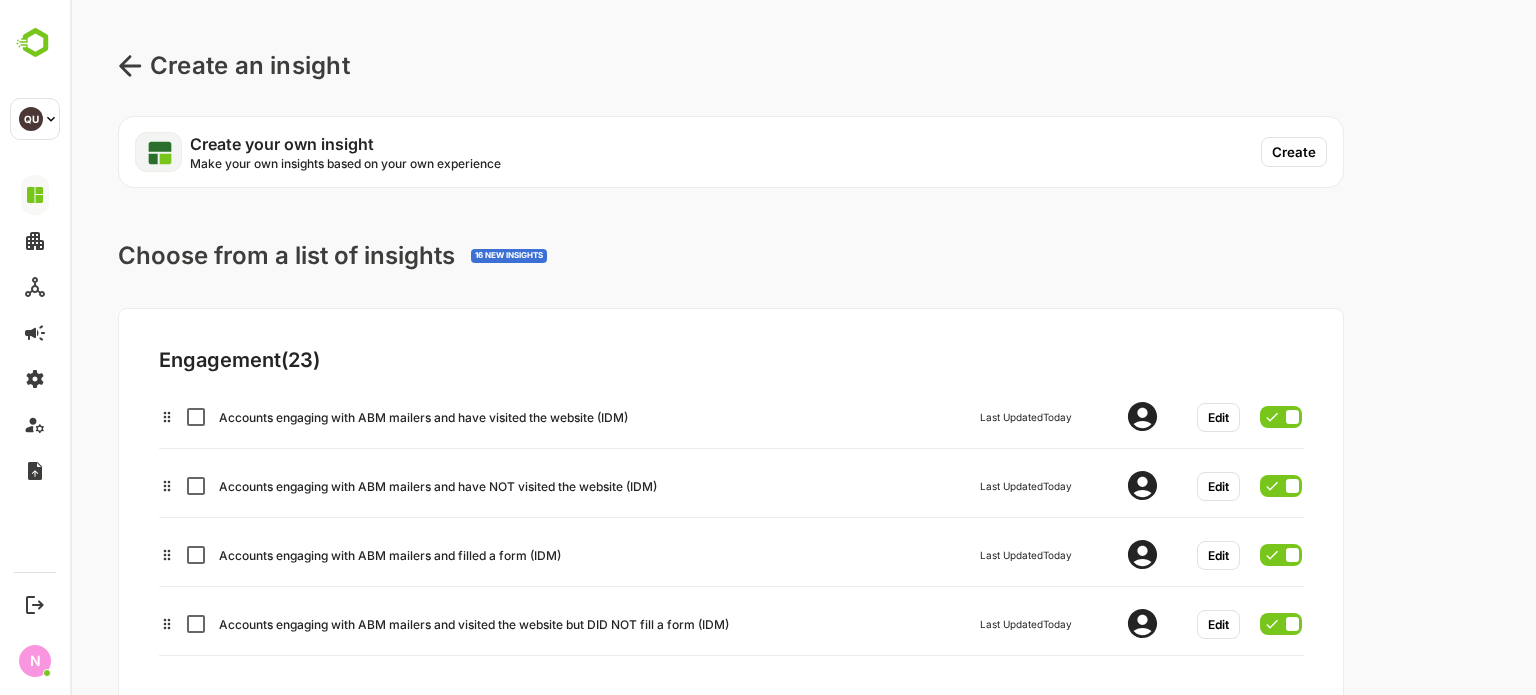 scroll, scrollTop: 184, scrollLeft: 0, axis: vertical 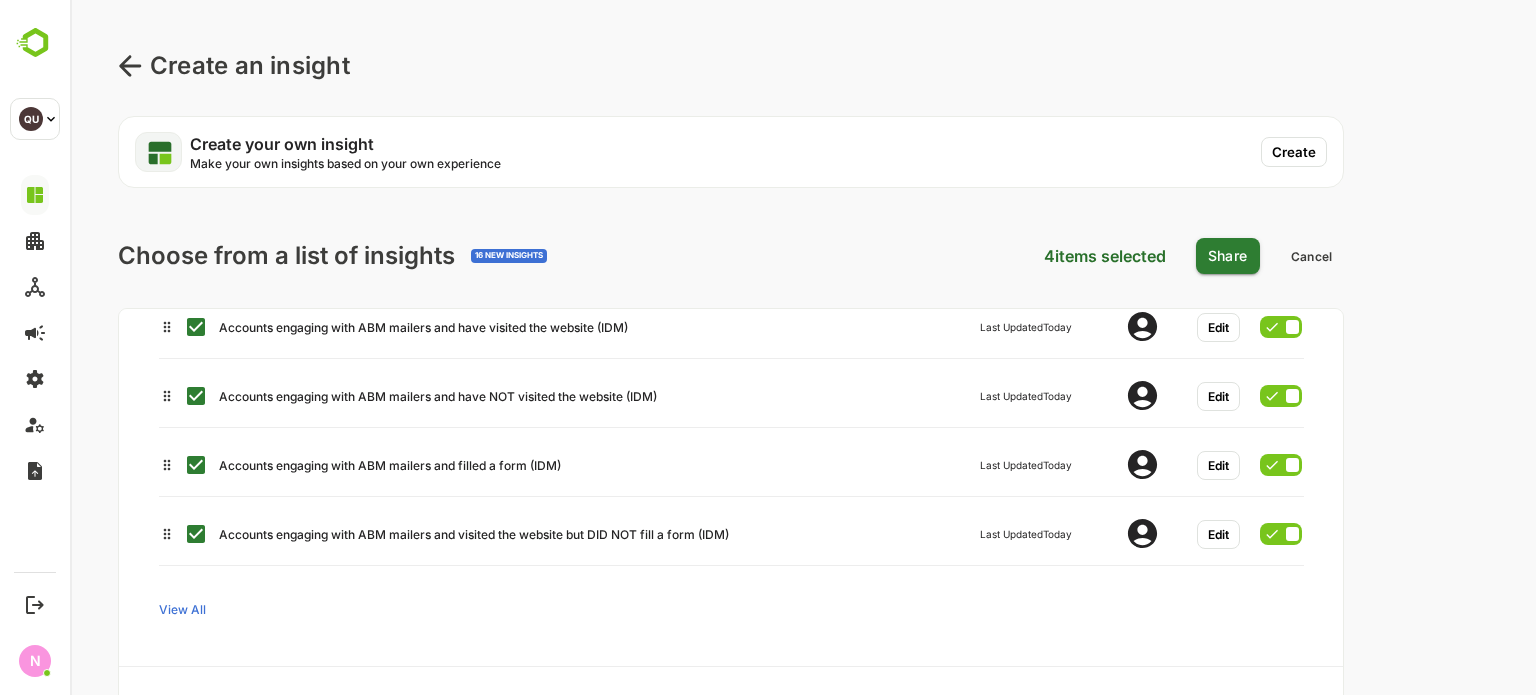 click on "View All" at bounding box center [182, 610] 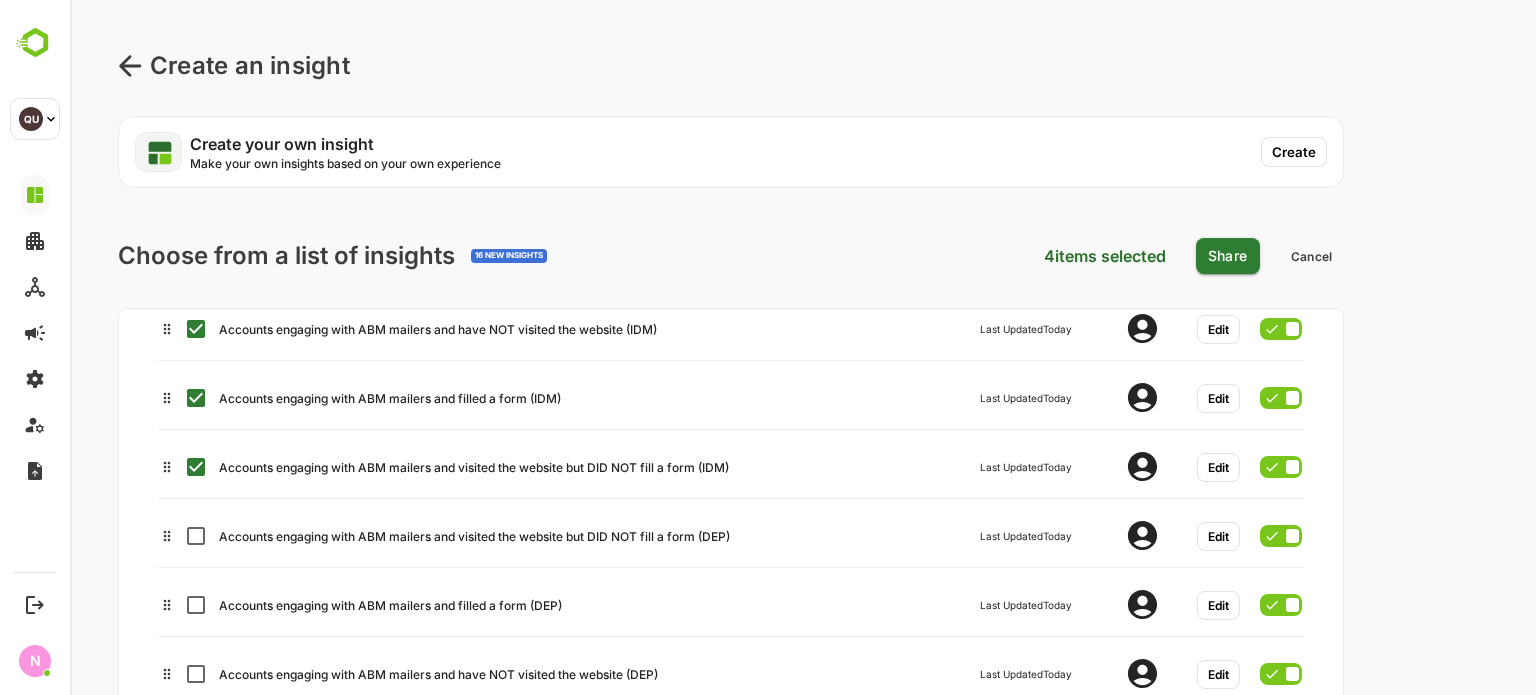 scroll, scrollTop: 358, scrollLeft: 0, axis: vertical 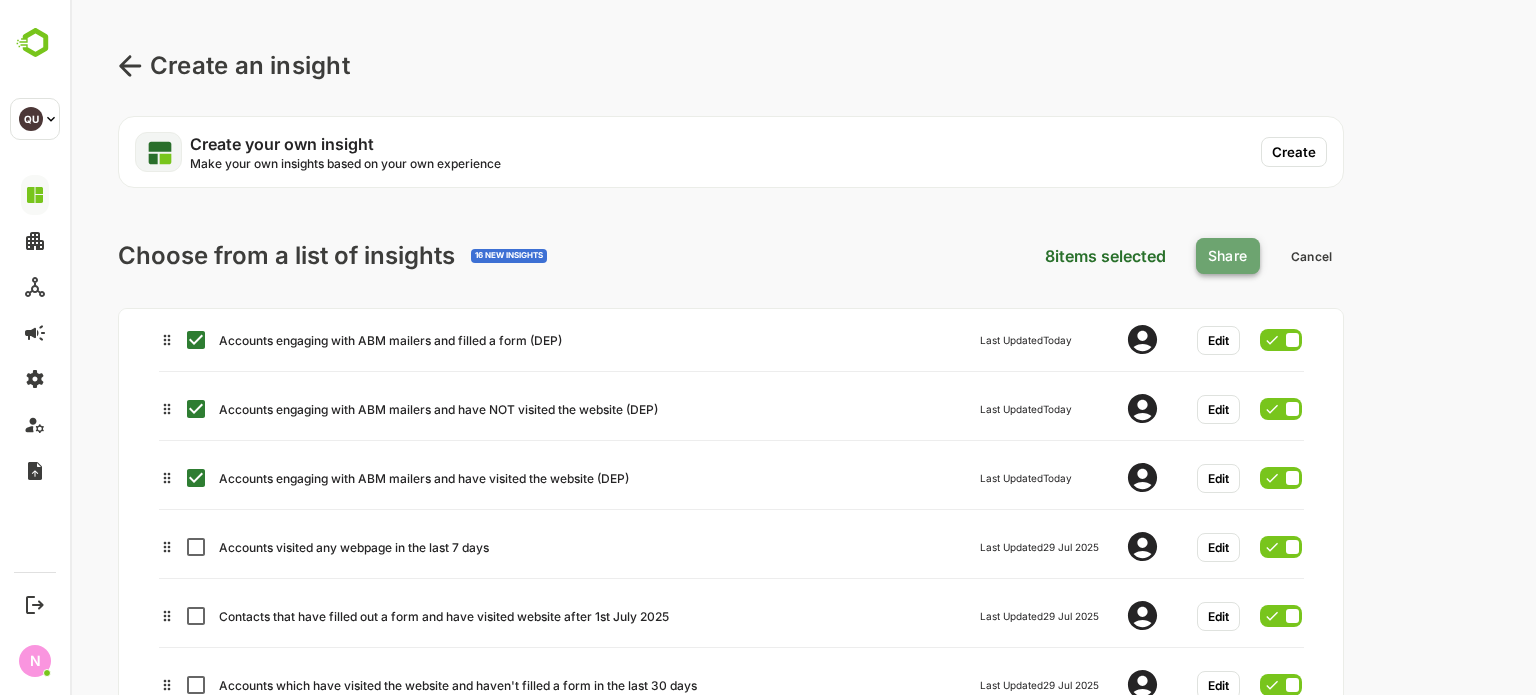 click on "Share" at bounding box center (1228, 256) 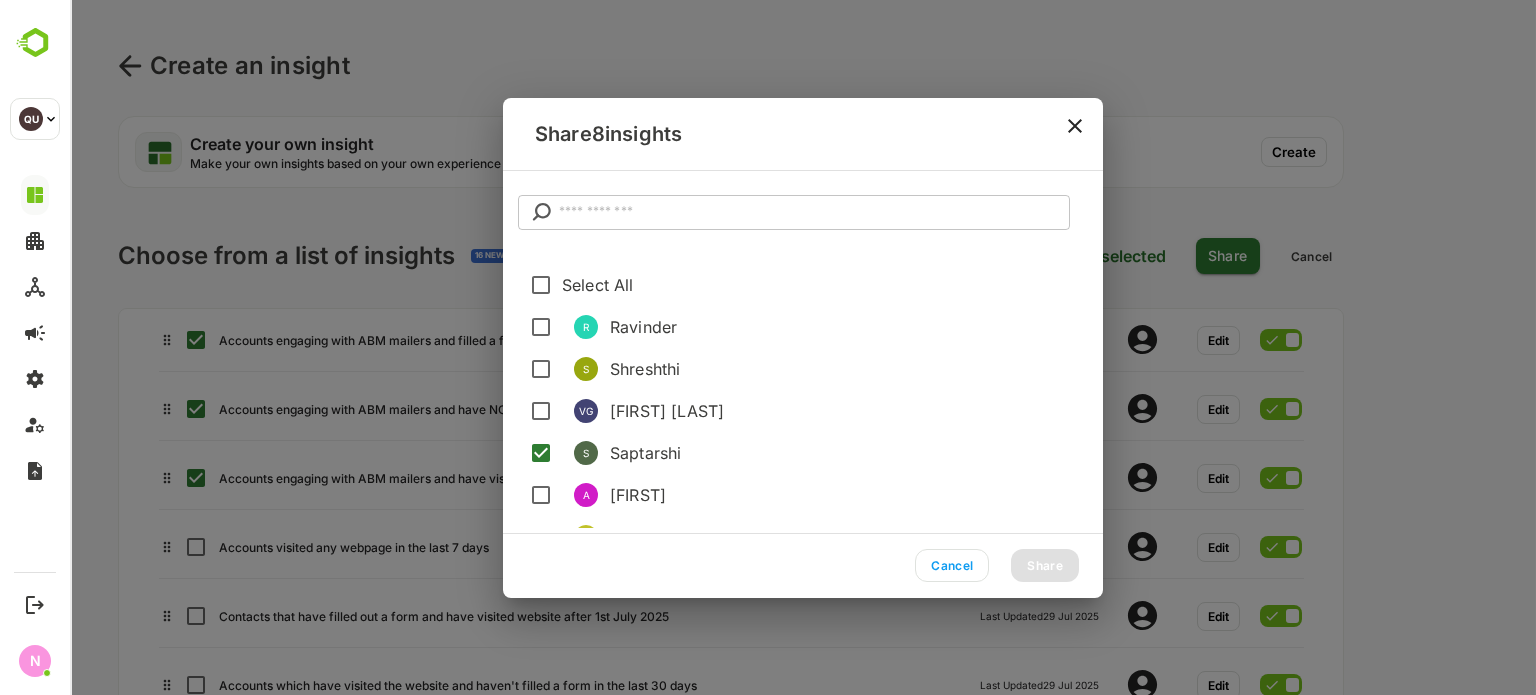 click on "Ravinder" at bounding box center (848, 327) 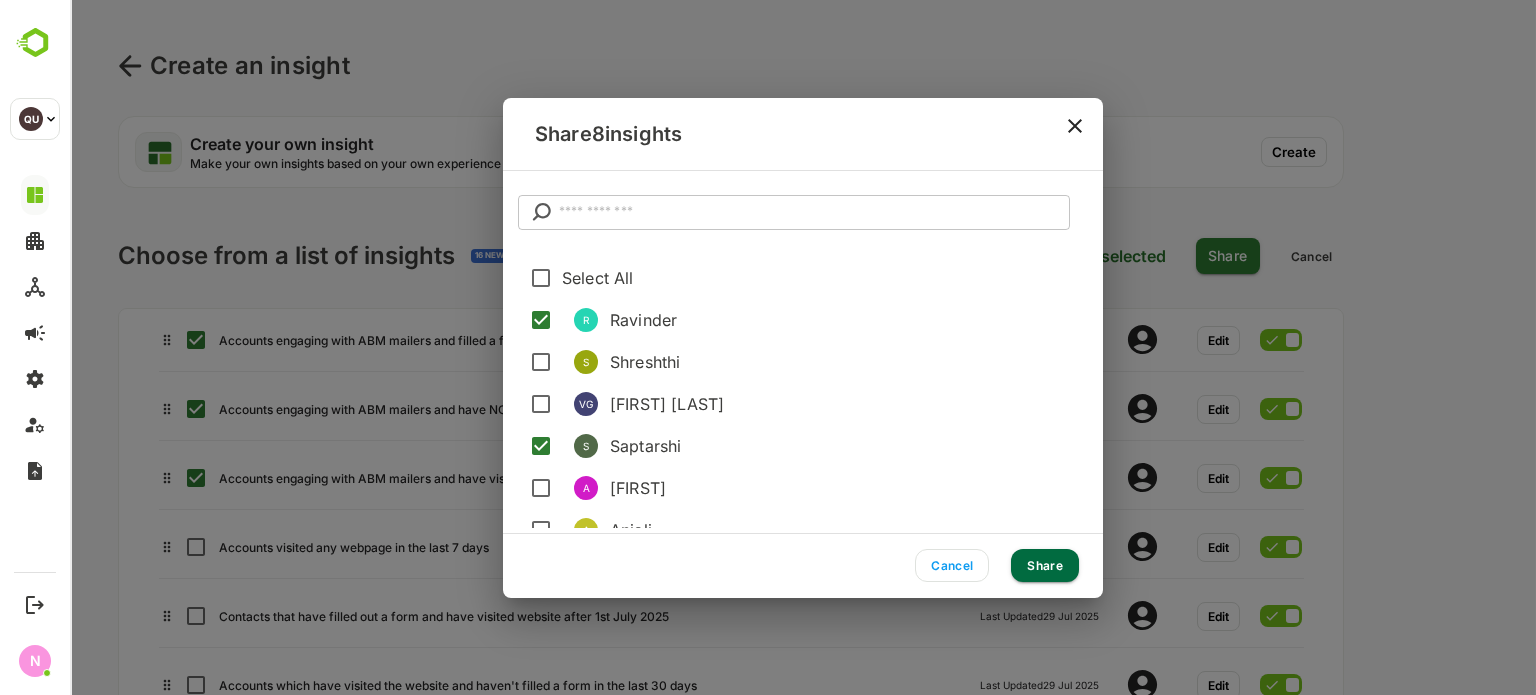 scroll, scrollTop: 0, scrollLeft: 0, axis: both 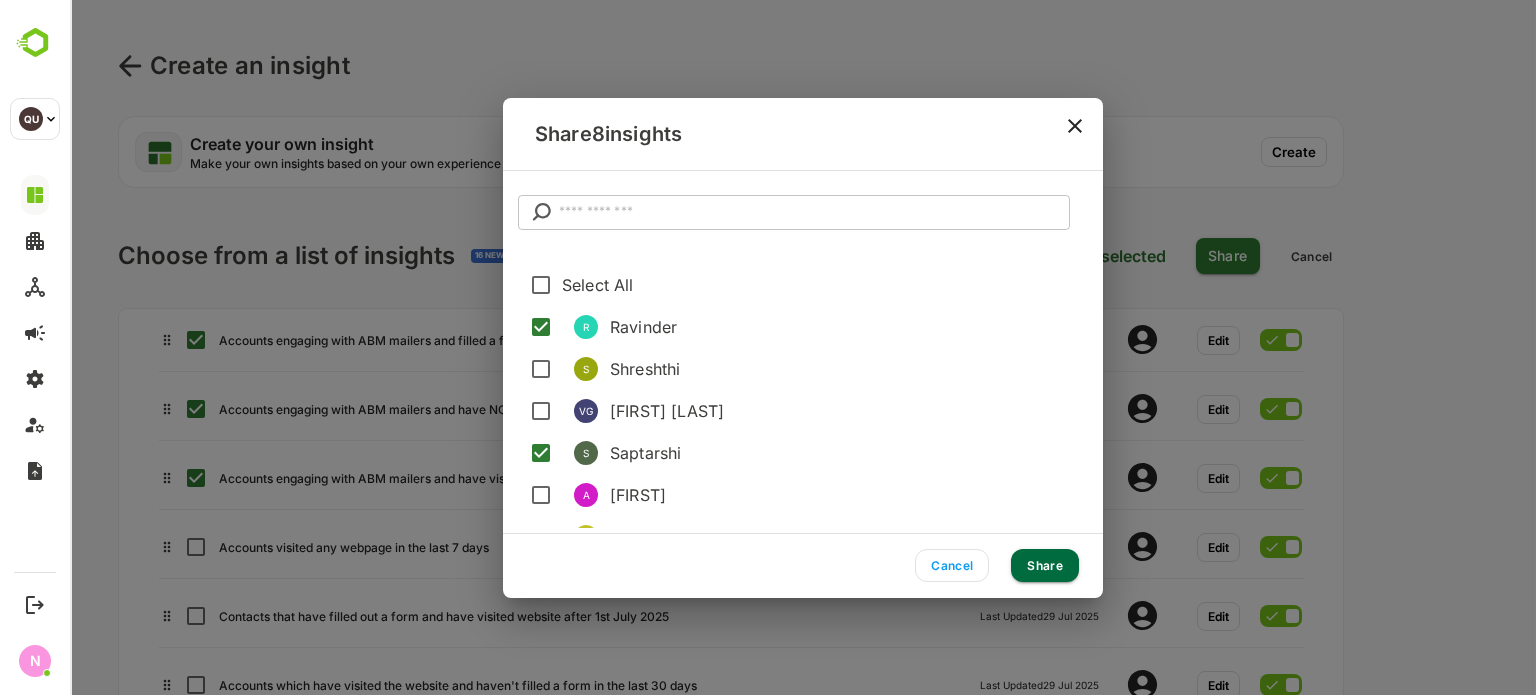click at bounding box center [814, 213] 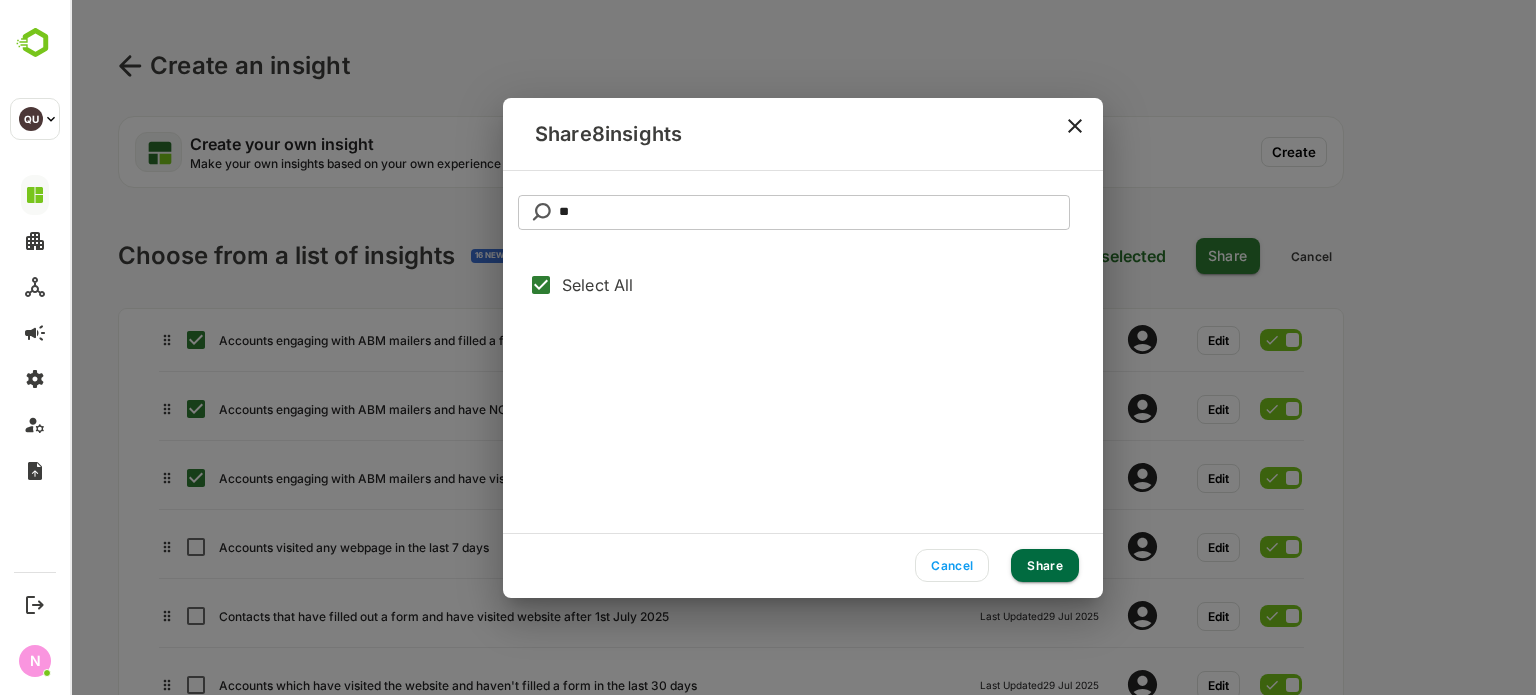 type on "*" 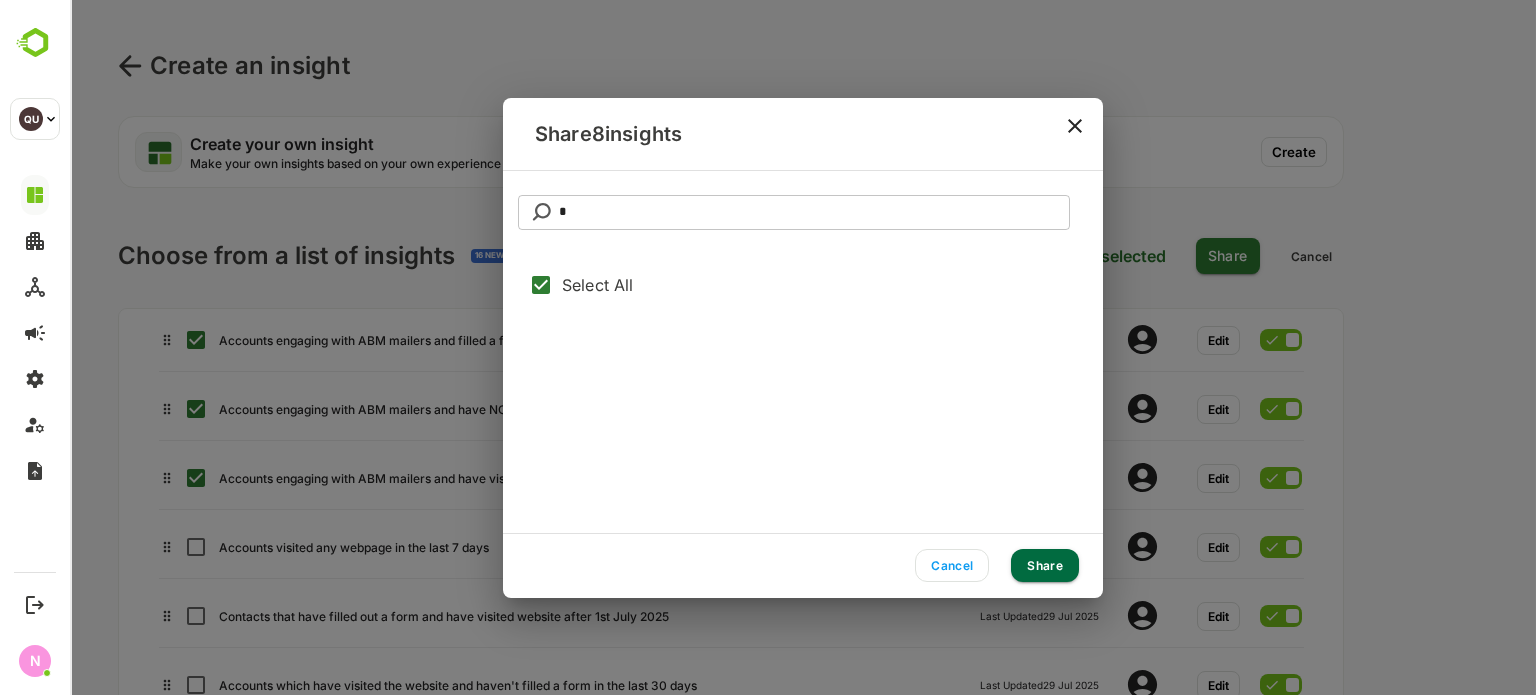 type 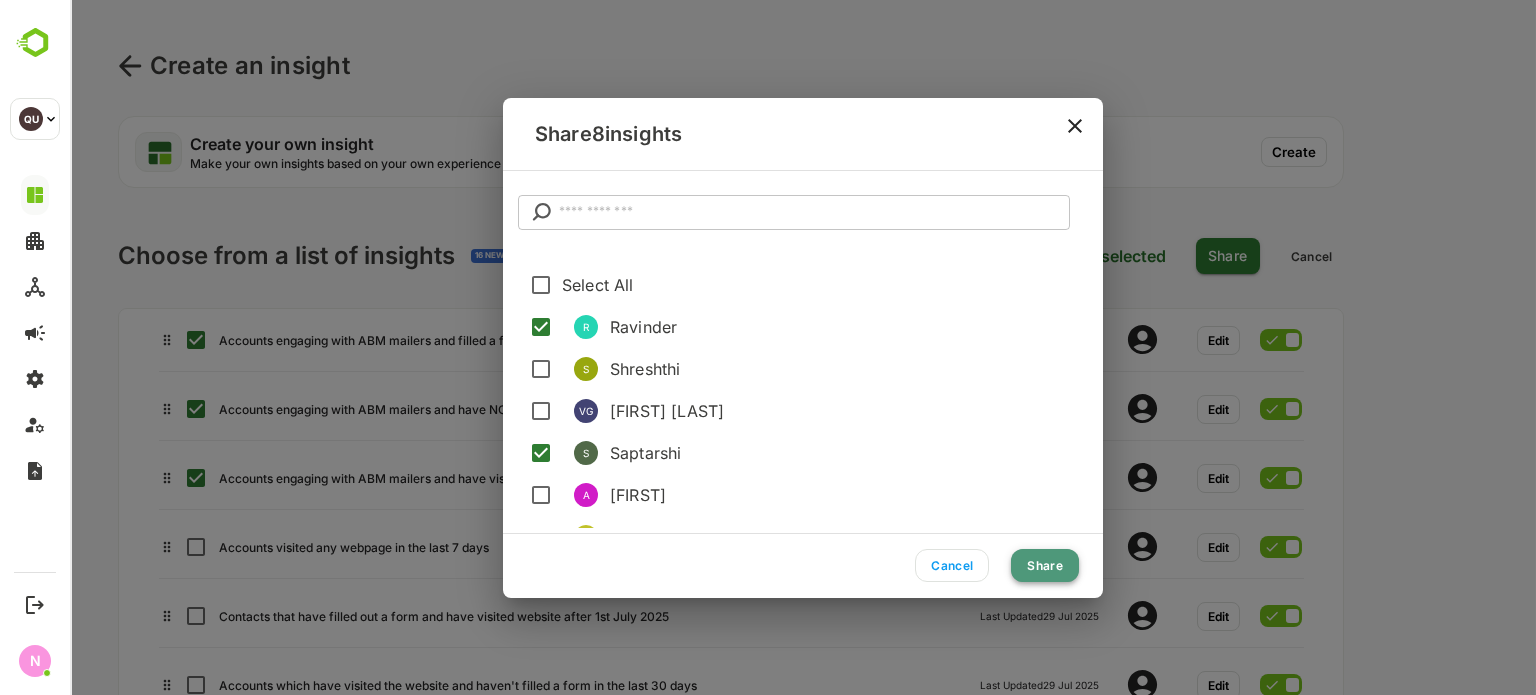 click on "Share" at bounding box center [1045, 565] 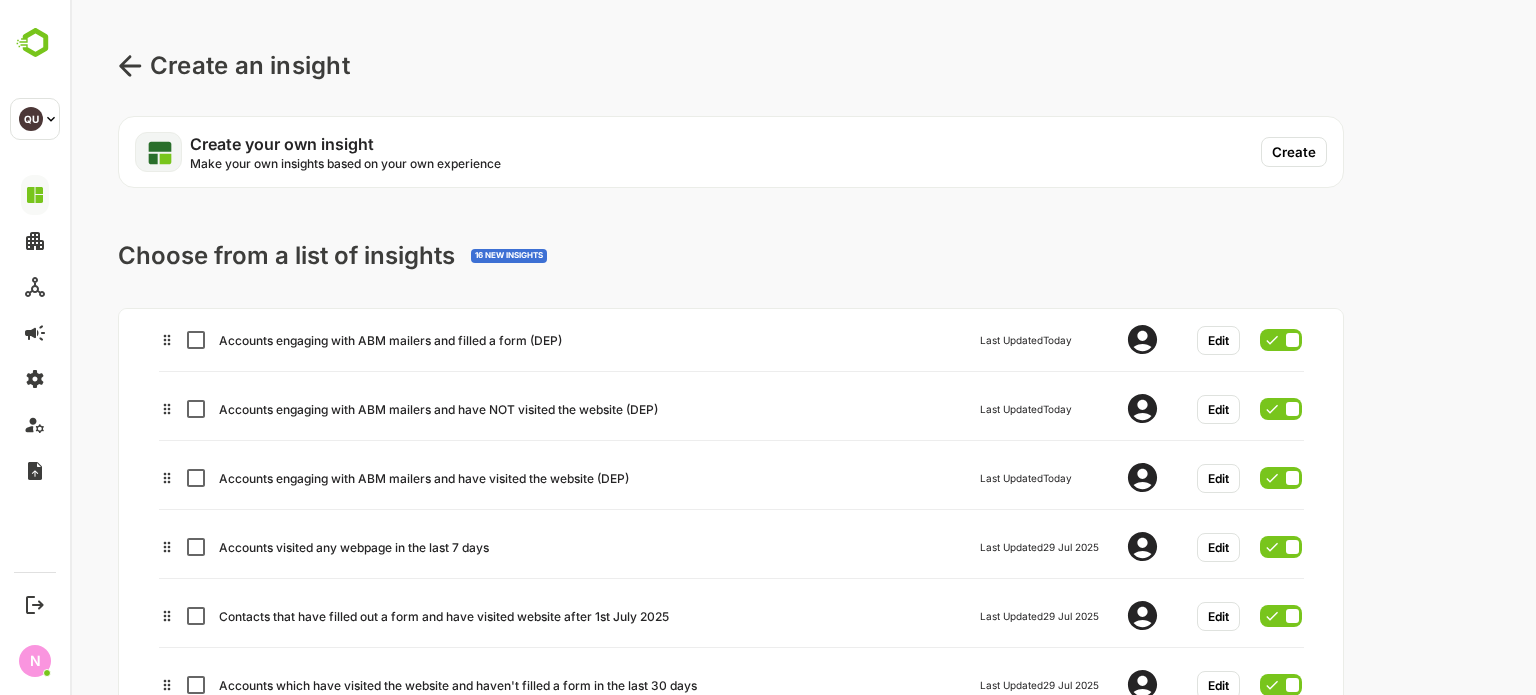 click on "Last Updated  Today" at bounding box center [1070, 340] 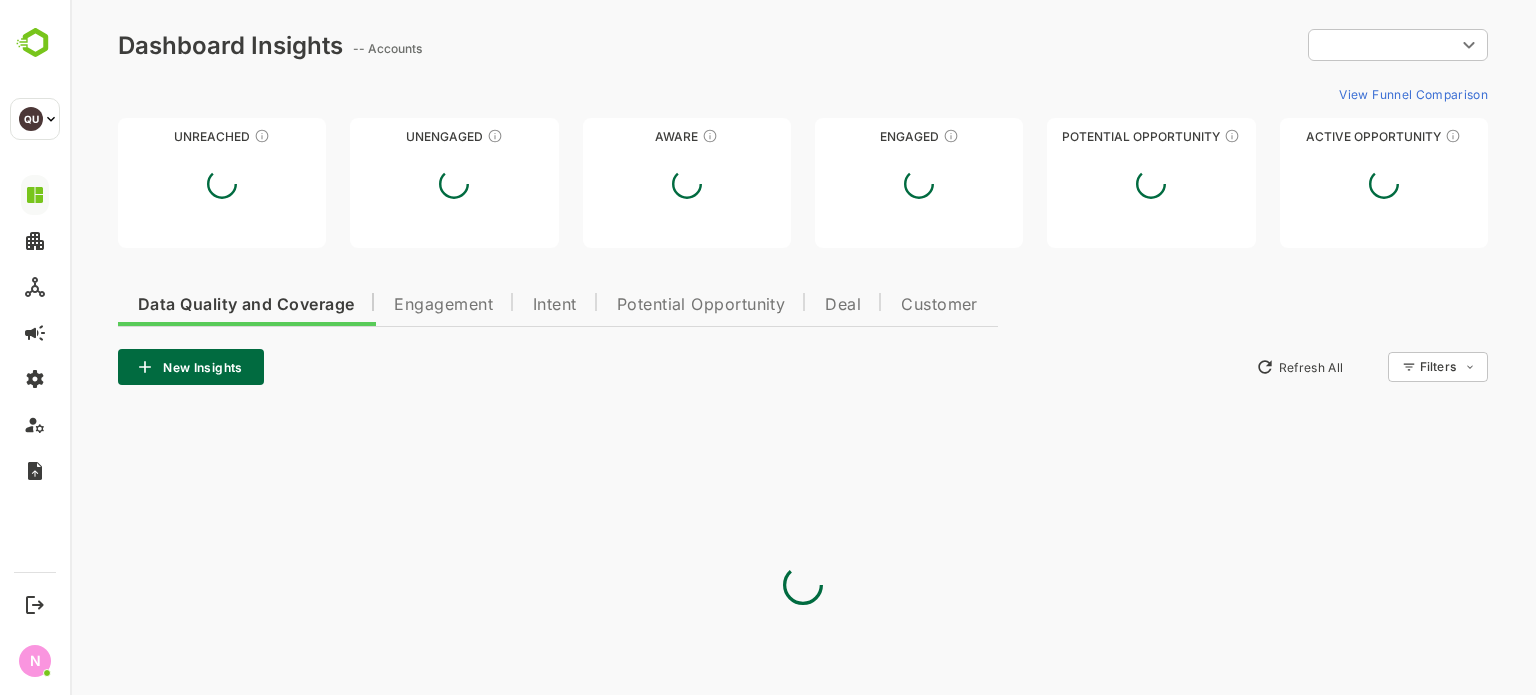 type on "**********" 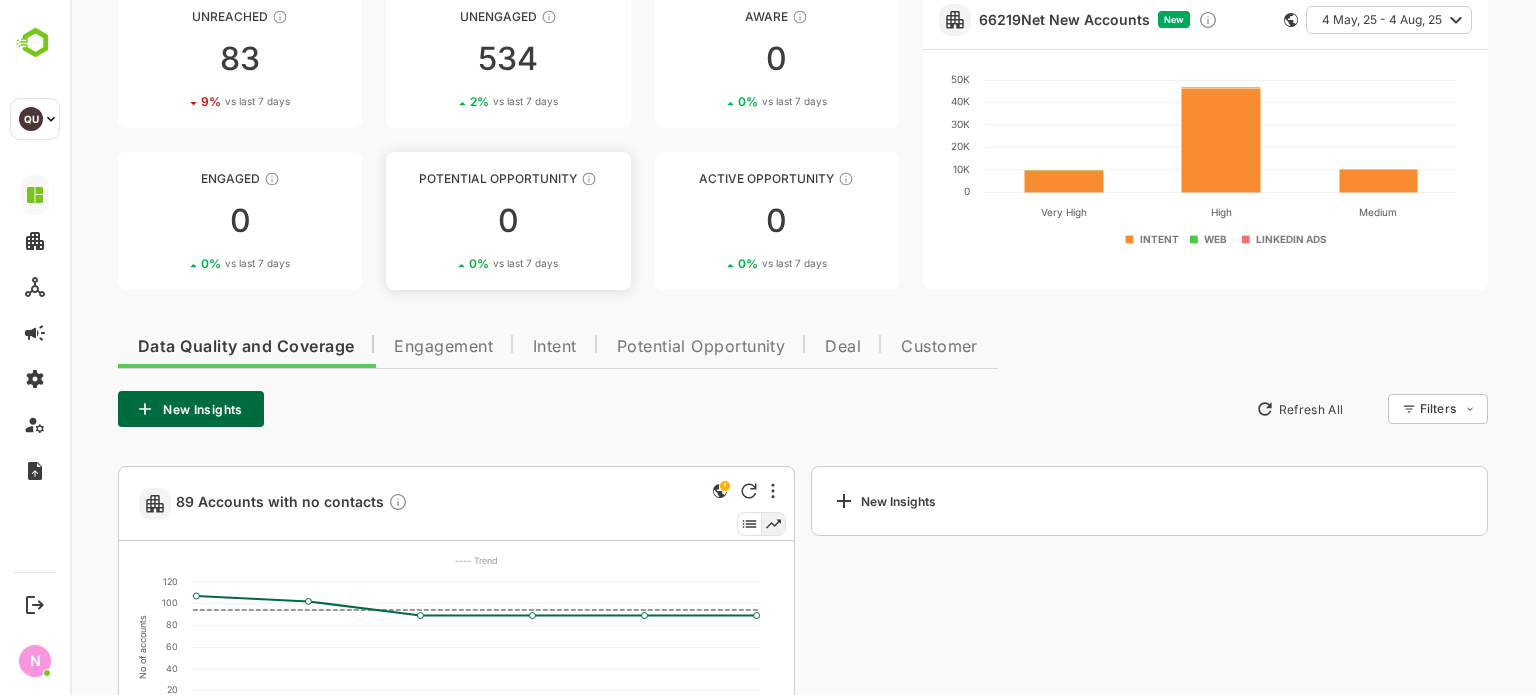 scroll, scrollTop: 0, scrollLeft: 0, axis: both 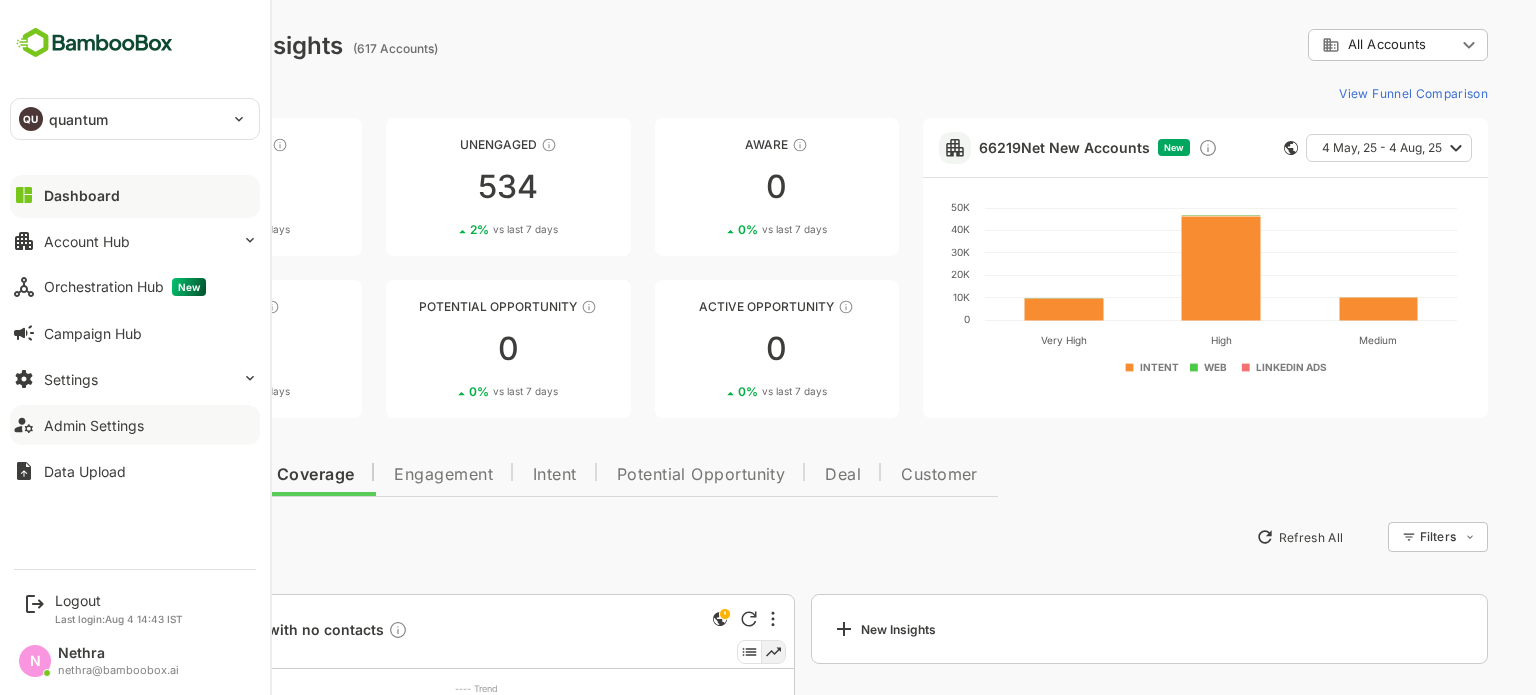 click on "Admin Settings" at bounding box center [94, 425] 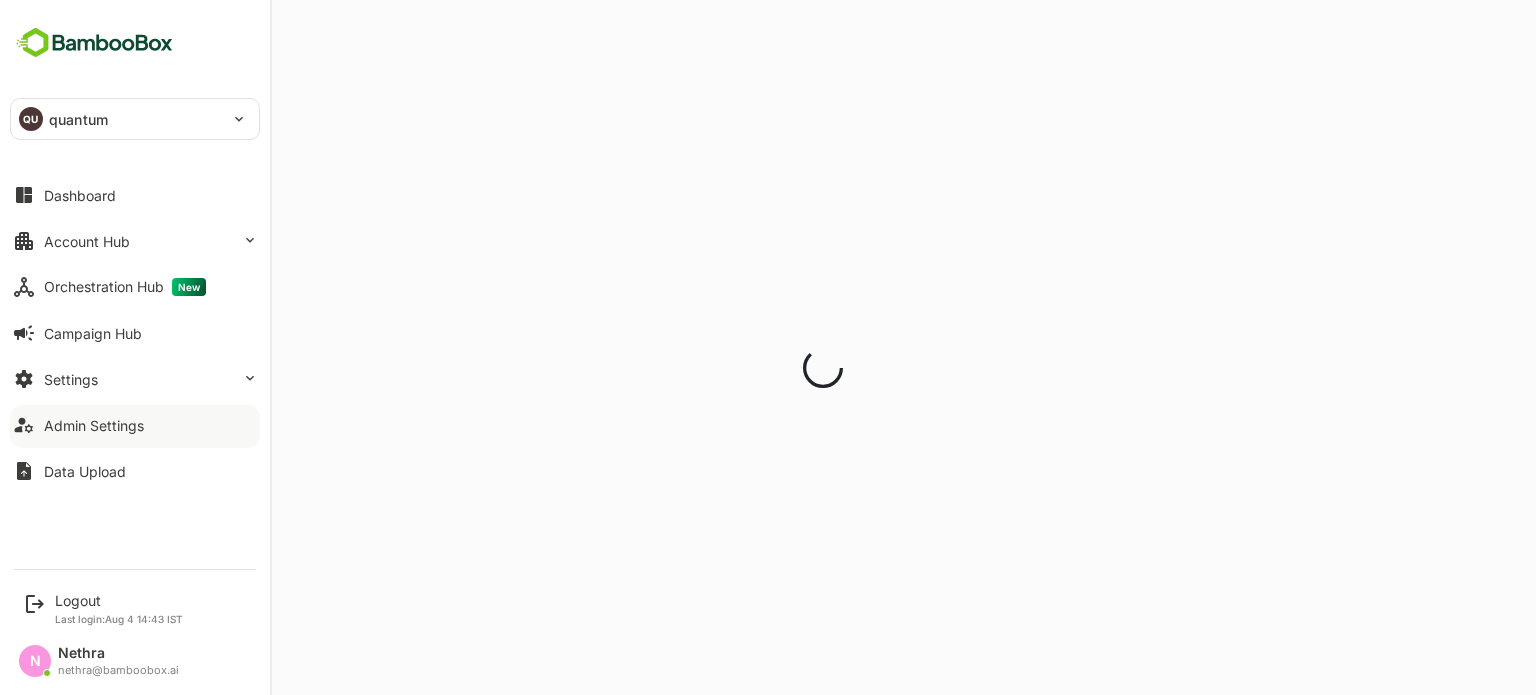 scroll, scrollTop: 0, scrollLeft: 0, axis: both 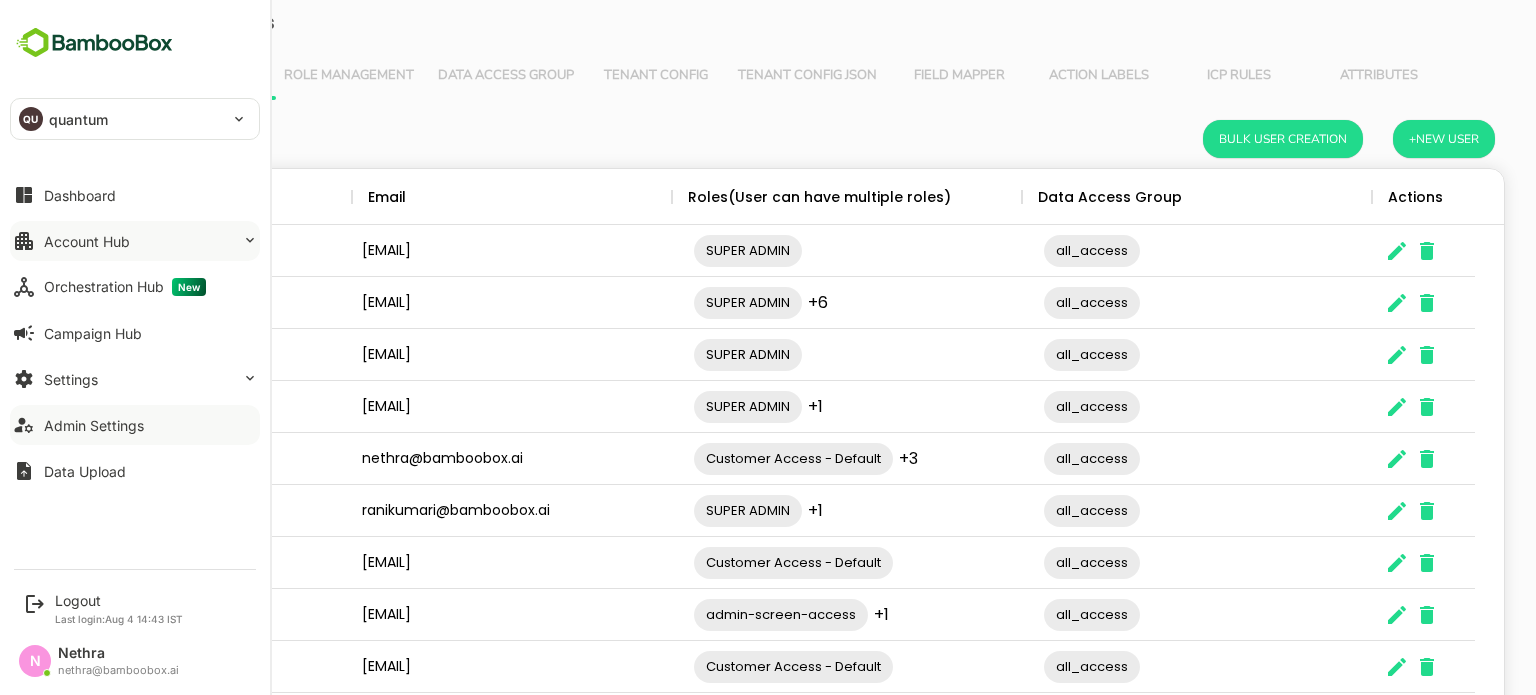 click on "Account Hub" at bounding box center (135, 241) 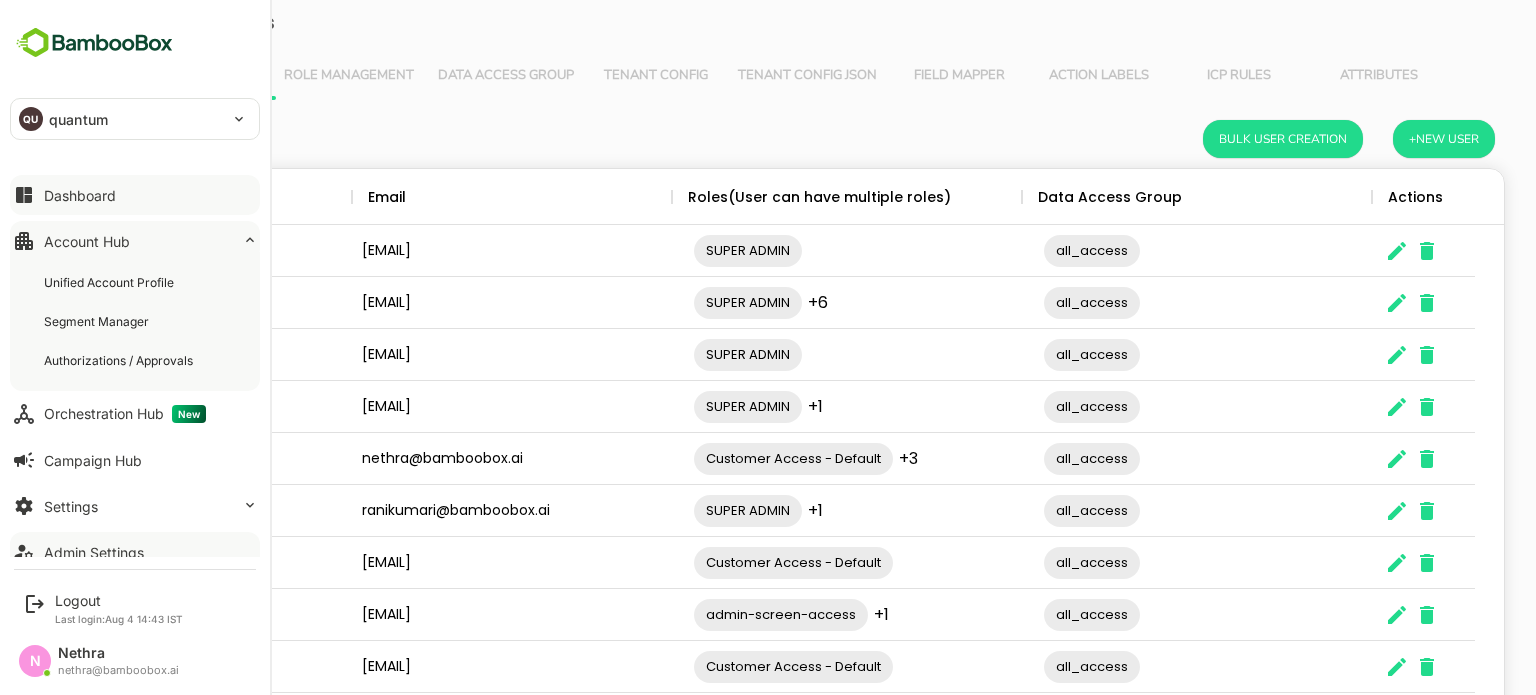 click on "Dashboard" at bounding box center [135, 195] 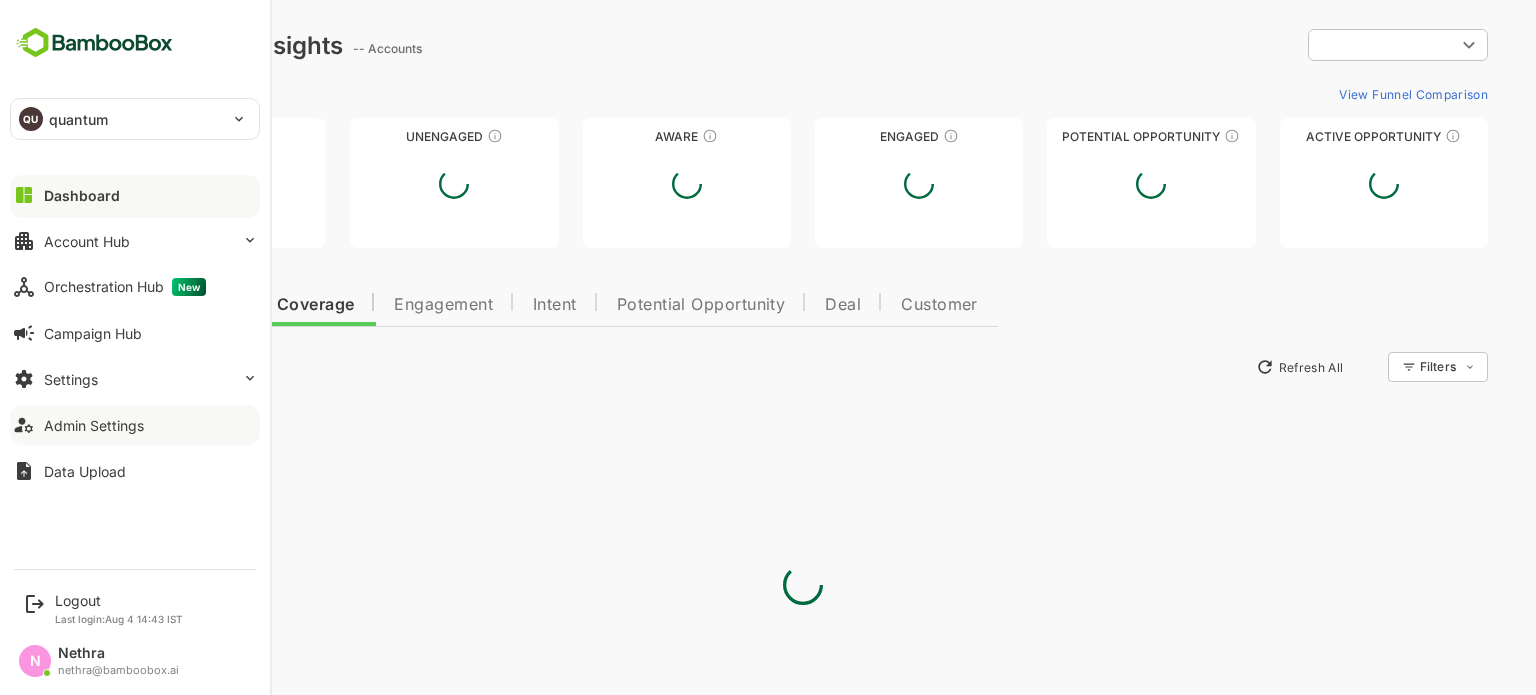 scroll, scrollTop: 0, scrollLeft: 0, axis: both 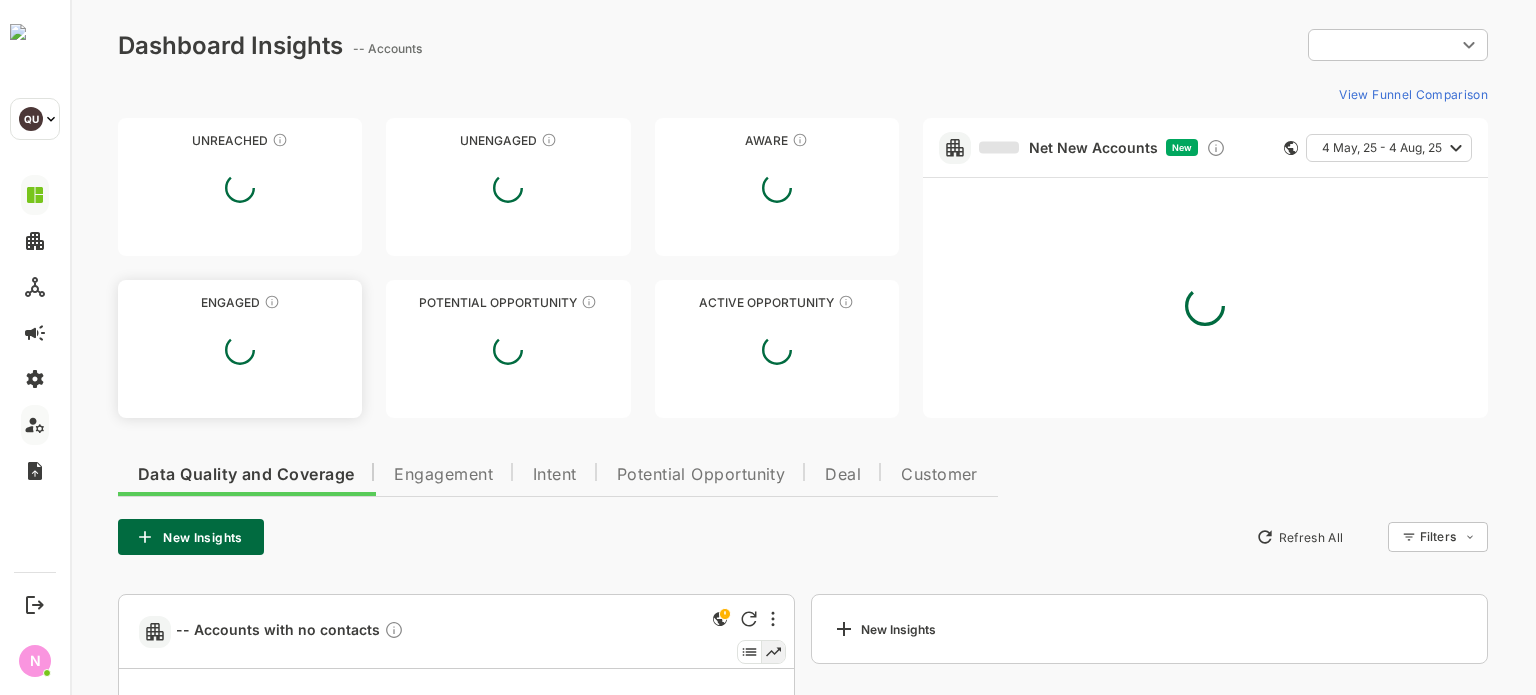 type on "**********" 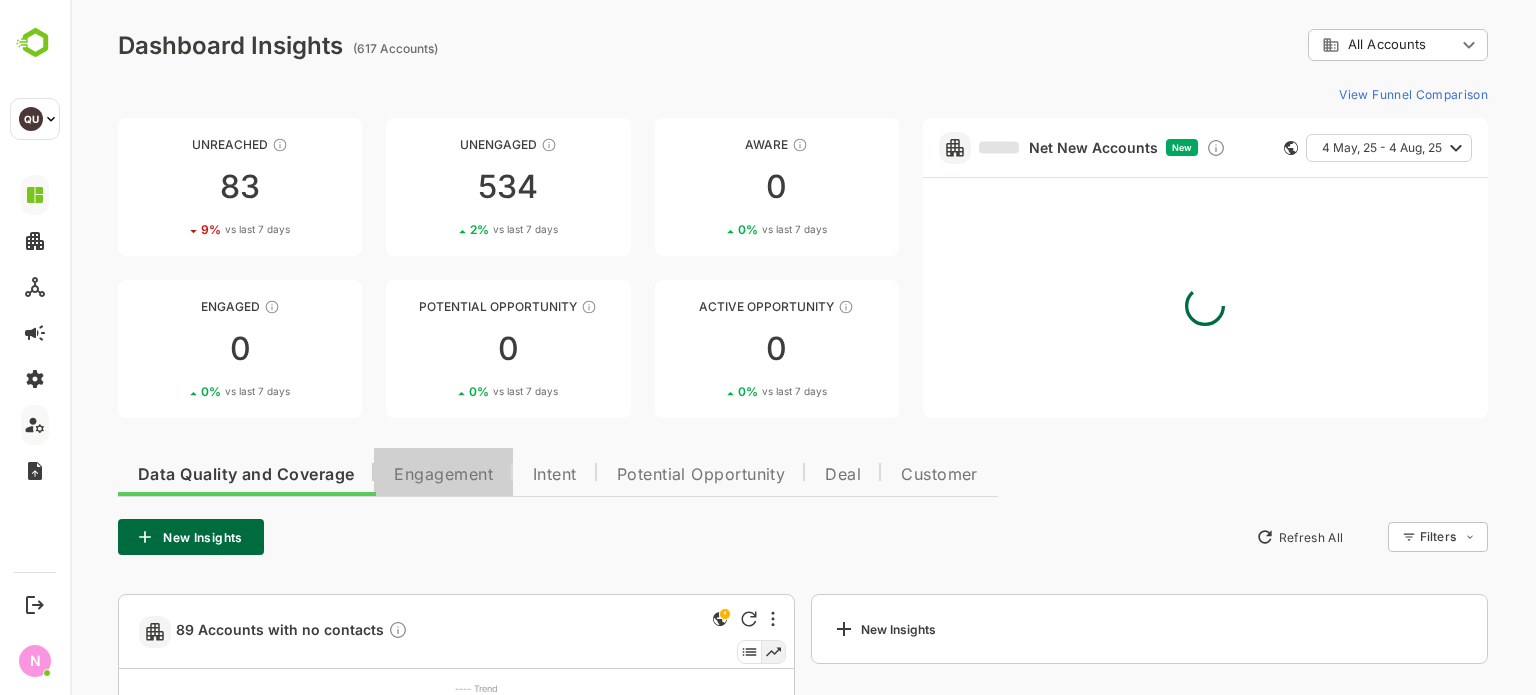 click on "Engagement" at bounding box center (443, 475) 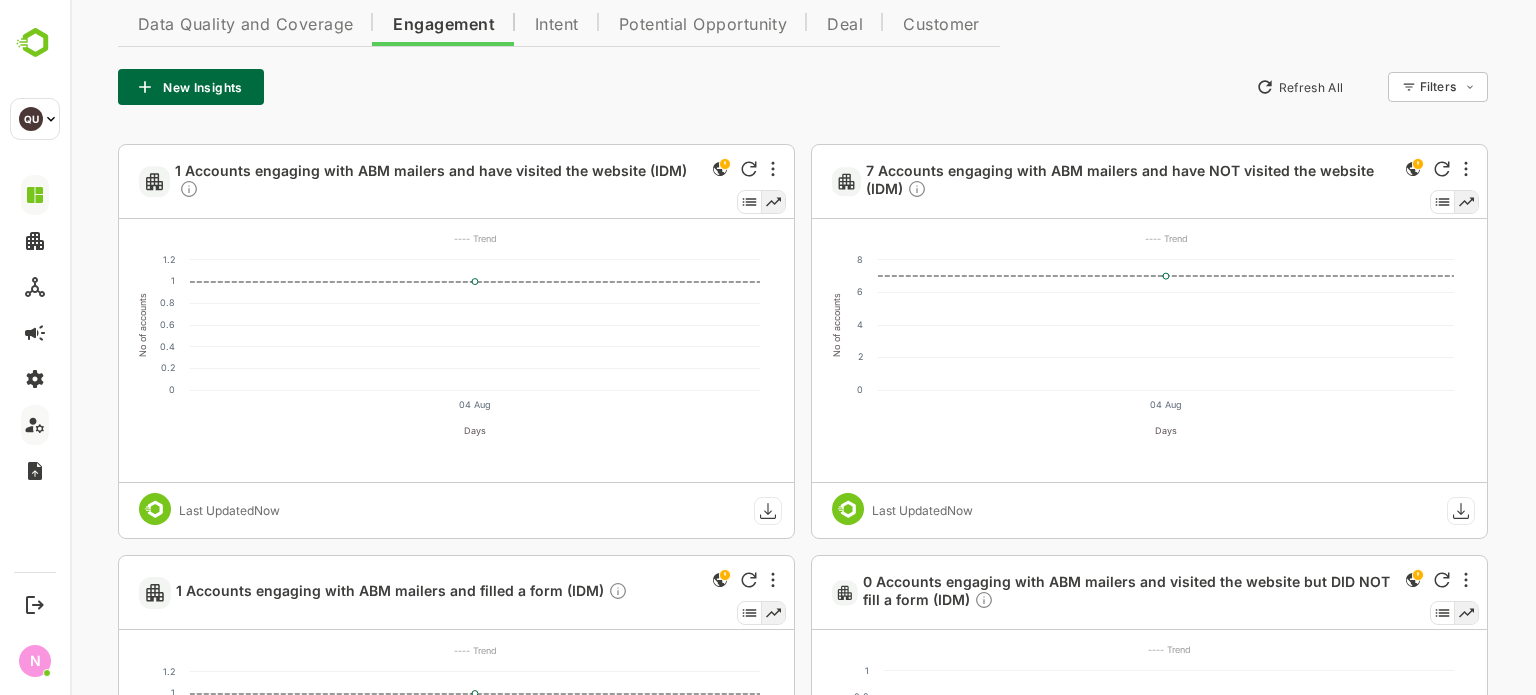 scroll, scrollTop: 451, scrollLeft: 0, axis: vertical 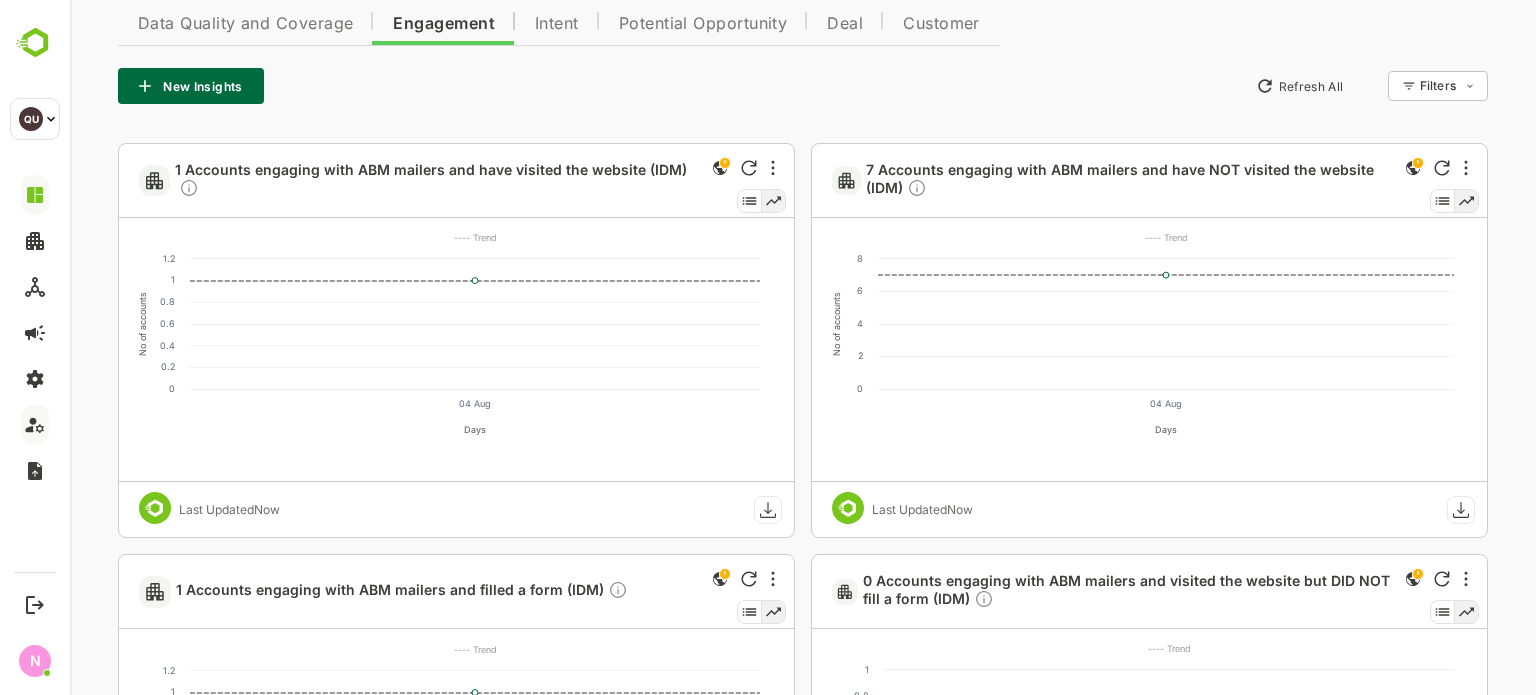 click on "New Insights Refresh All Filters ​" at bounding box center (803, 86) 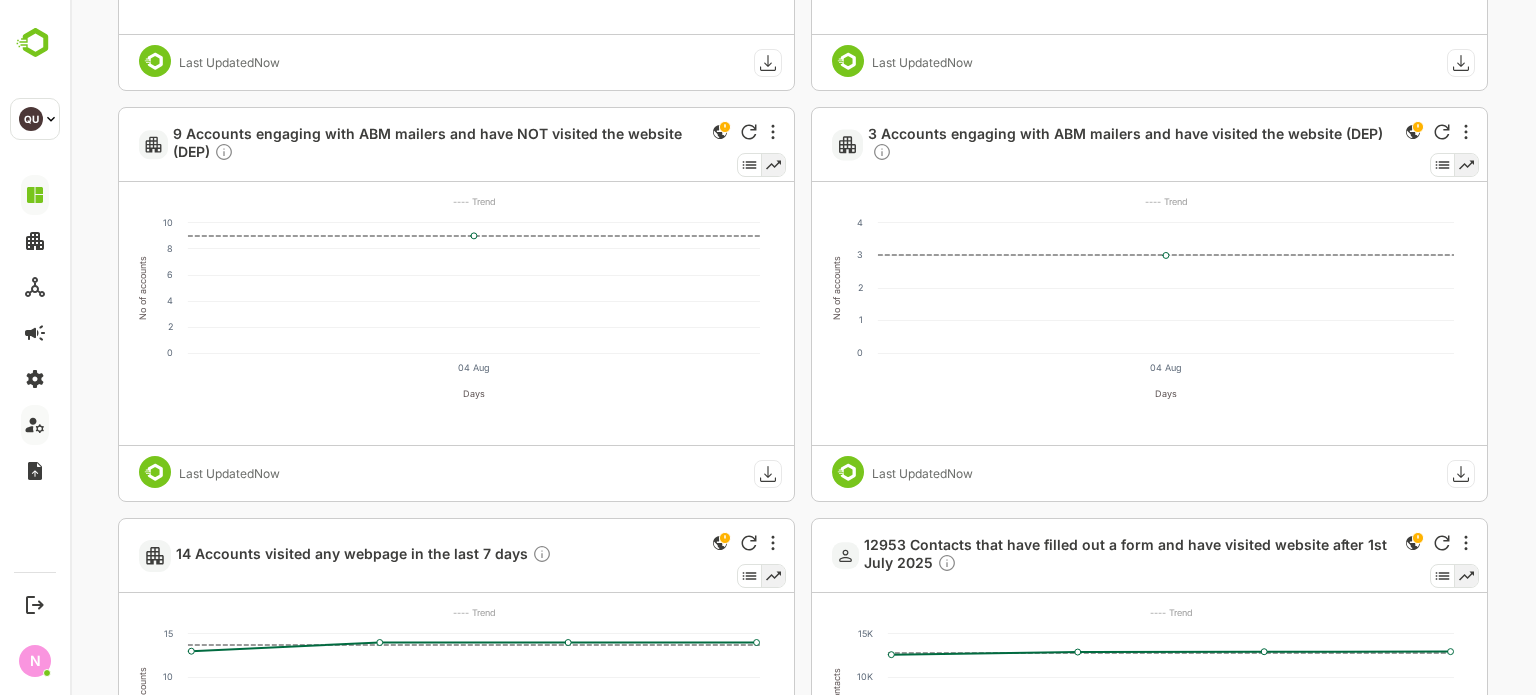scroll, scrollTop: 1719, scrollLeft: 0, axis: vertical 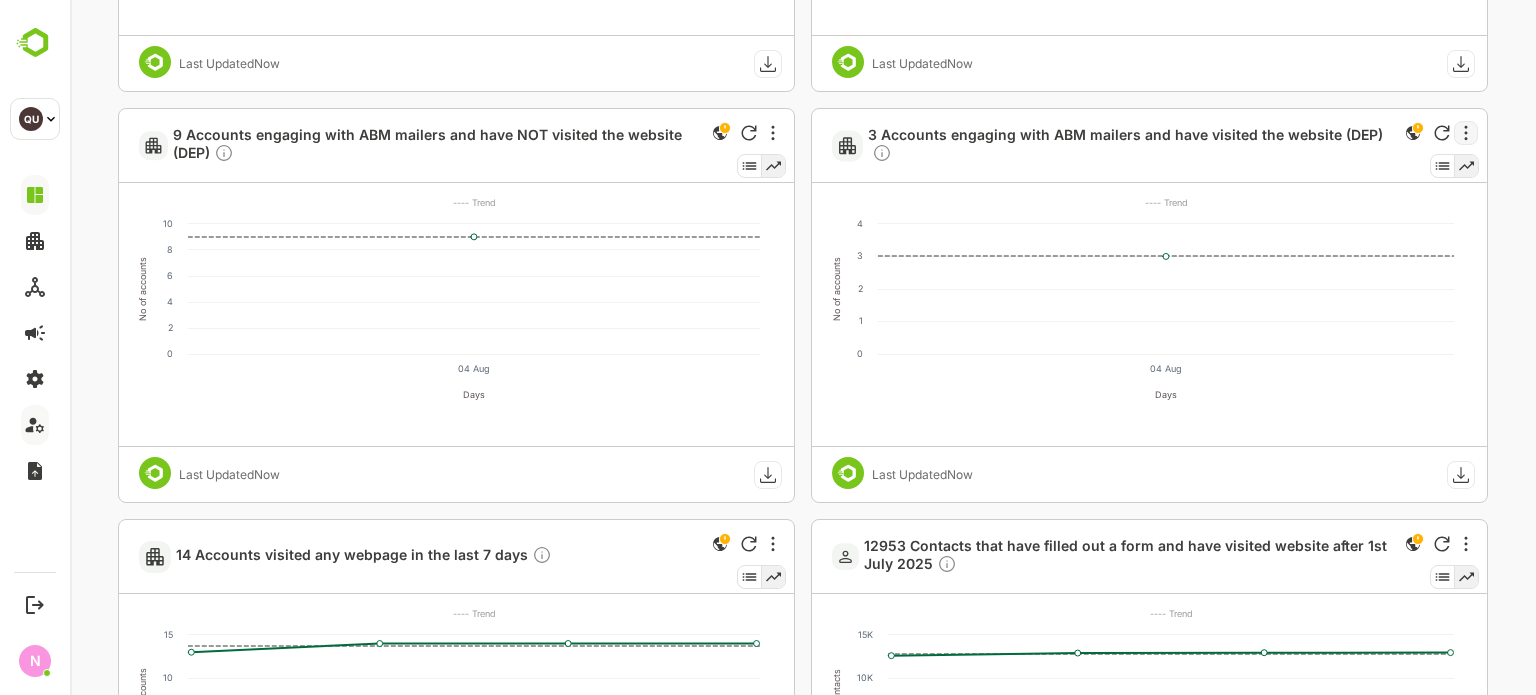click at bounding box center (1466, 133) 